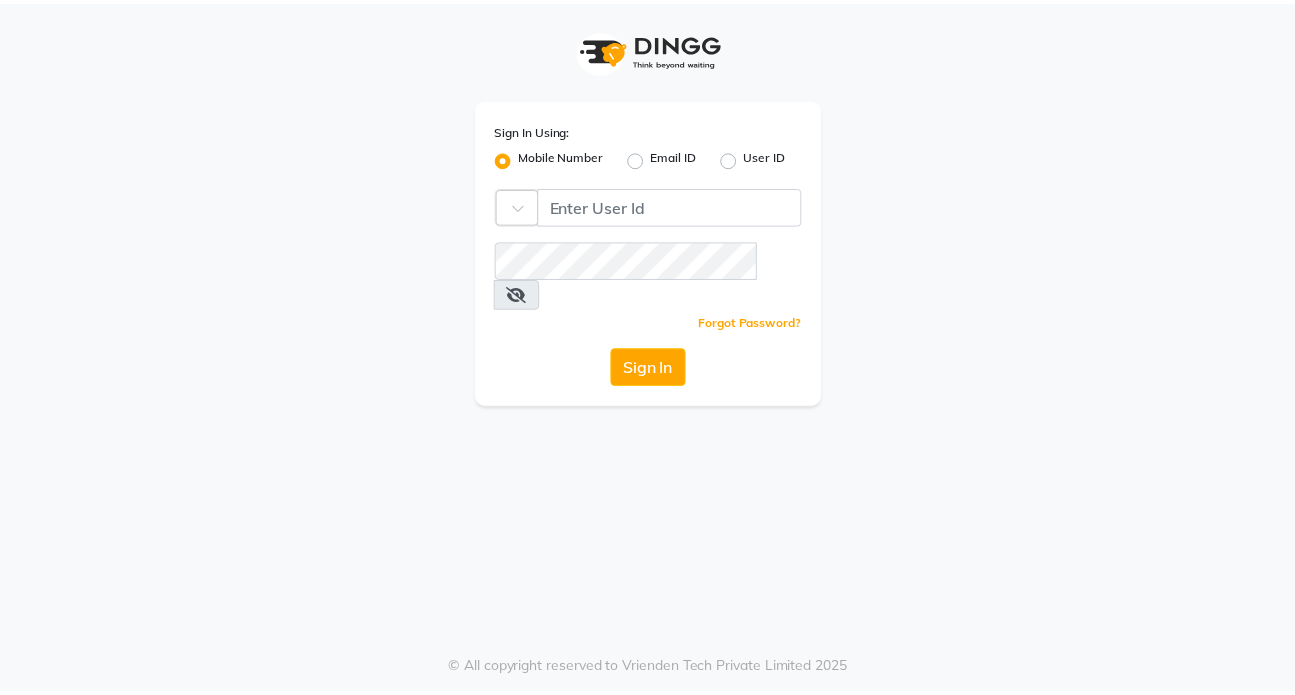 scroll, scrollTop: 0, scrollLeft: 0, axis: both 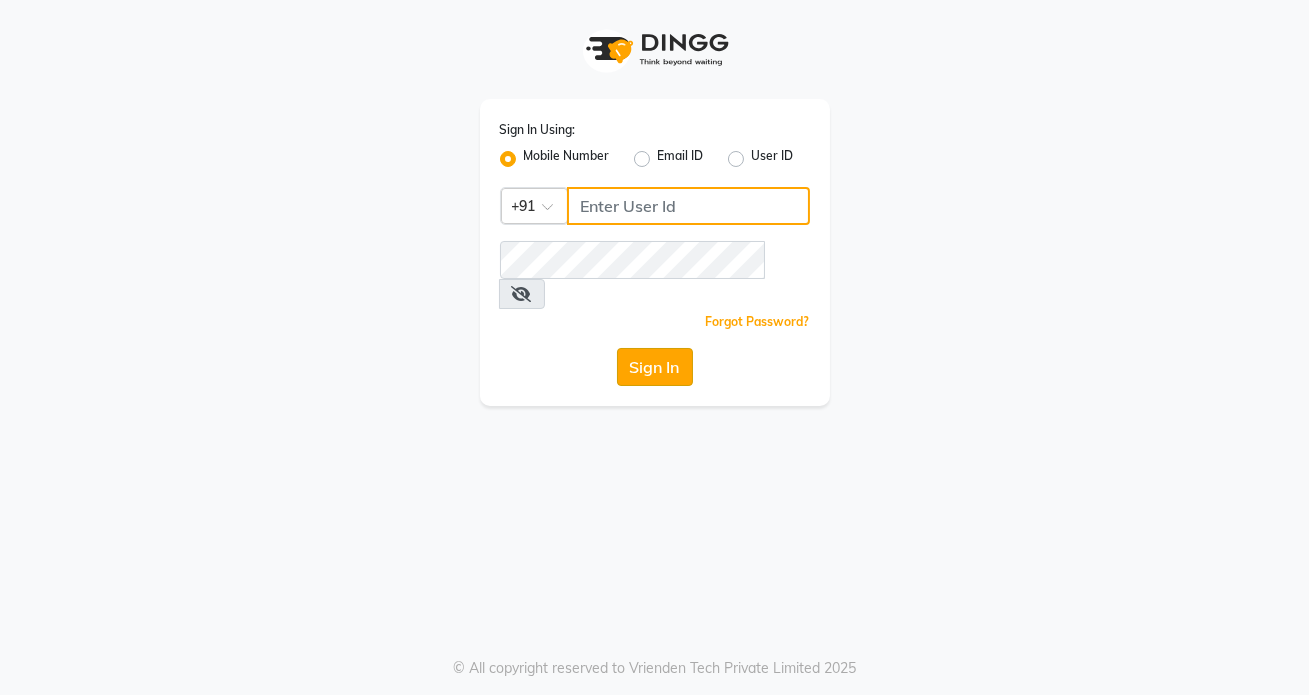 type on "[PHONE]" 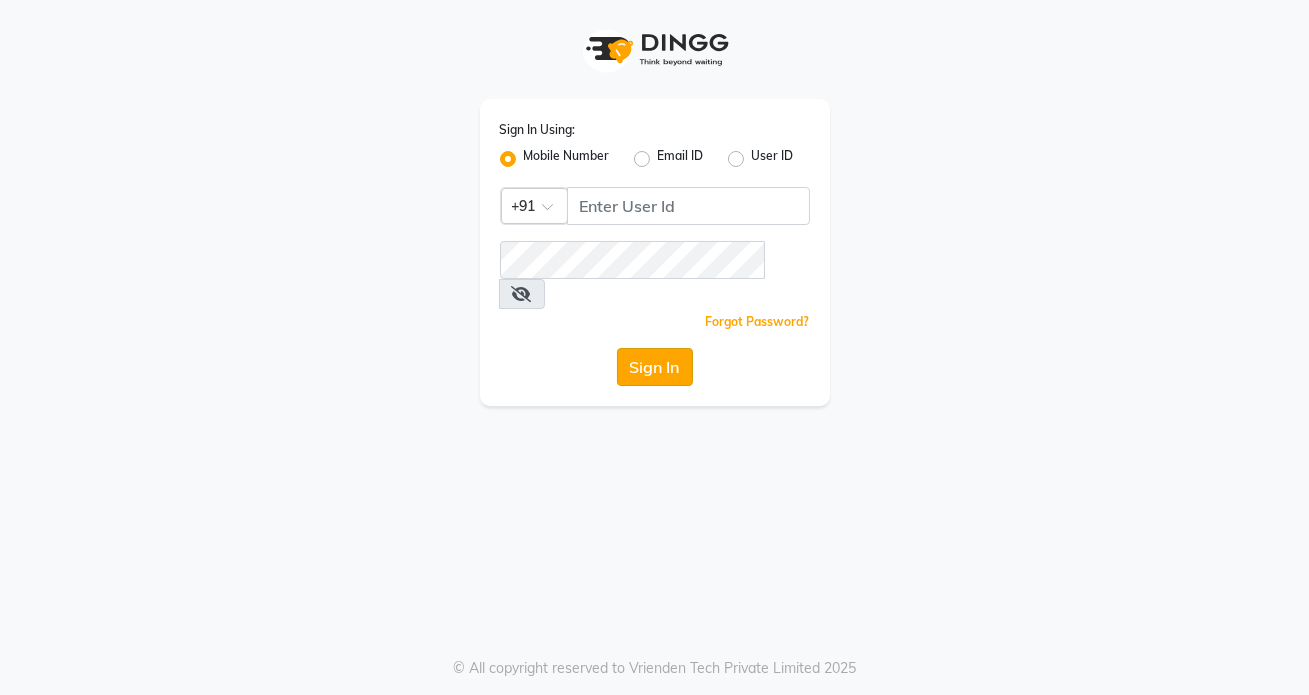 click on "Sign In" 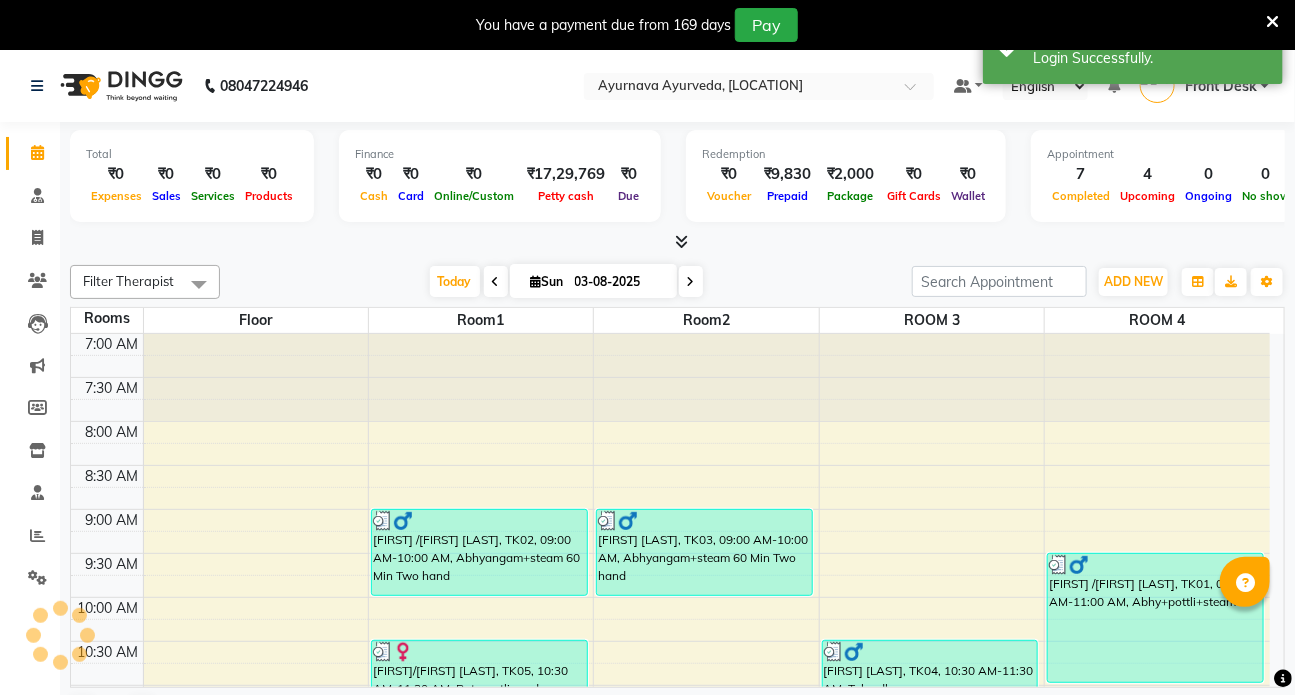 scroll, scrollTop: 0, scrollLeft: 0, axis: both 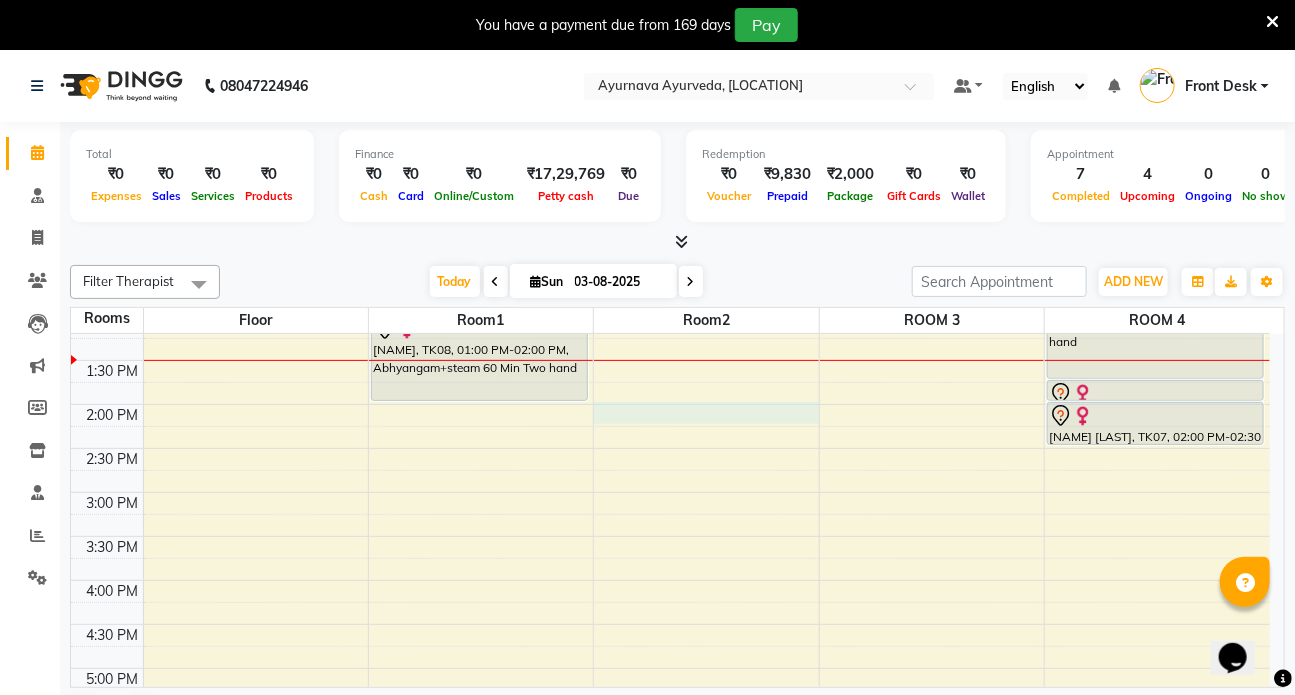 click on "7:00 AM 7:30 AM 8:00 AM 8:30 AM 9:00 AM 9:30 AM 10:00 AM 10:30 AM 11:00 AM 11:30 AM 12:00 PM 12:30 PM 1:00 PM 1:30 PM 2:00 PM 2:30 PM 3:00 PM 3:30 PM 4:00 PM 4:30 PM 5:00 PM 5:30 PM 6:00 PM 6:30 PM 7:00 PM 7:30 PM 8:00 PM 8:30 PM     [FIRST] /[FIRST] [LAST], TK02, 09:00 AM-10:00 AM, Abhyangam+steam 60 Min Two hand      [FIRST]/[FIRST] [LAST], TK05, 10:30 AM-11:30 AM, Patrapotliswedam     [FIRST]/[FIRST] [LAST], TK05, 11:30 AM-12:30 PM, Sirodhara             [NAME], TK08, 01:00 PM-02:00 PM, Abhyangam+steam 60 Min Two hand      [FIRST] /[FIRST] [LAST], TK03, 09:00 AM-10:00 AM, Abhyangam+steam 60 Min Two hand      [FIRST]/[FIRST] [LAST], TK06, 11:30 AM-12:30 PM, Udwarthanam steam     [FIRST] [LAST], TK04, 10:30 AM-11:30 AM, Takradhara     [FIRST] /[FIRST] [LAST], TK01, 09:30 AM-11:00 AM, Abhy+pottli+steam             [NAME] [LAST], TK07, 12:30 PM-01:45 PM, Abhyangam+ steam 75 Min four hand              [NAME] [LAST], TK07, 01:45 PM-02:00 PM, Matra Vasti             [NAME] [LAST], TK07, 02:00 PM-02:30 PM, Prishta vasti" at bounding box center [670, 404] 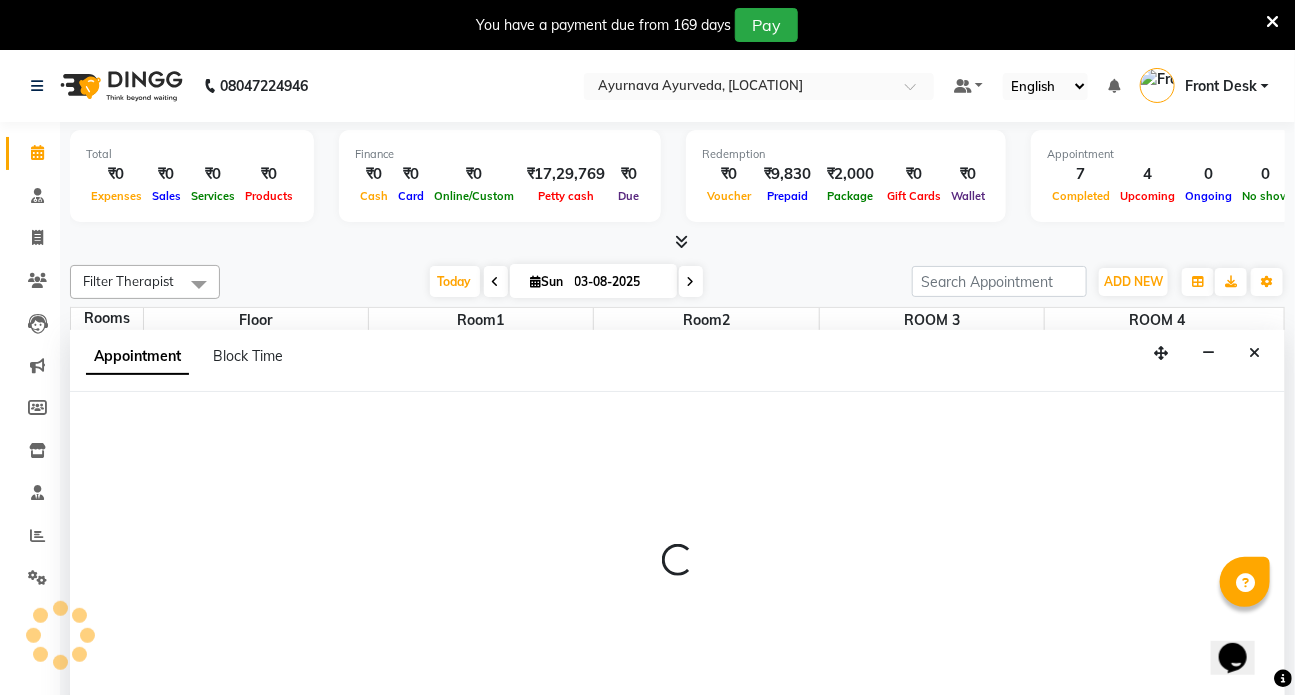 scroll, scrollTop: 50, scrollLeft: 0, axis: vertical 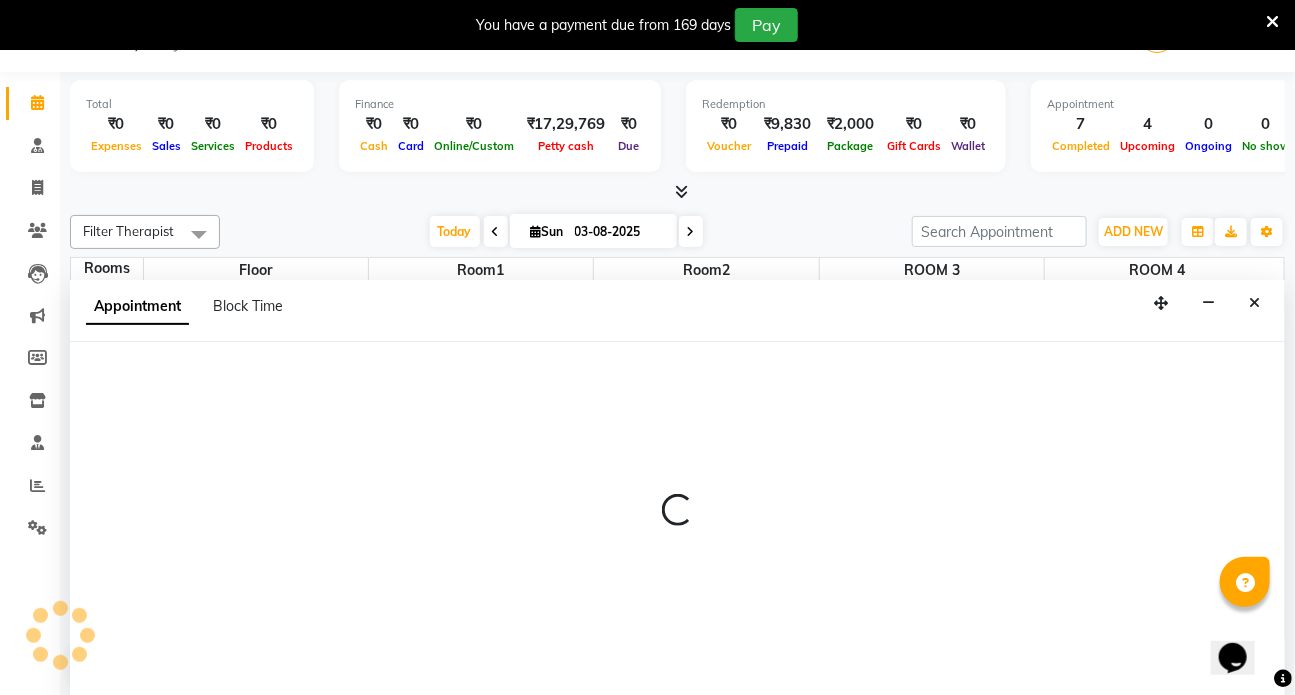 select on "840" 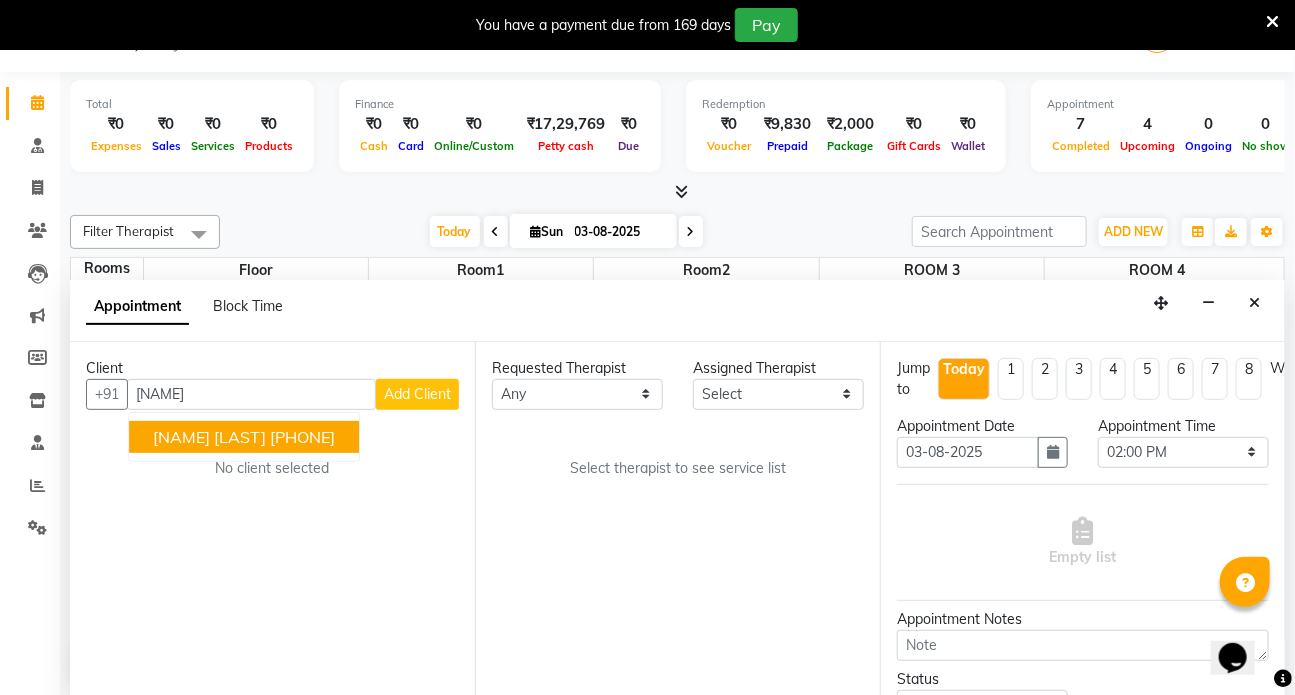 click on "[NAME] [LAST]" at bounding box center (209, 437) 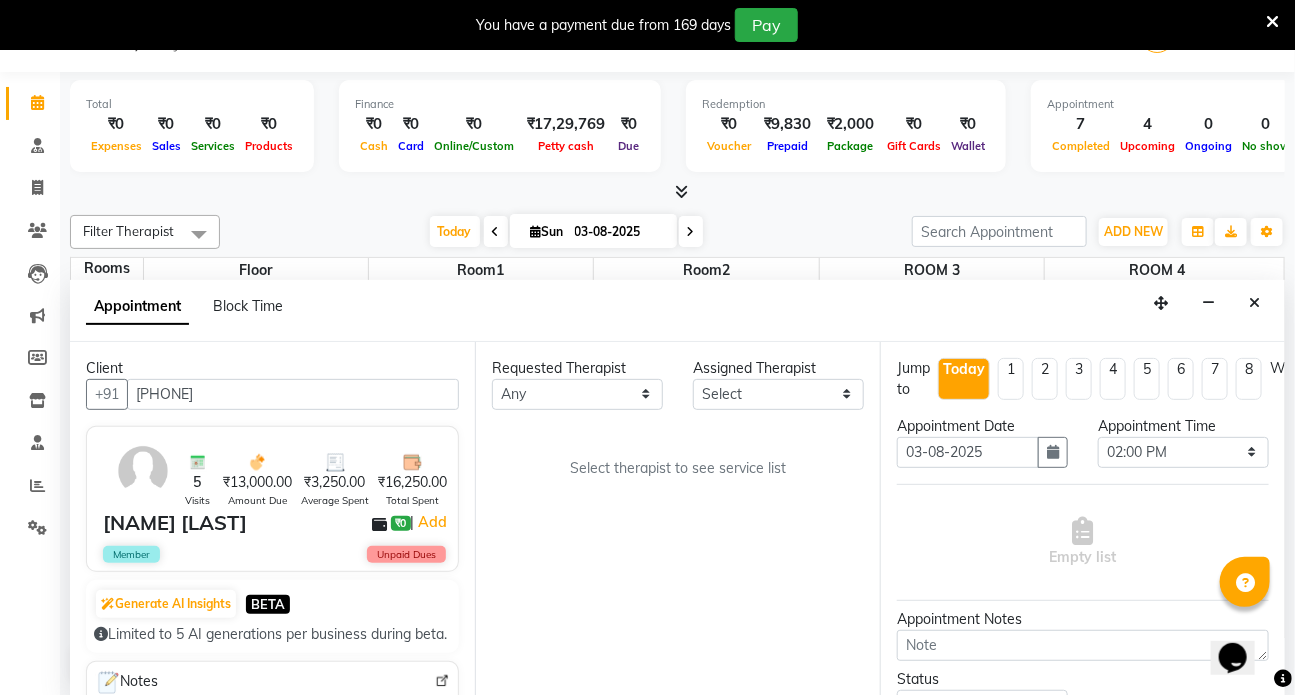 type on "[PHONE]" 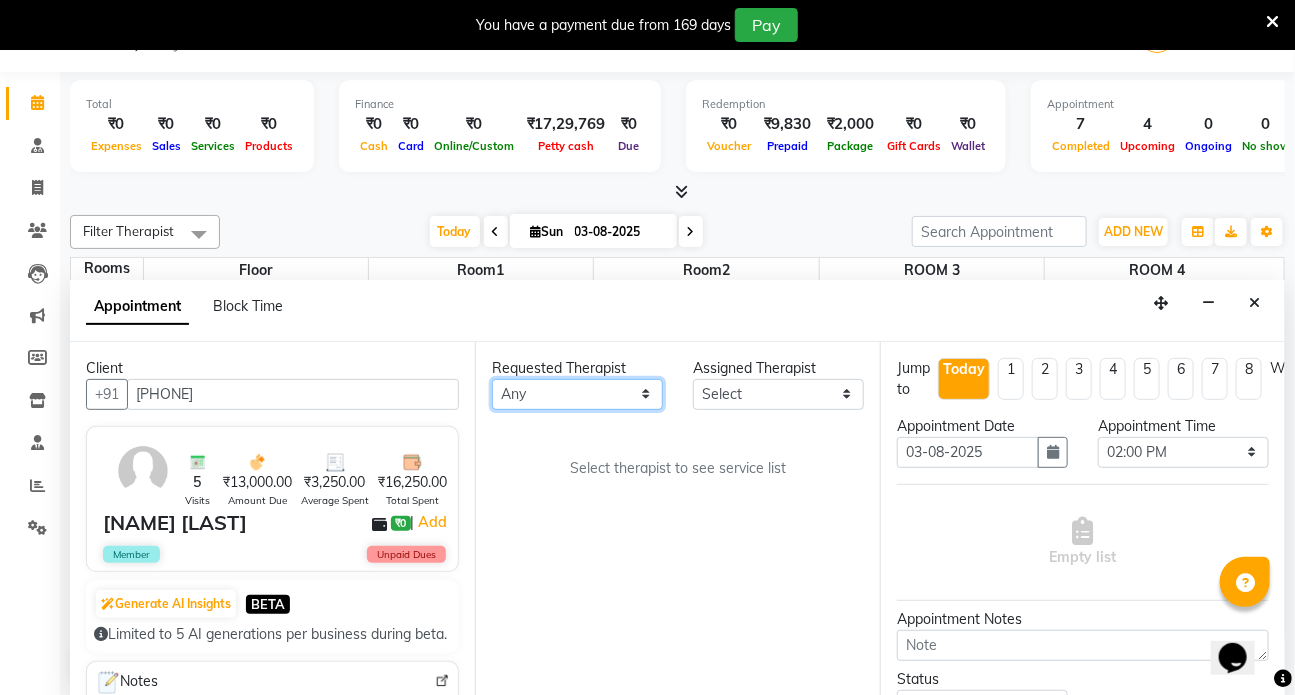 click on "Any [NAME] [NAME] [NAME] [NAME] [NAME] [NAME] [NAME] [NAME] [NAME] [NAME] [NAME]" at bounding box center [577, 394] 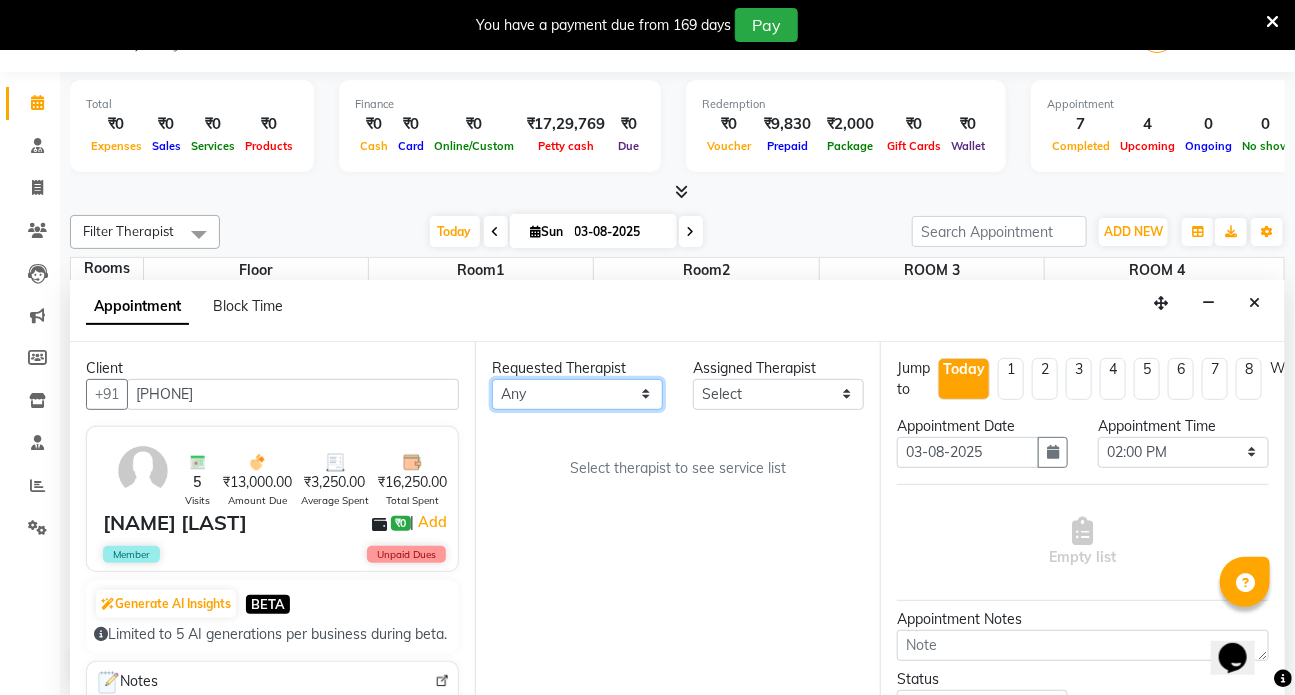 select on "64482" 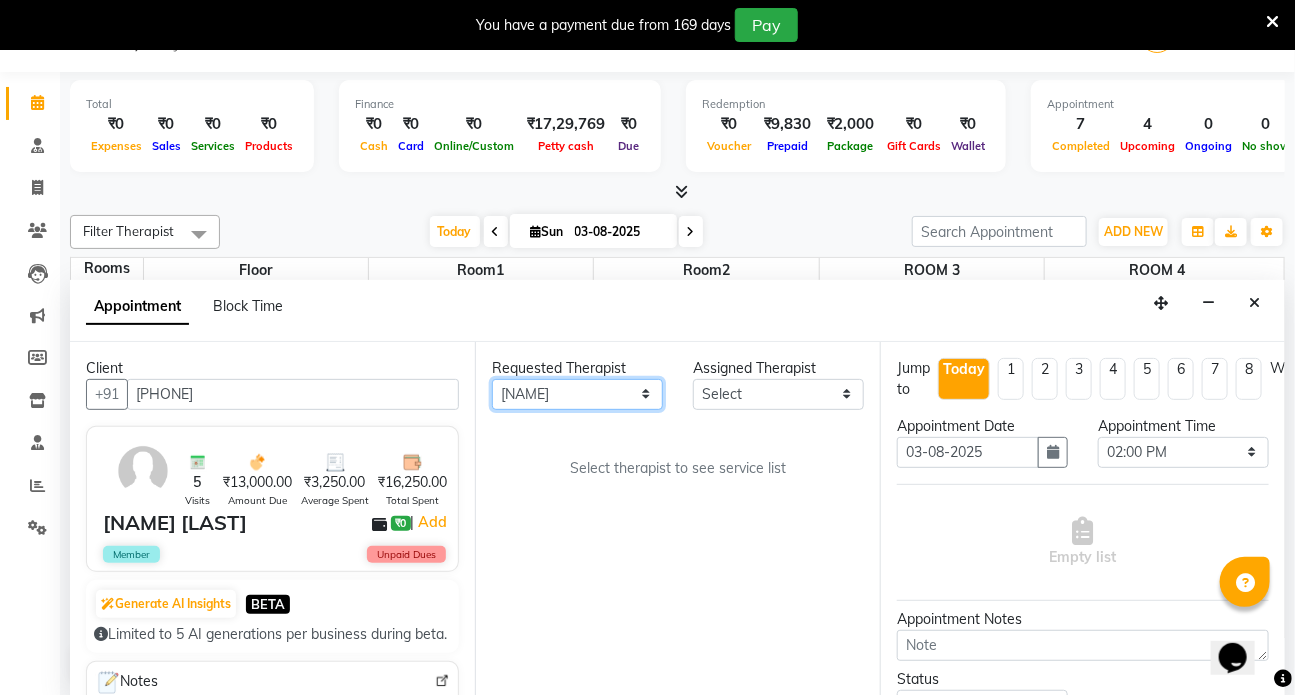 click on "Any [NAME] [NAME] [NAME] [NAME] [NAME] [NAME] [NAME] [NAME] [NAME] [NAME] [NAME]" at bounding box center [577, 394] 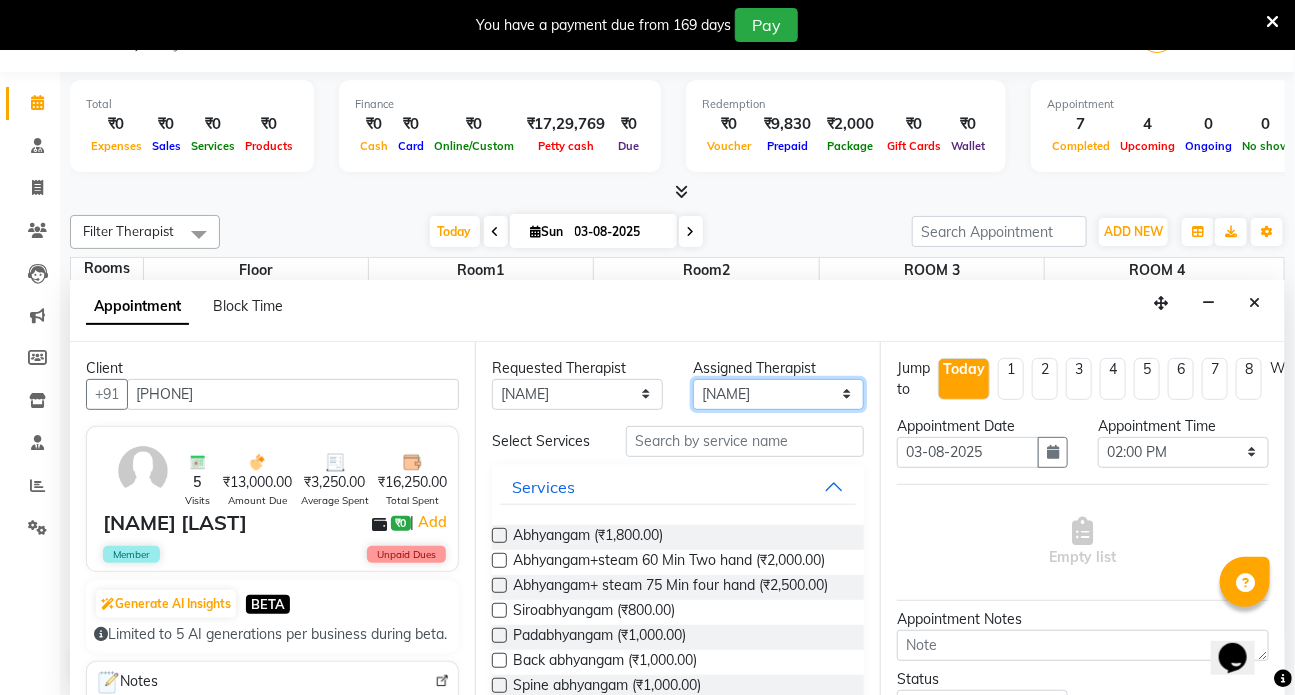 click on "Select [NAME] [NAME] [NAME] [NAME] [NAME] [NAME] [NAME] [NAME] [NAME] [NAME] [NAME]" at bounding box center (778, 394) 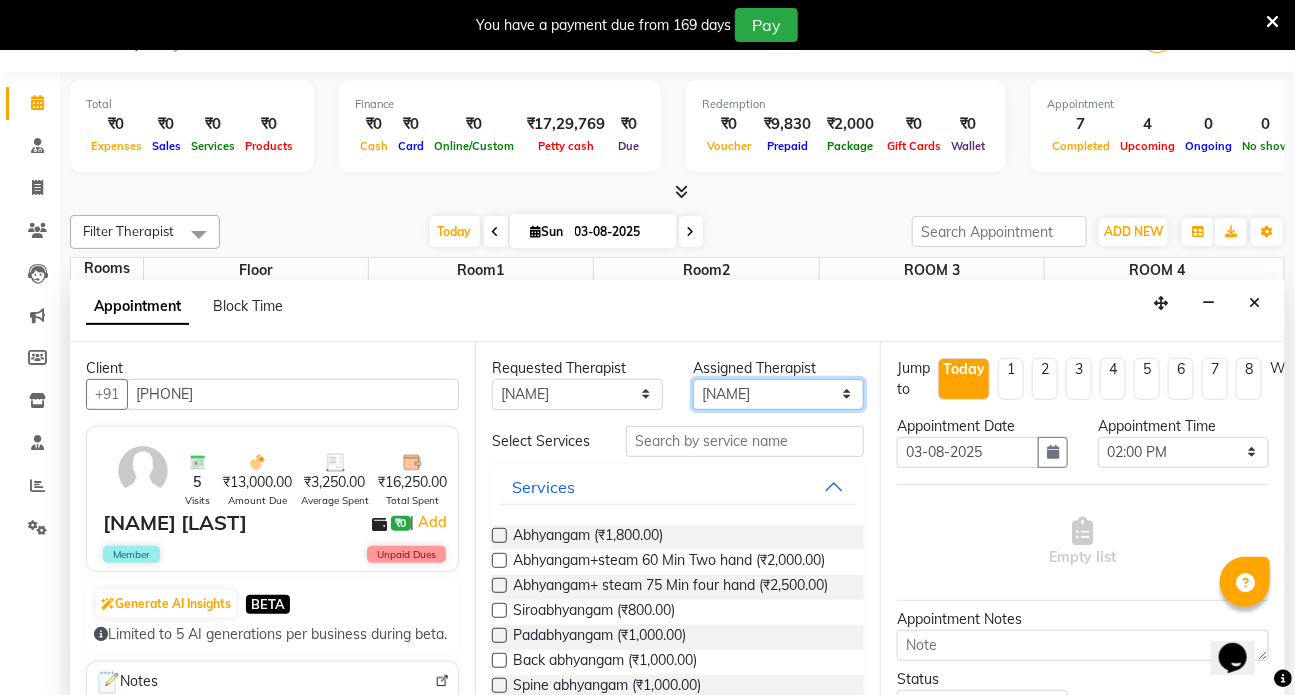 select on "75597" 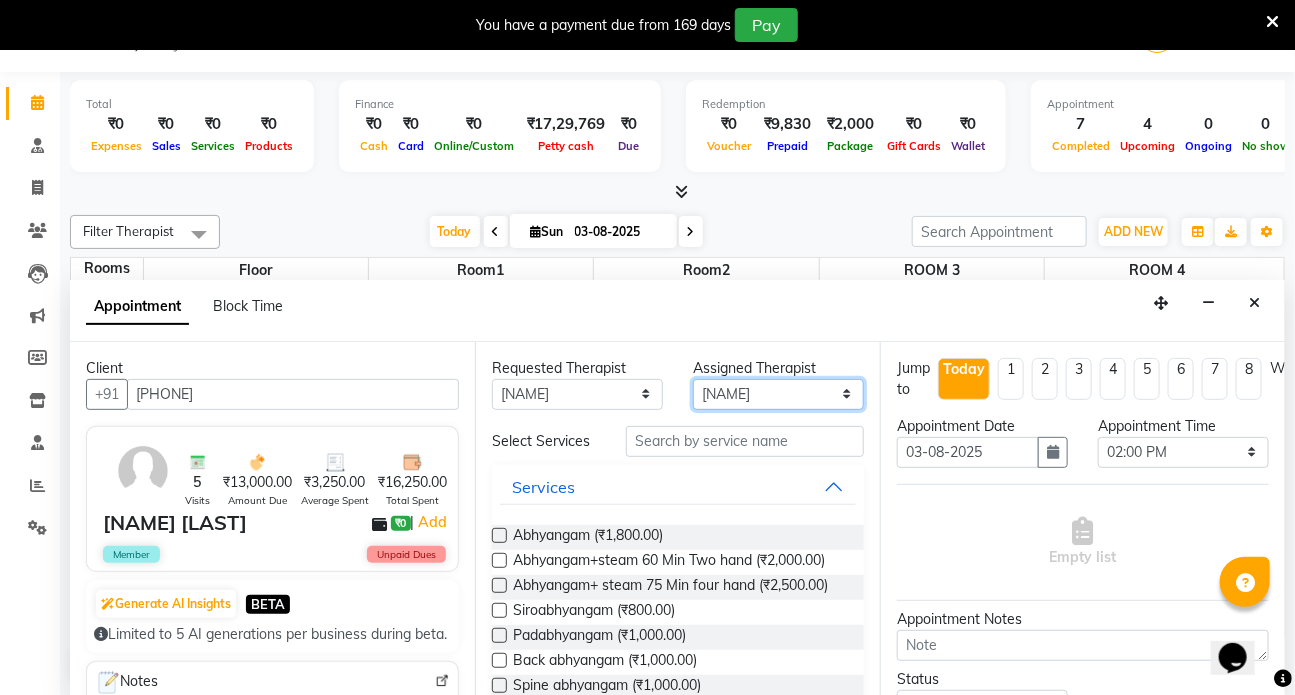 click on "Select [NAME] [NAME] [NAME] [NAME] [NAME] [NAME] [NAME] [NAME] [NAME] [NAME] [NAME]" at bounding box center (778, 394) 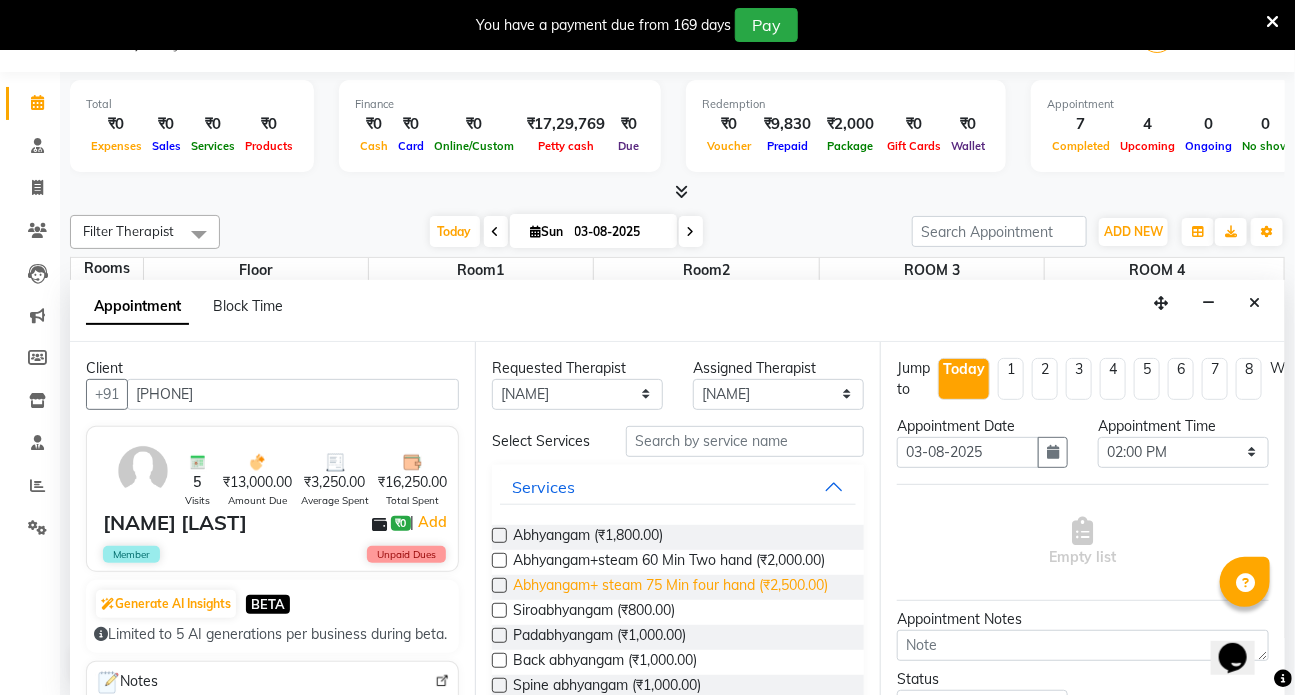 click on "Abhyangam+ steam 75 Min four hand  (₹2,500.00)" at bounding box center (670, 587) 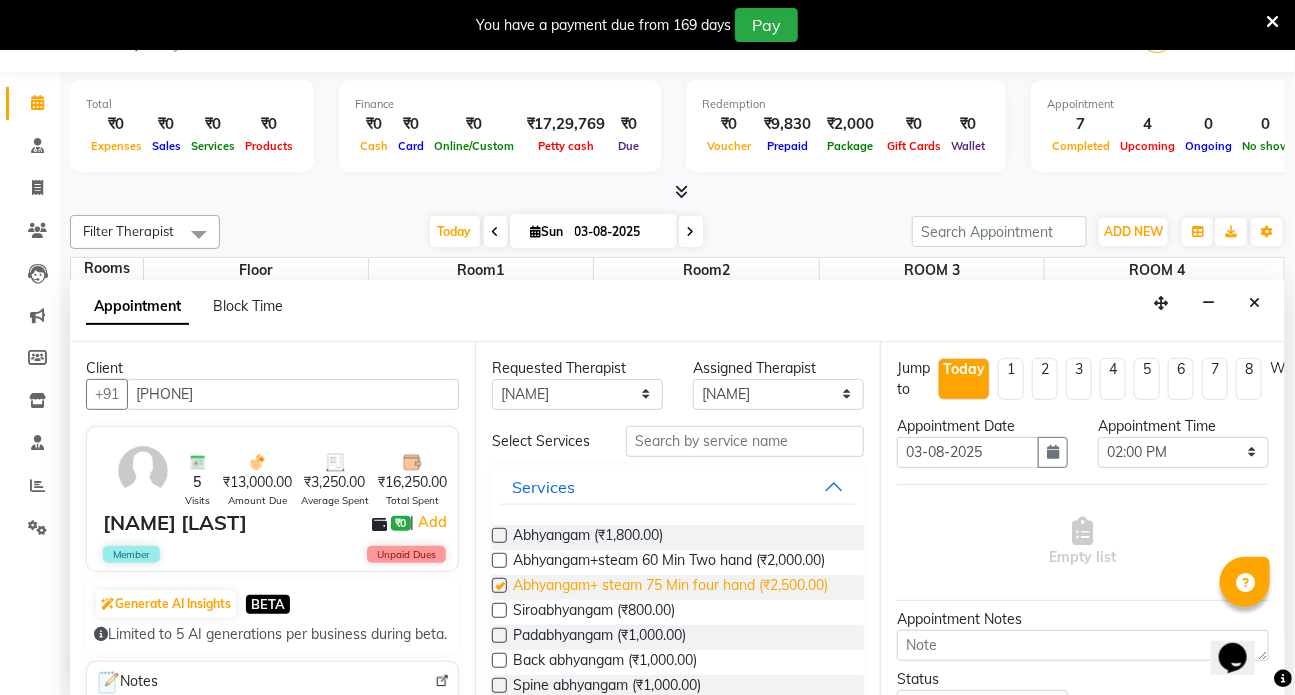 checkbox on "true" 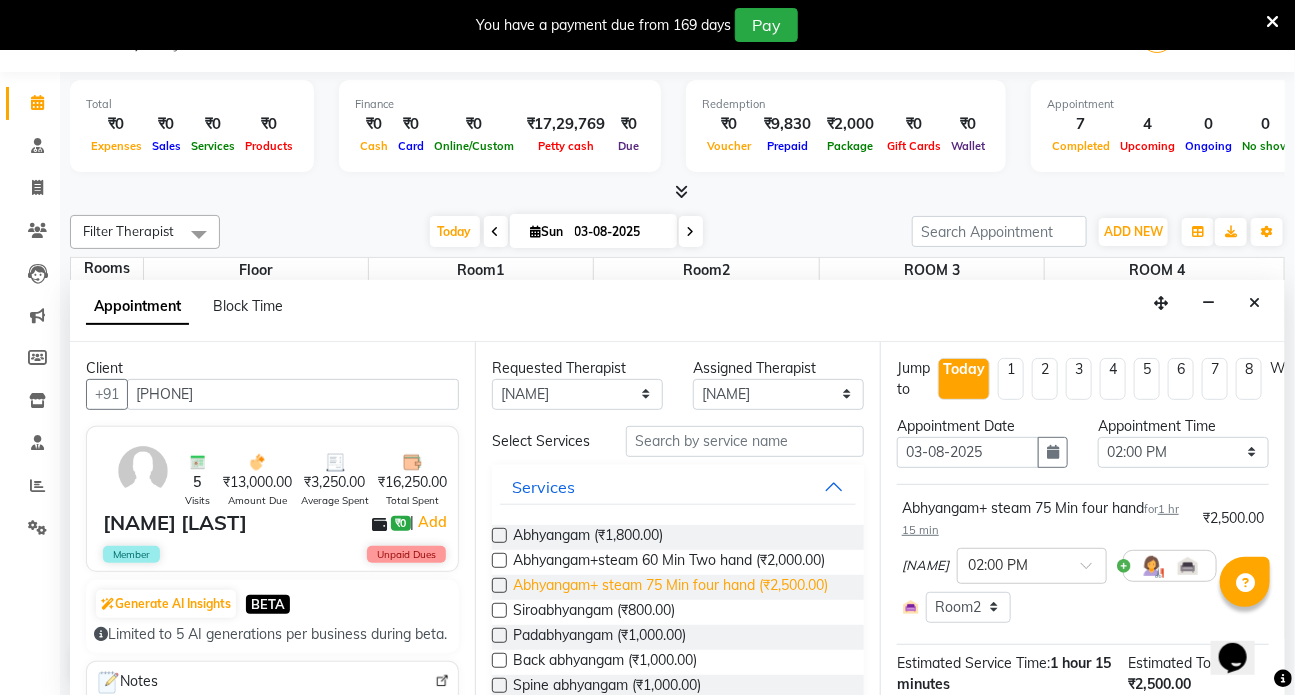 checkbox on "false" 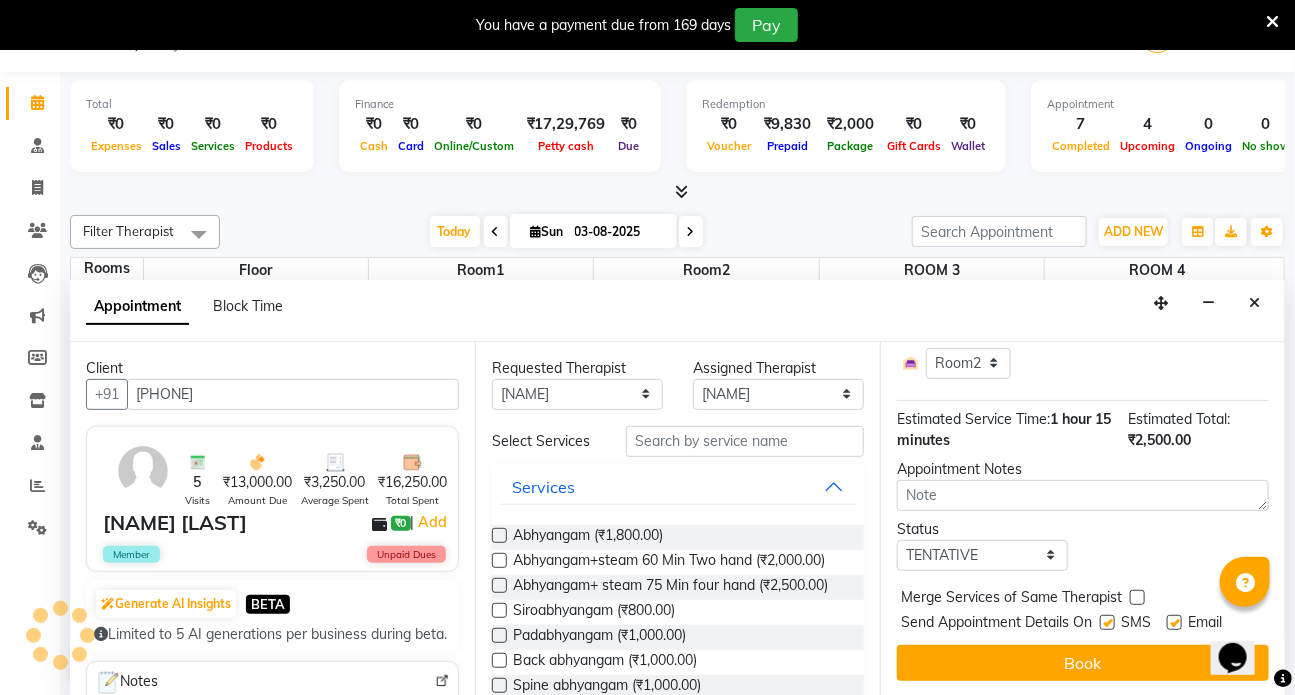 scroll, scrollTop: 256, scrollLeft: 0, axis: vertical 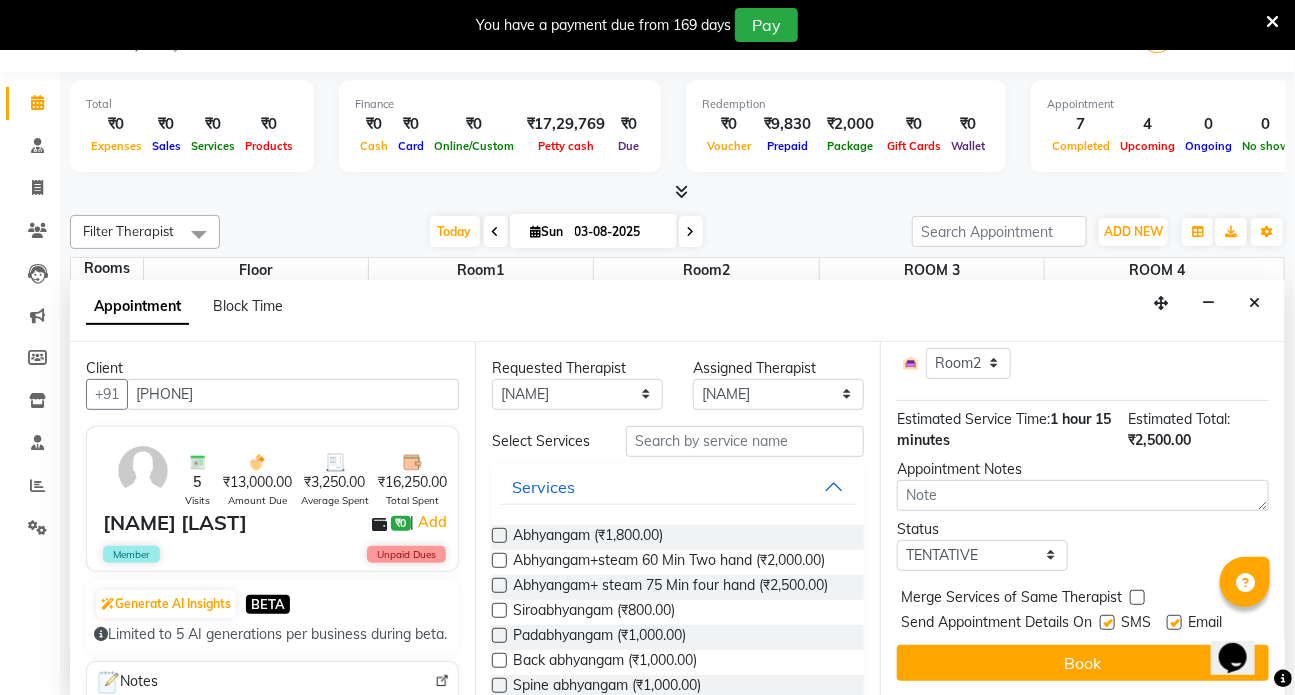 click at bounding box center [1107, 622] 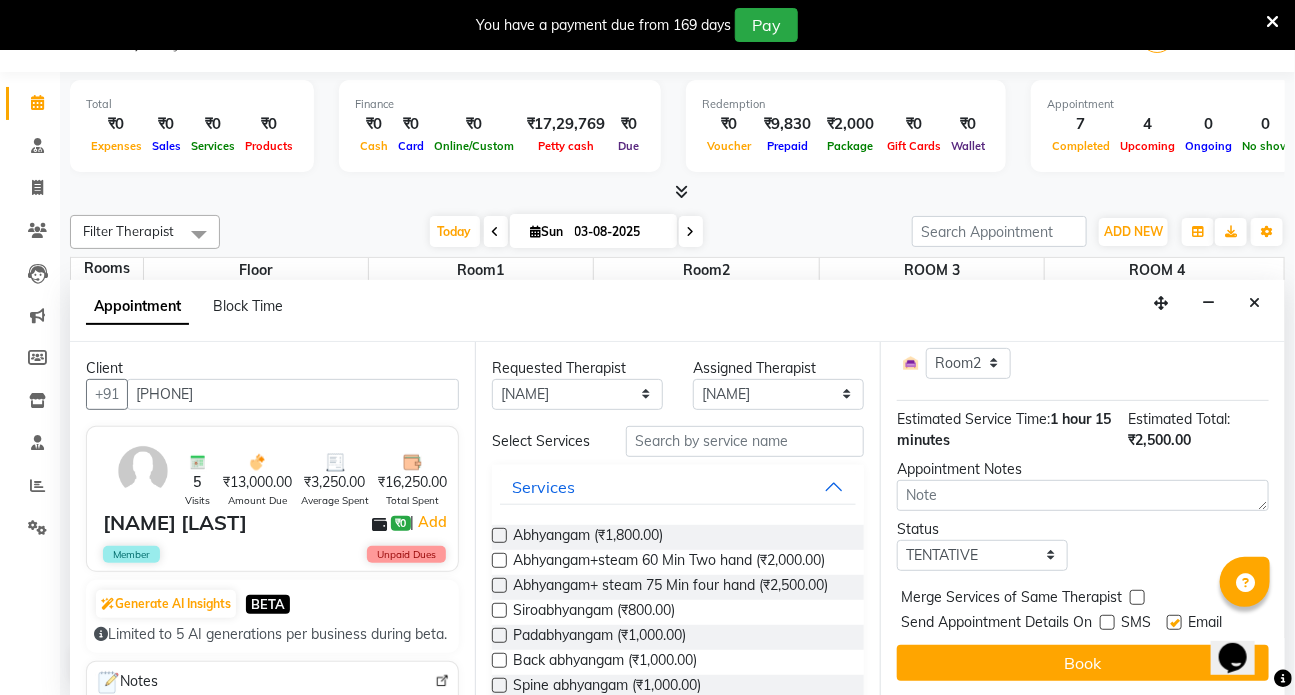 click at bounding box center [1107, 622] 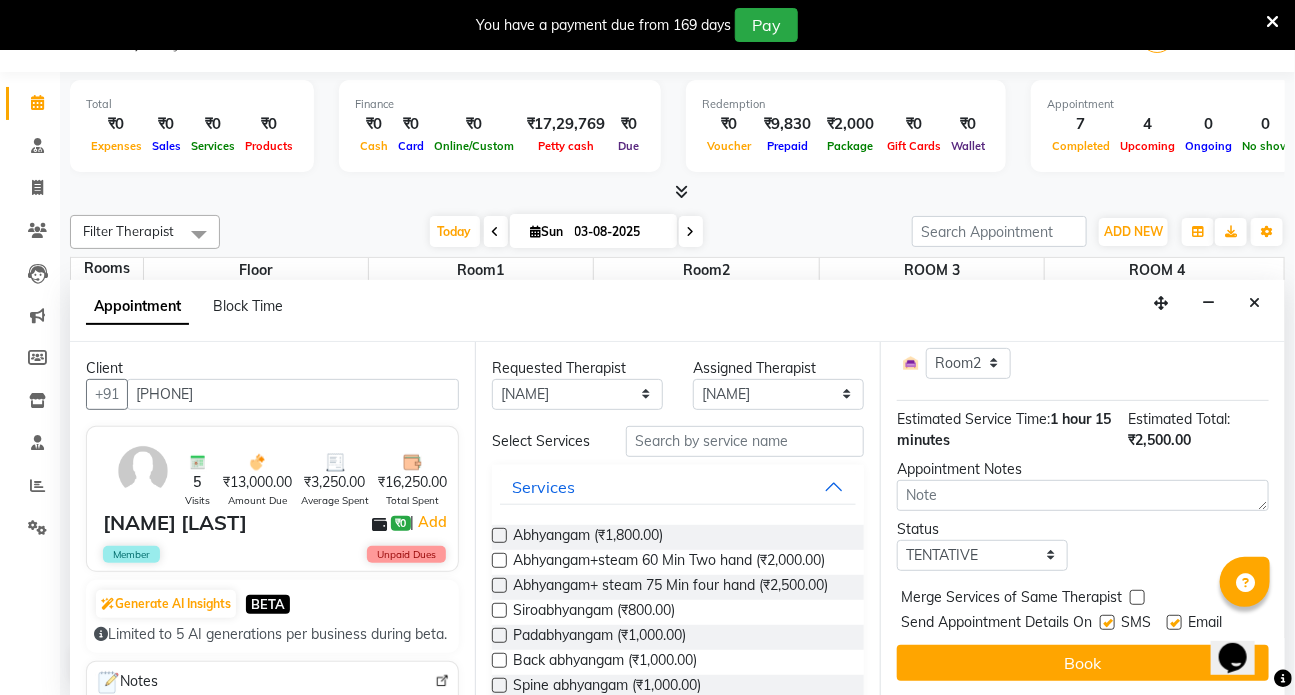 click at bounding box center [1107, 622] 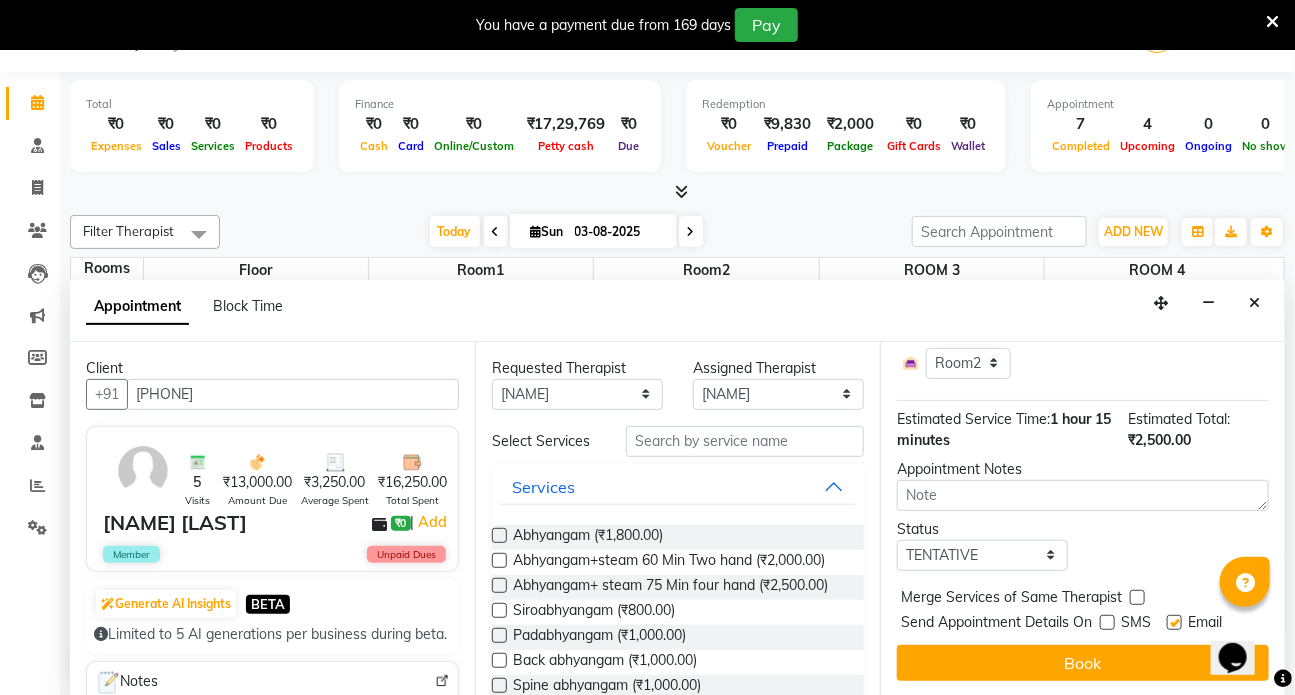 click at bounding box center [1174, 622] 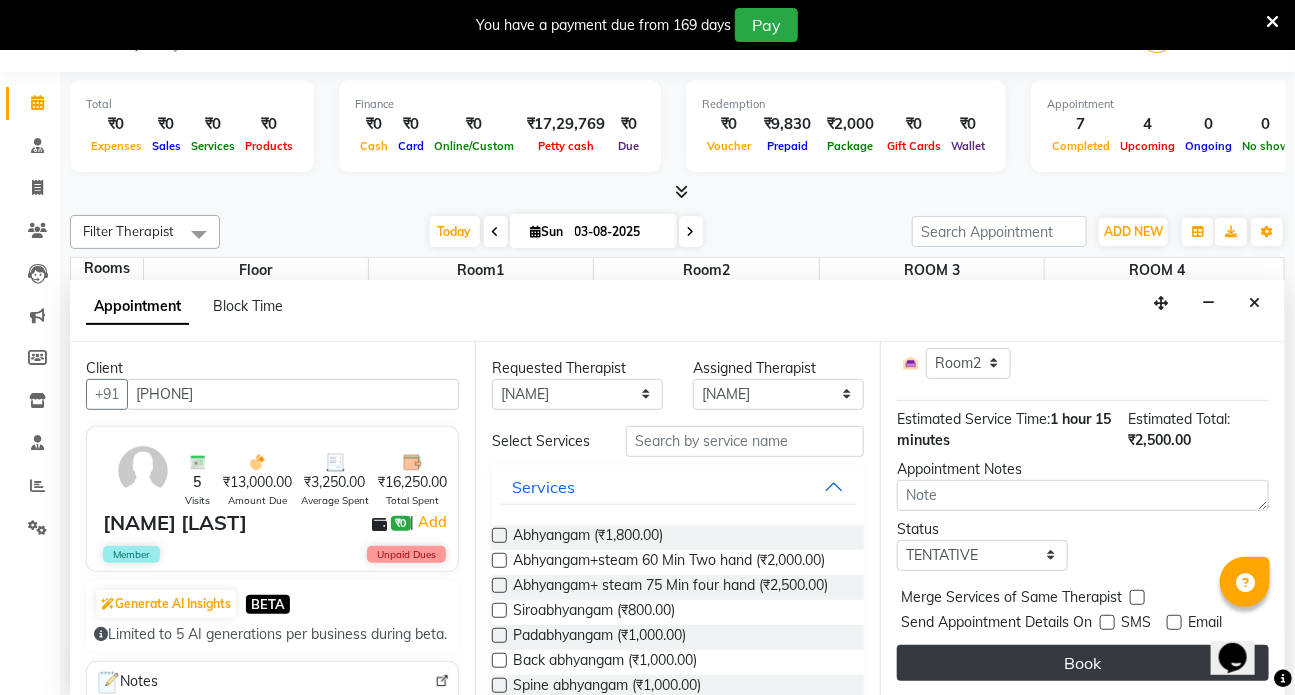 click on "Book" at bounding box center [1083, 663] 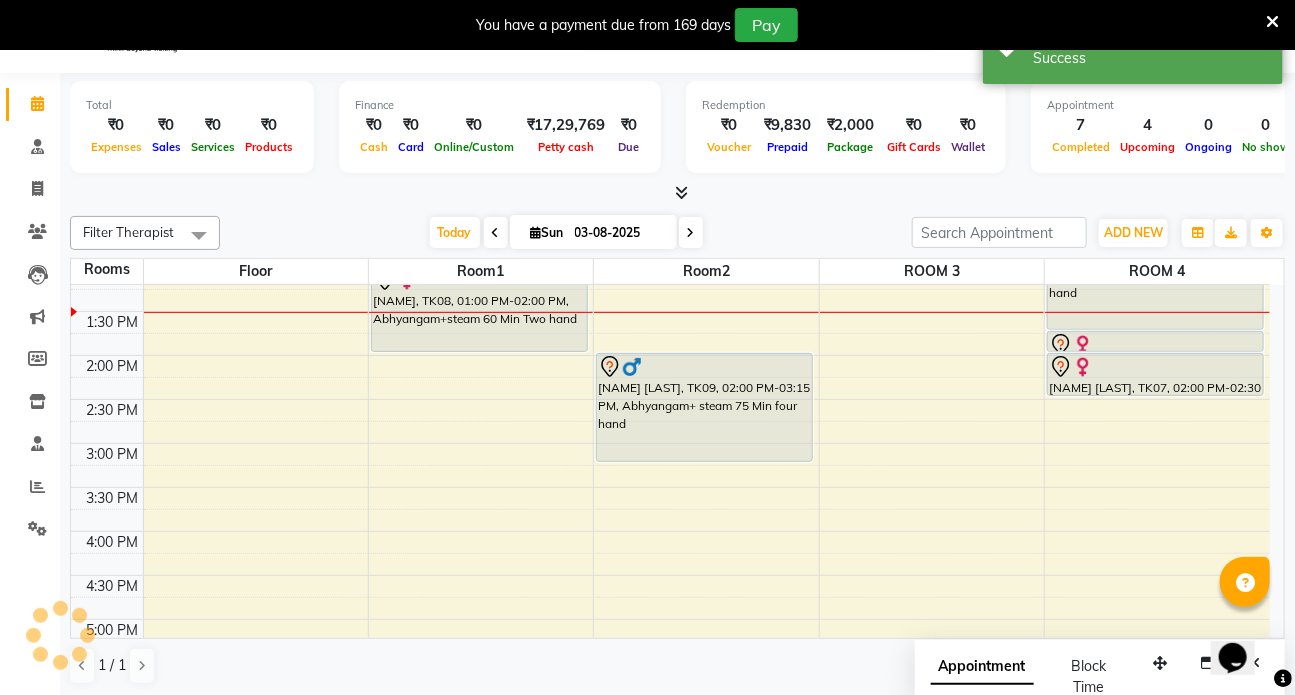 scroll, scrollTop: 0, scrollLeft: 0, axis: both 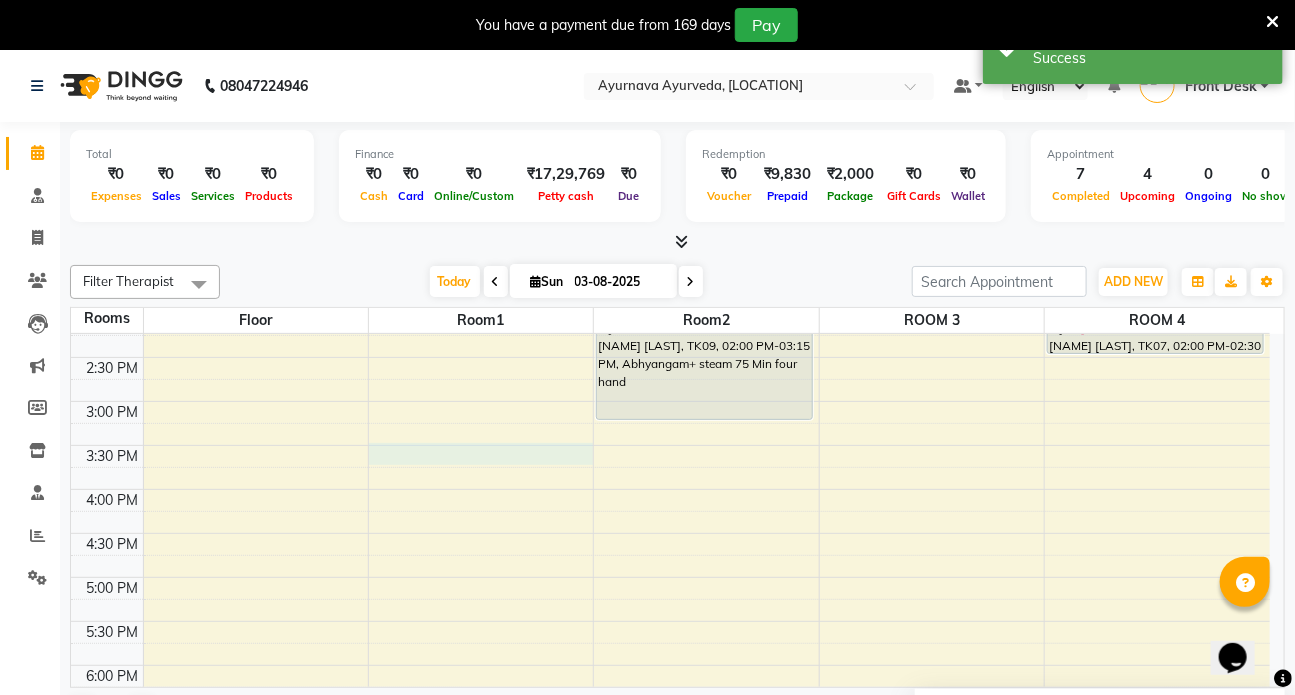 click on "7:00 AM 7:30 AM 8:00 AM 8:30 AM 9:00 AM 9:30 AM 10:00 AM 10:30 AM 11:00 AM 11:30 AM 12:00 PM 12:30 PM 1:00 PM 1:30 PM 2:00 PM 2:30 PM 3:00 PM 3:30 PM 4:00 PM 4:30 PM 5:00 PM 5:30 PM 6:00 PM 6:30 PM 7:00 PM 7:30 PM 8:00 PM 8:30 PM     [FIRST] /[FIRST] [LAST], TK02, 09:00 AM-10:00 AM, Abhyangam+steam 60 Min Two hand      [FIRST]/[FIRST] [LAST], TK05, 10:30 AM-11:30 AM, Patrapotliswedam     [FIRST]/[FIRST] [LAST], TK05, 11:30 AM-12:30 PM, Sirodhara             [NAME], TK08, 01:00 PM-02:00 PM, Abhyangam+steam 60 Min Two hand              [FIRST] /[FIRST] [LAST], TK03, 09:00 AM-10:00 AM, Abhyangam+steam 60 Min Two hand      [FIRST]/[FIRST] [LAST], TK06, 11:30 AM-12:30 PM, Udwarthanam steam             [NAME] [LAST], TK09, 02:00 PM-03:15 PM, Abhyangam+ steam 75 Min four hand      [FIRST] [LAST], TK04, 10:30 AM-11:30 AM, Takradhara     [FIRST] /[FIRST] [LAST], TK01, 09:30 AM-11:00 AM, Abhy+pottli+steam             [NAME] [LAST], TK07, 12:30 PM-01:45 PM, Abhyangam+ steam 75 Min four hand              [NAME] [LAST], TK07, 01:45 PM-02:00 PM, Matra Vasti" at bounding box center (670, 313) 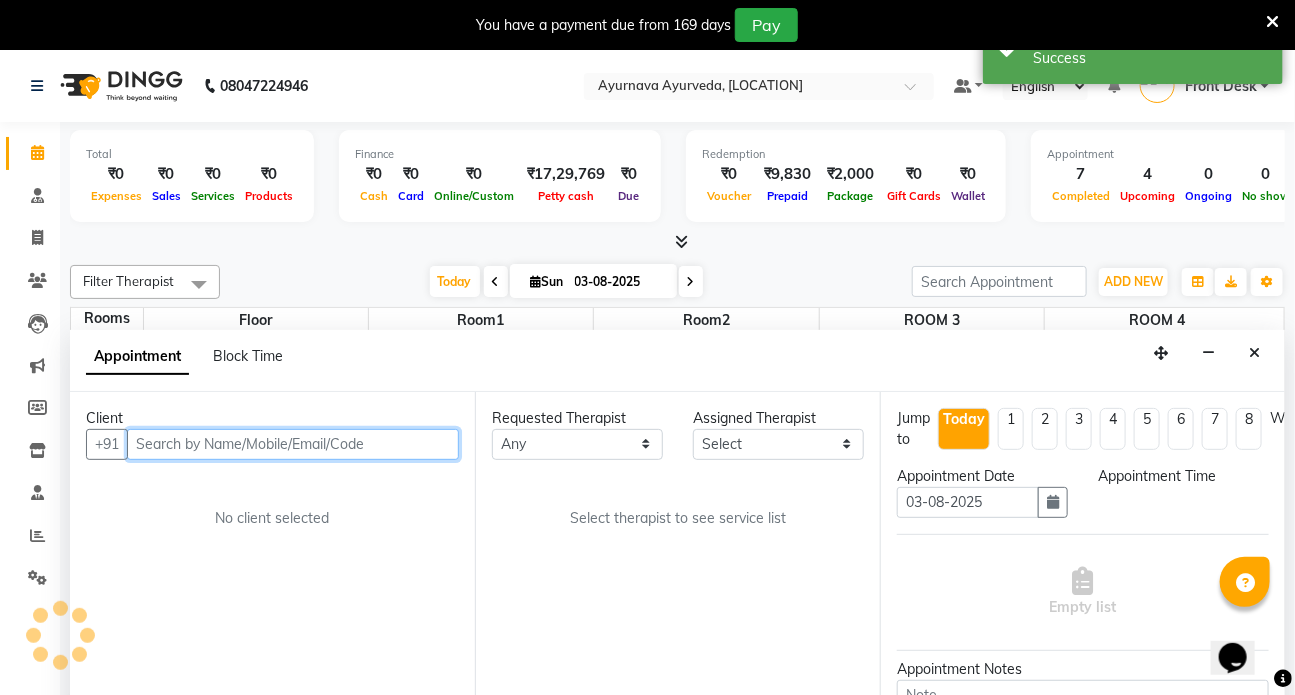 select on "930" 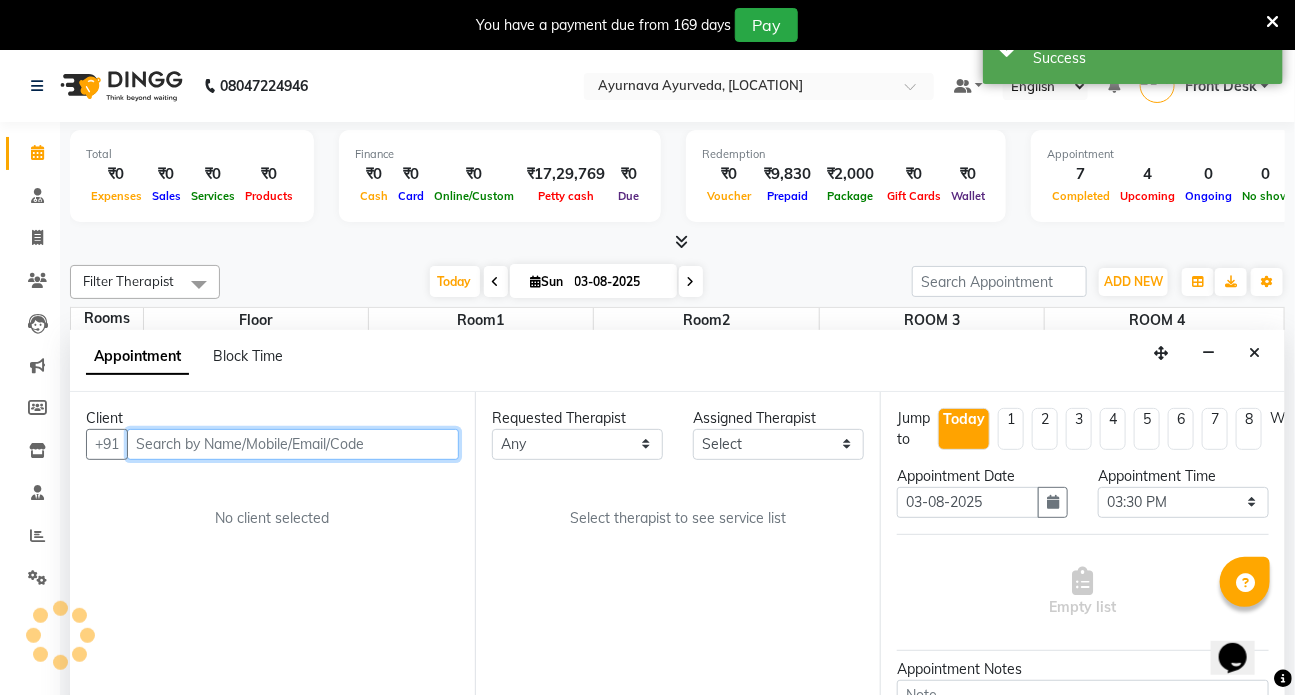 scroll, scrollTop: 50, scrollLeft: 0, axis: vertical 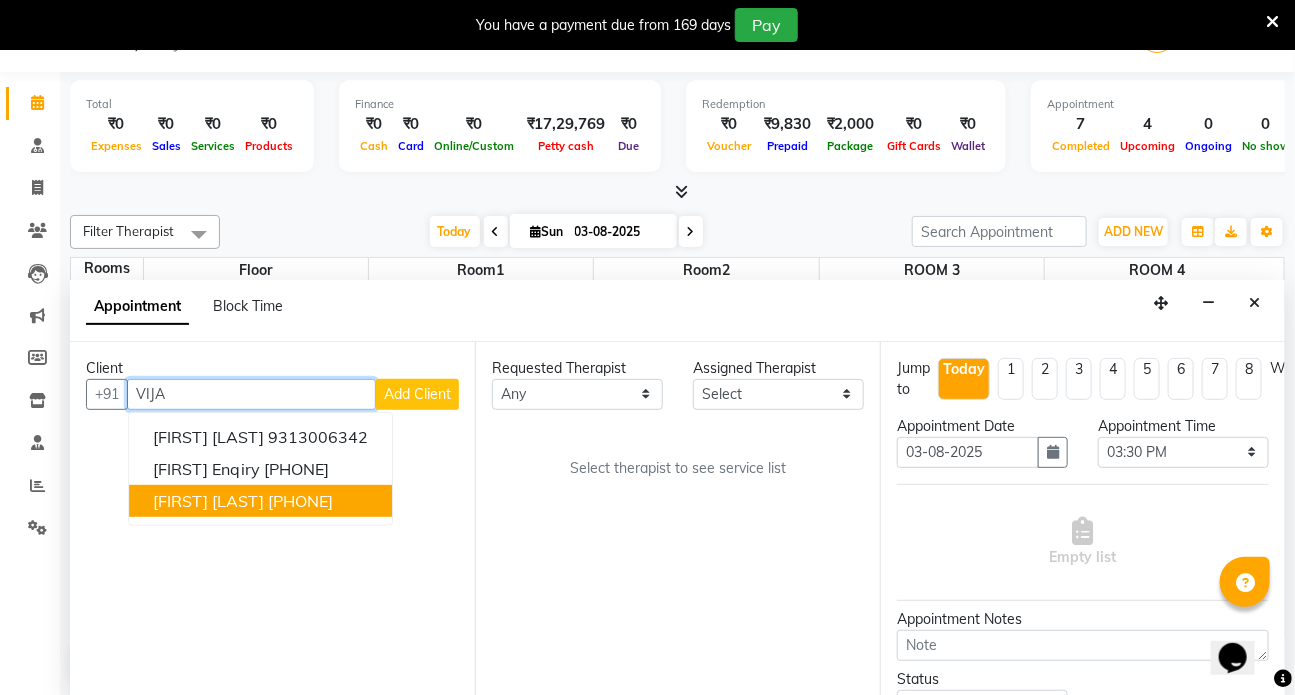 click on "[FIRST] [LAST]" at bounding box center [208, 501] 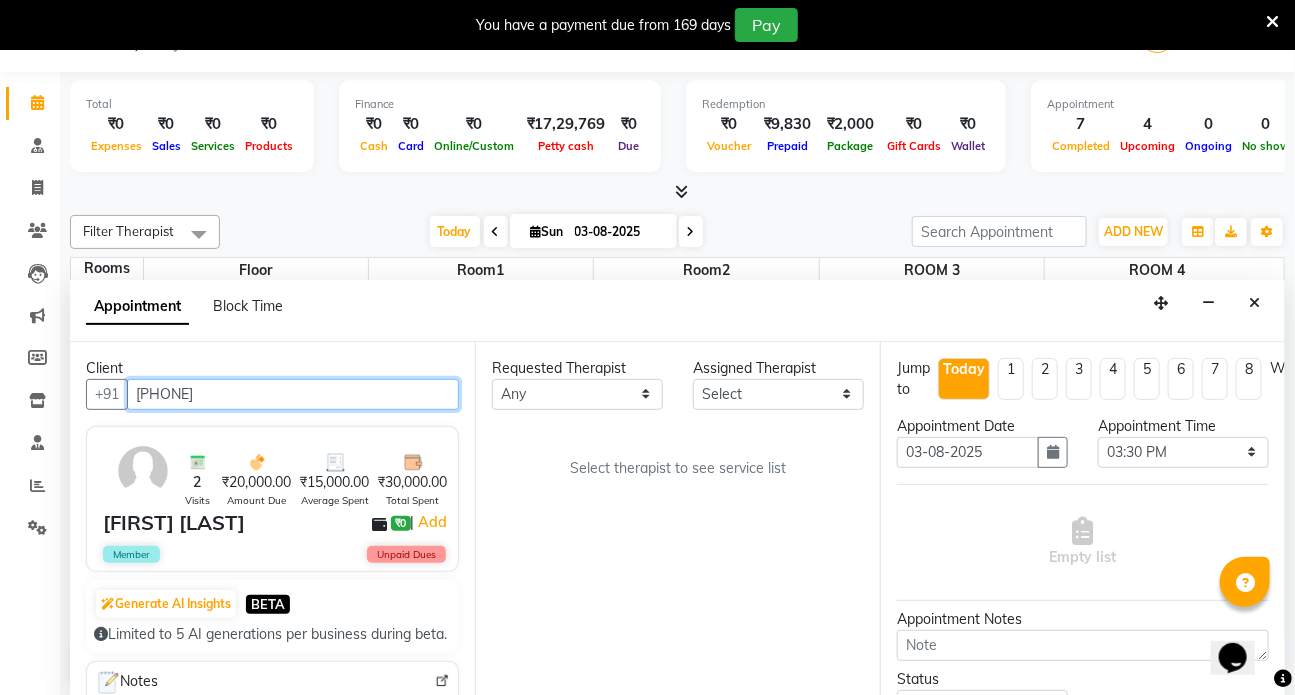 type on "[PHONE]" 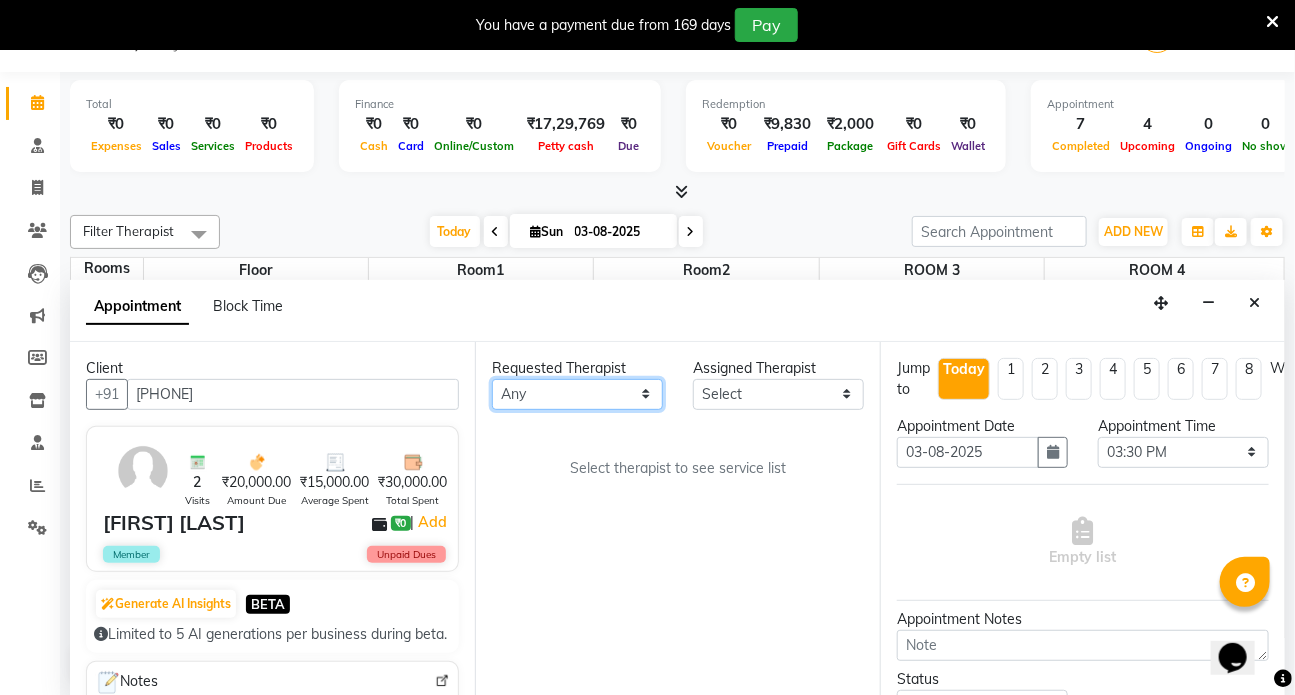 click on "Any [NAME] [NAME] [NAME] [NAME] [NAME] [NAME] [NAME] [NAME] [NAME] [NAME] [NAME]" at bounding box center (577, 394) 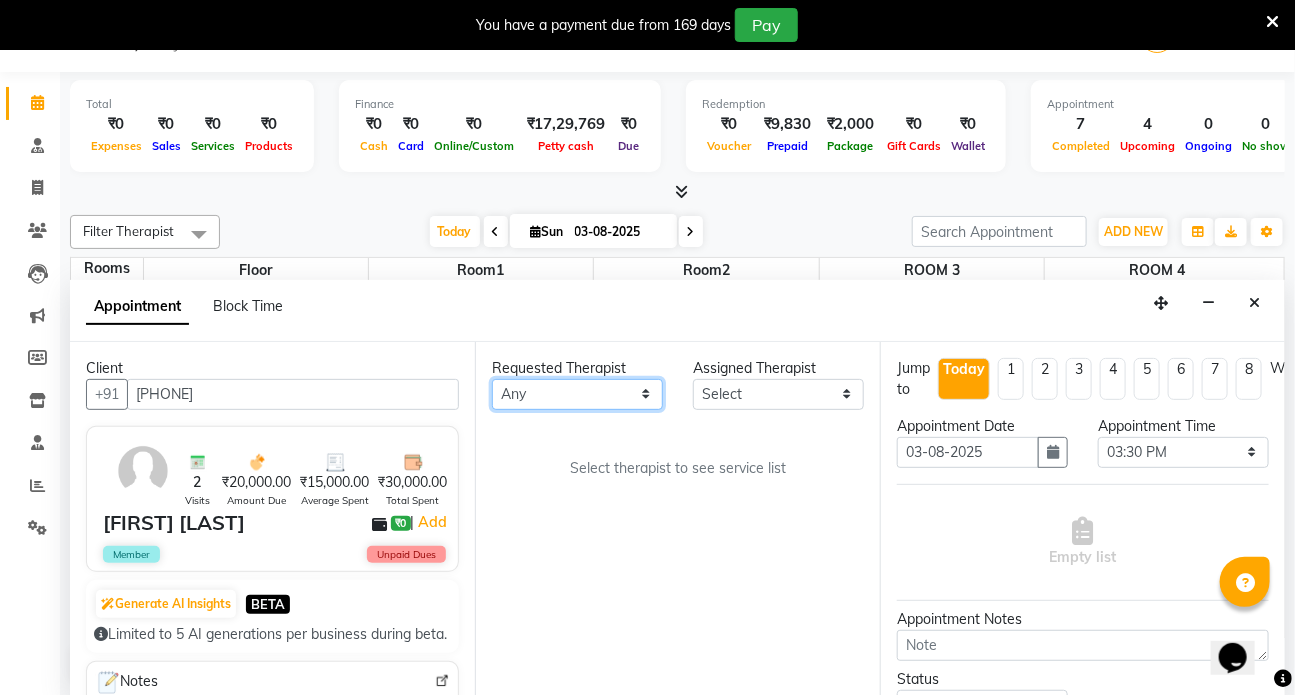 select on "64482" 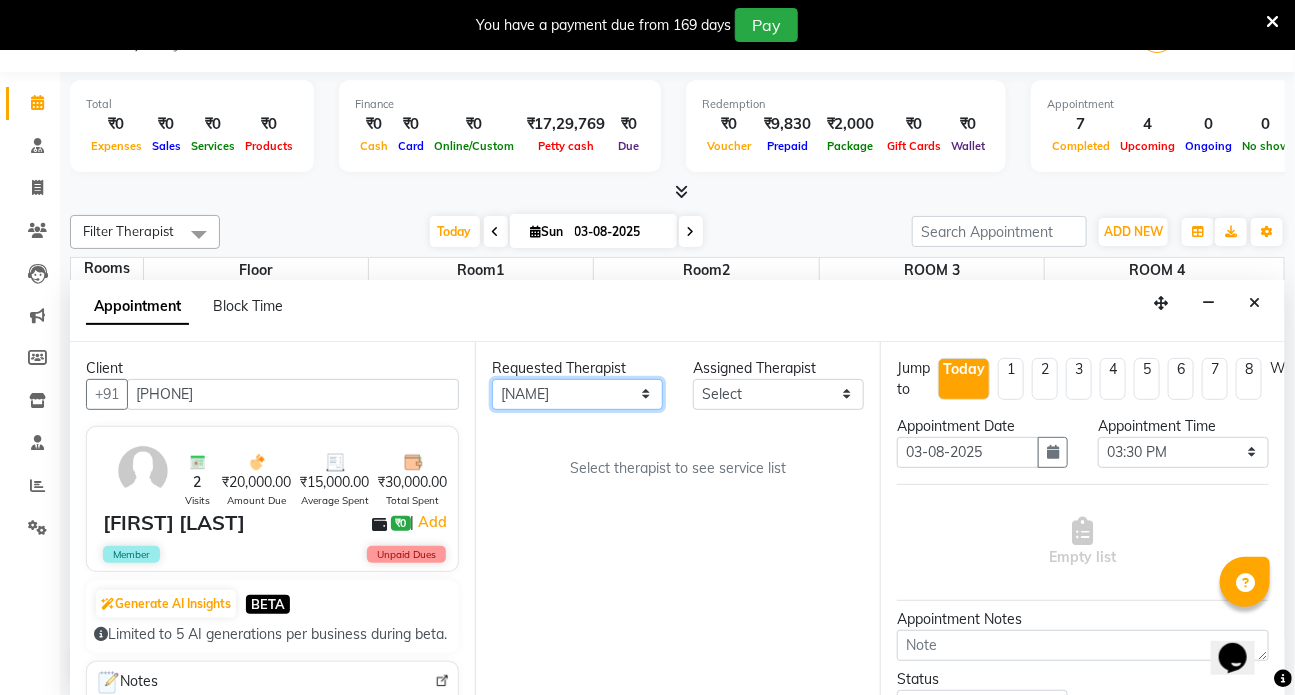 click on "Any [NAME] [NAME] [NAME] [NAME] [NAME] [NAME] [NAME] [NAME] [NAME] [NAME] [NAME]" at bounding box center [577, 394] 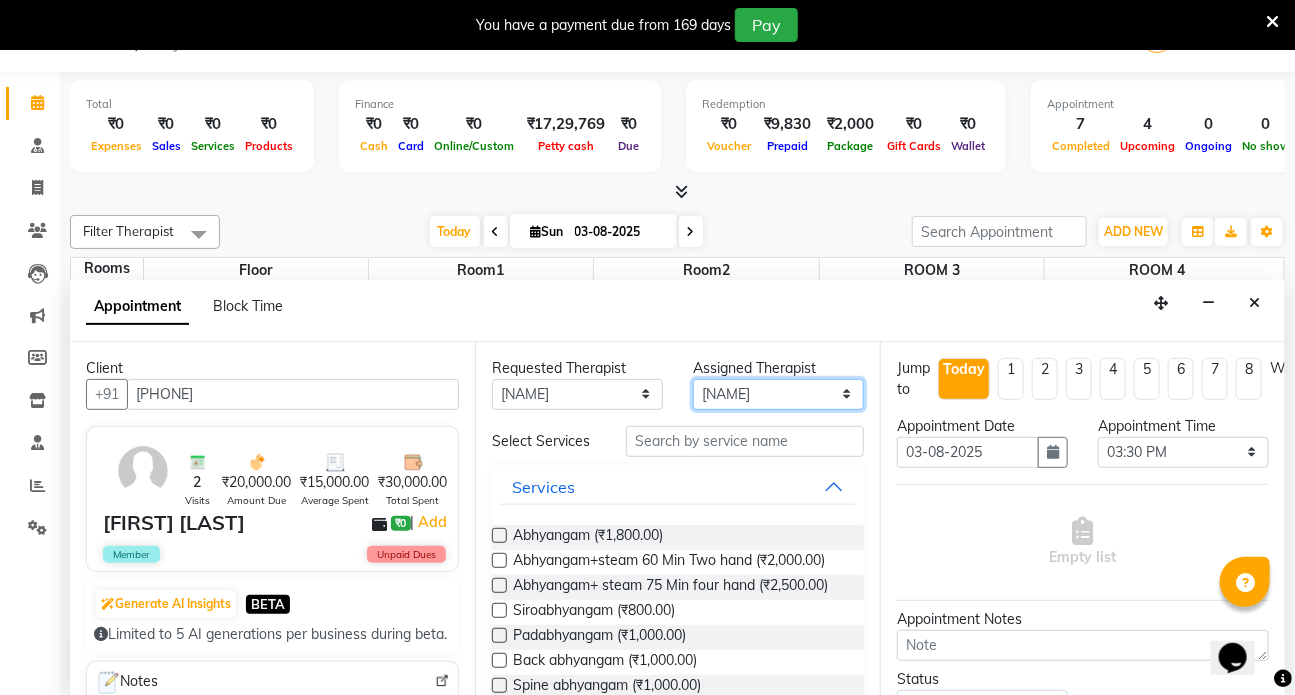 click on "Select [NAME] [NAME] [NAME] [NAME] [NAME] [NAME] [NAME] [NAME] [NAME] [NAME] [NAME]" at bounding box center (778, 394) 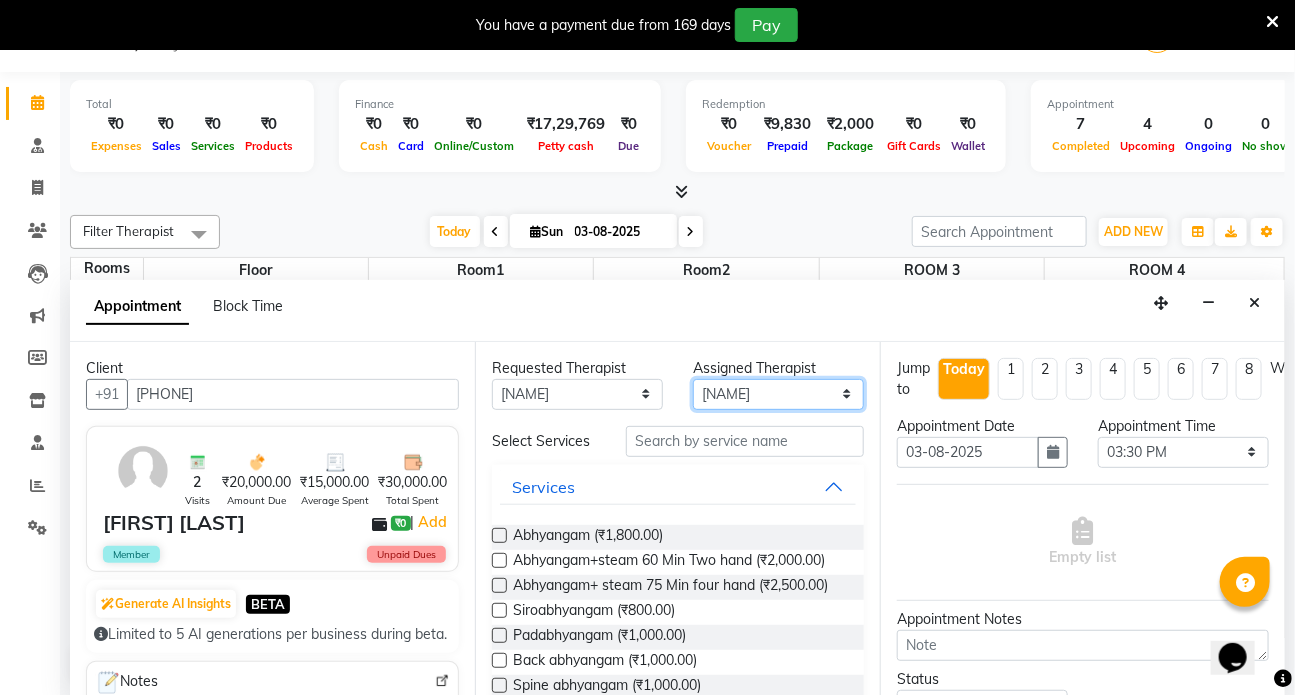 select on "75597" 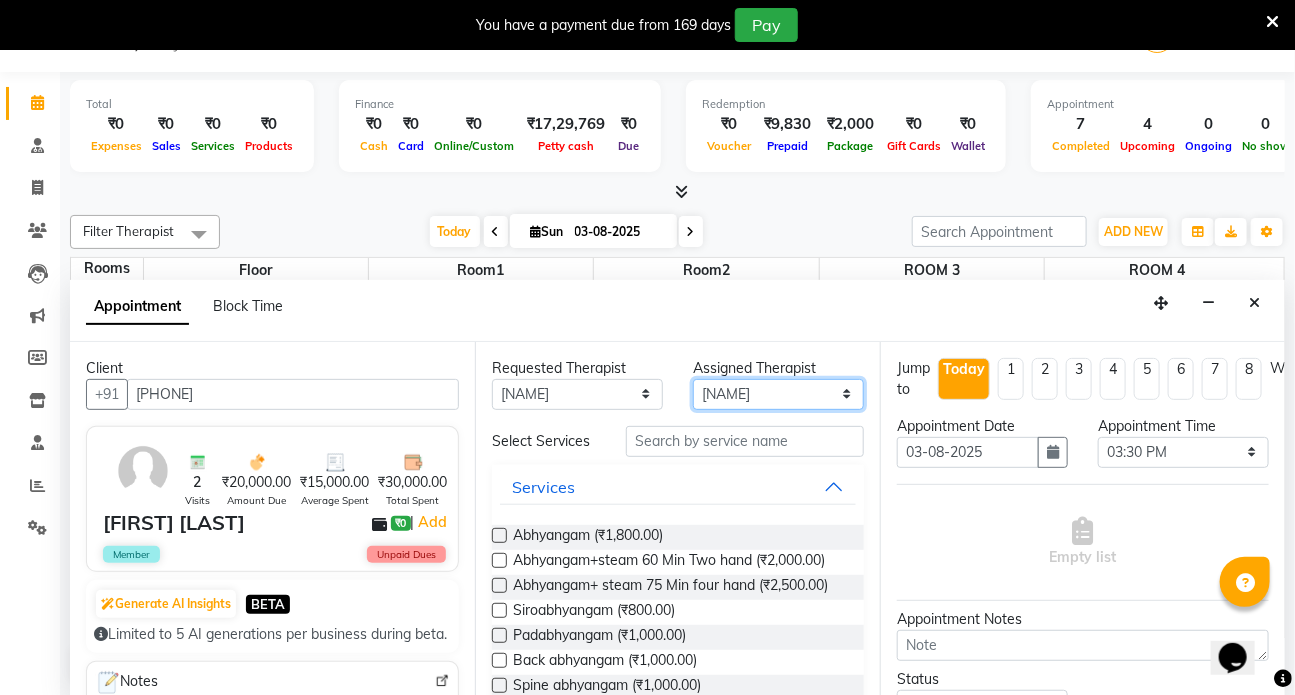 click on "Select [NAME] [NAME] [NAME] [NAME] [NAME] [NAME] [NAME] [NAME] [NAME] [NAME] [NAME]" at bounding box center [778, 394] 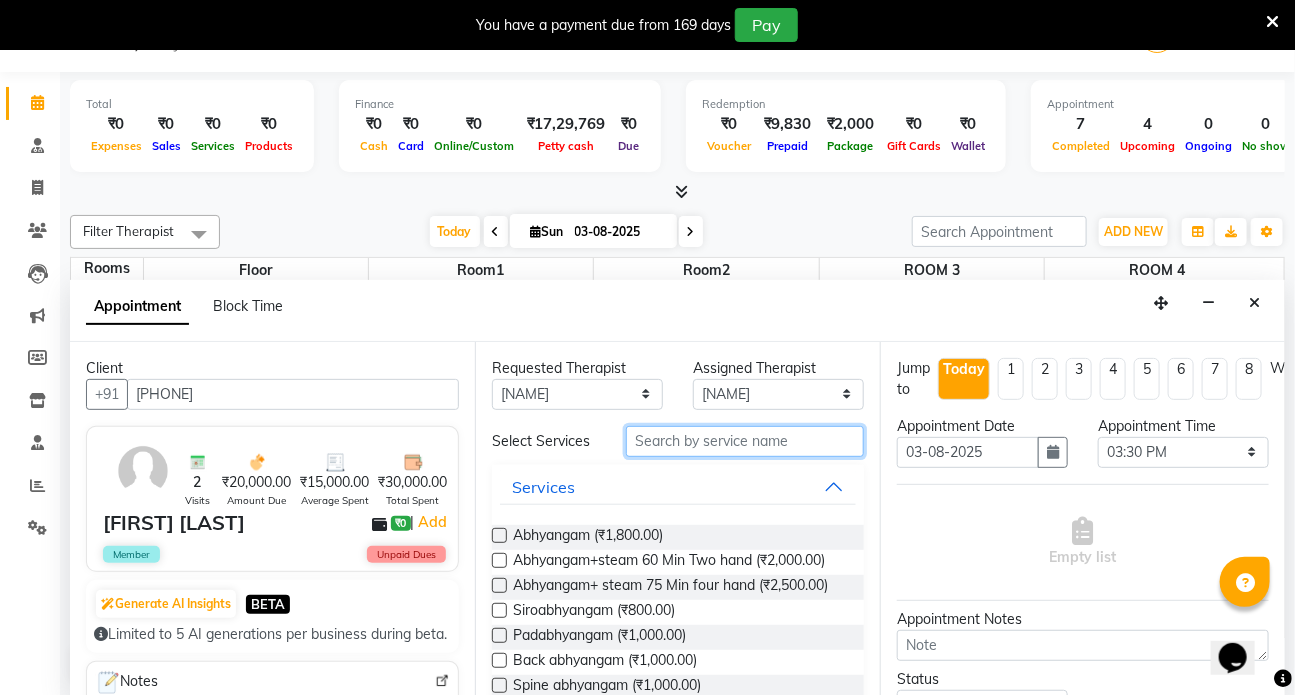 click at bounding box center [745, 441] 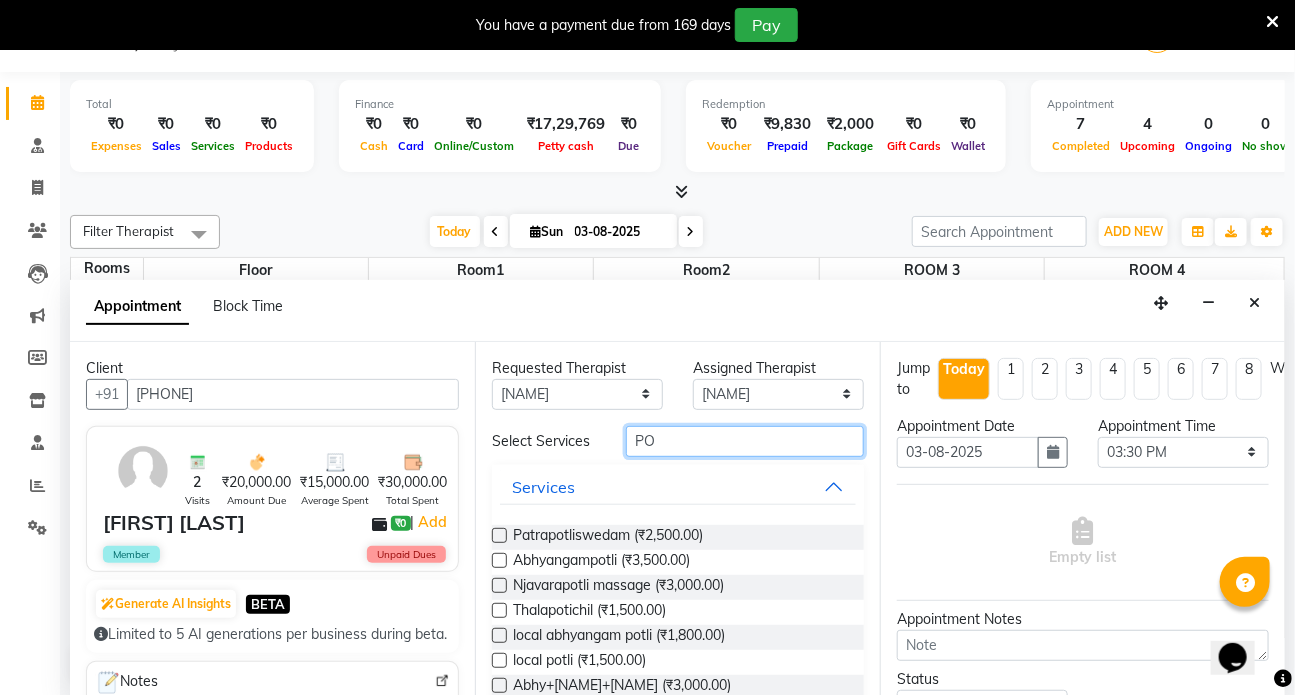 type on "PO" 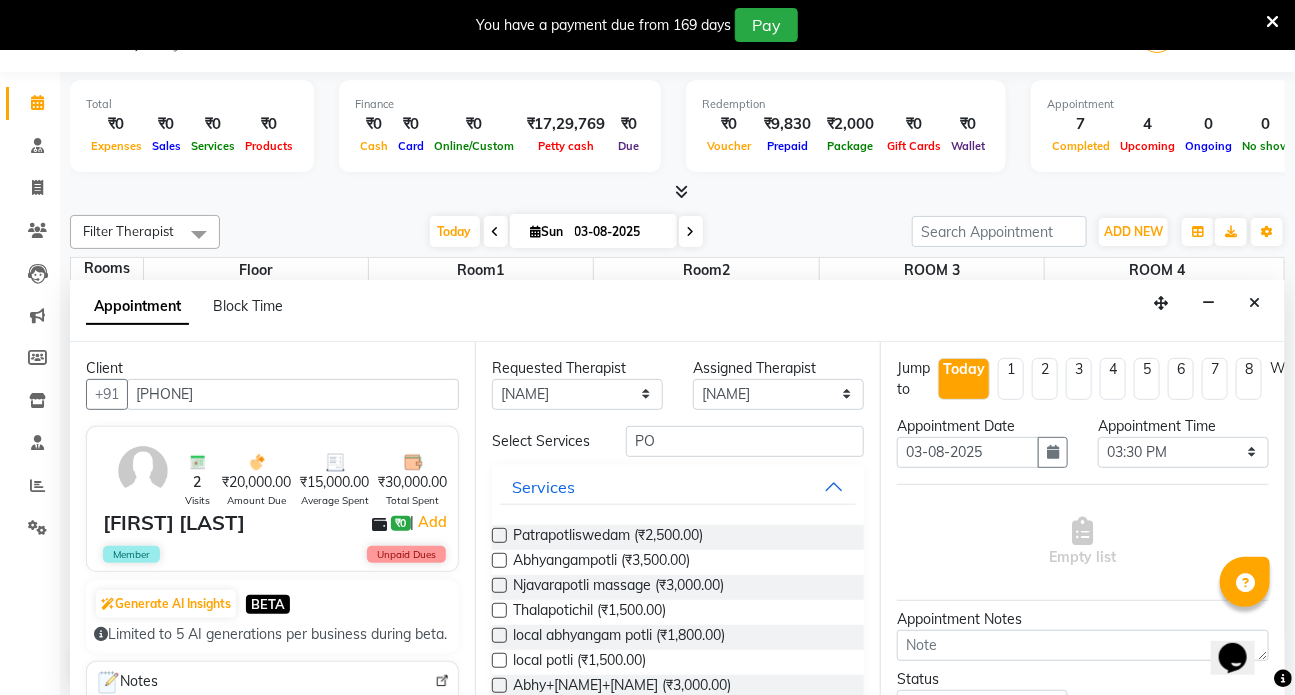 click at bounding box center [499, 535] 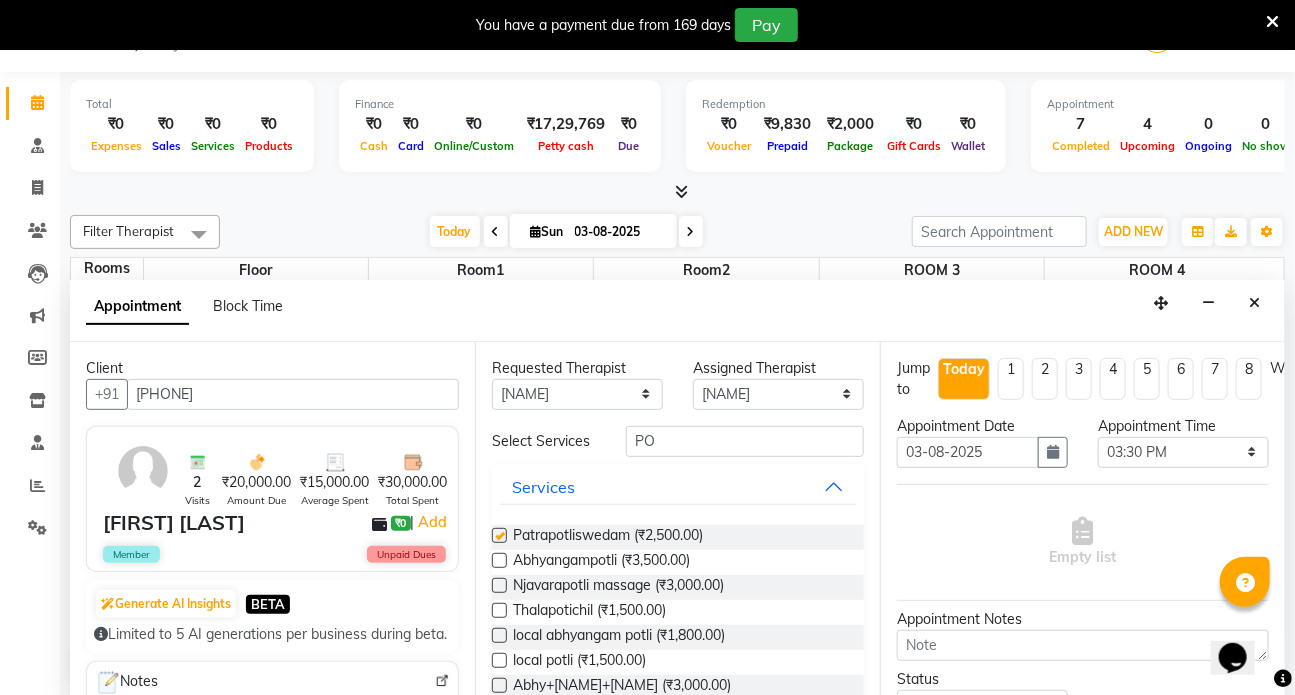 select on "2667" 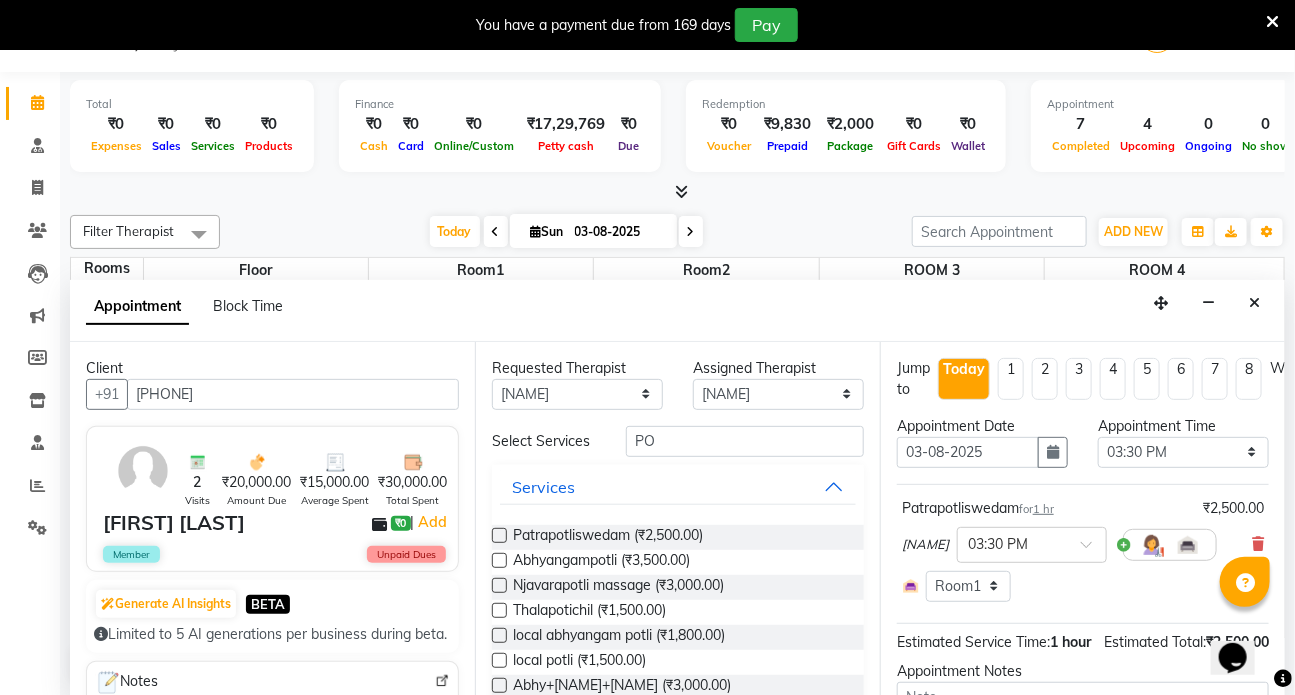 checkbox on "false" 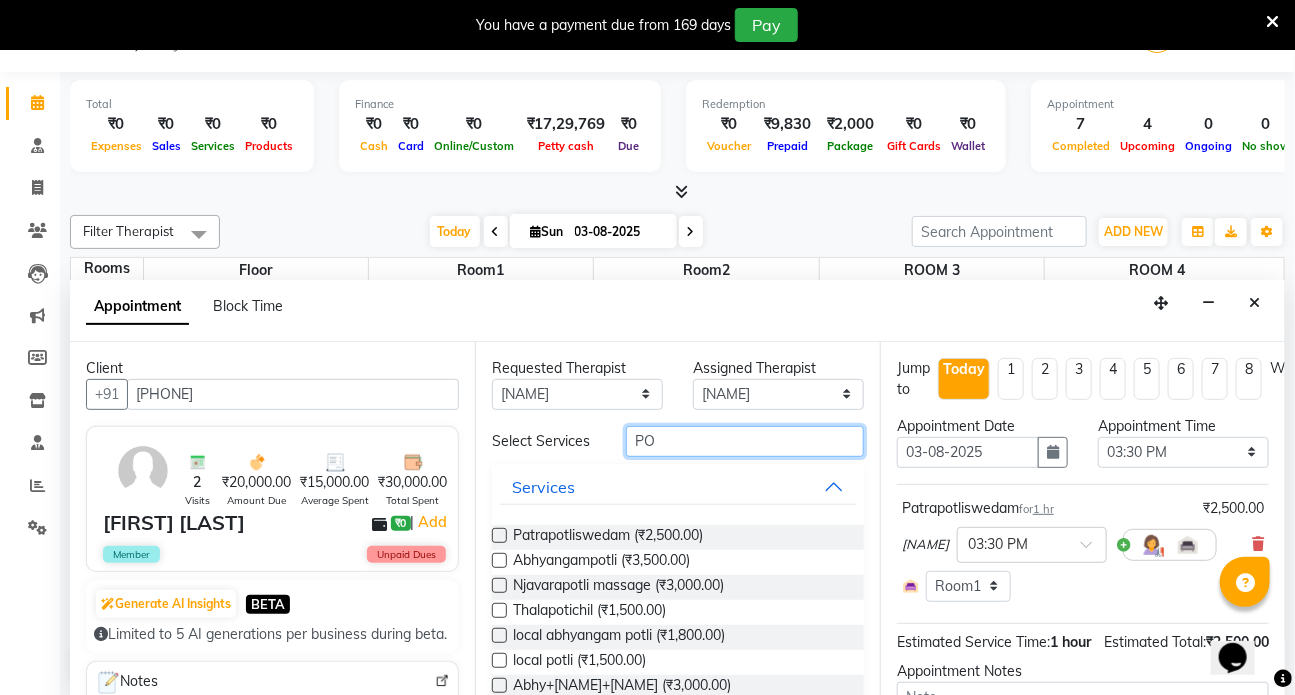 click on "PO" at bounding box center [745, 441] 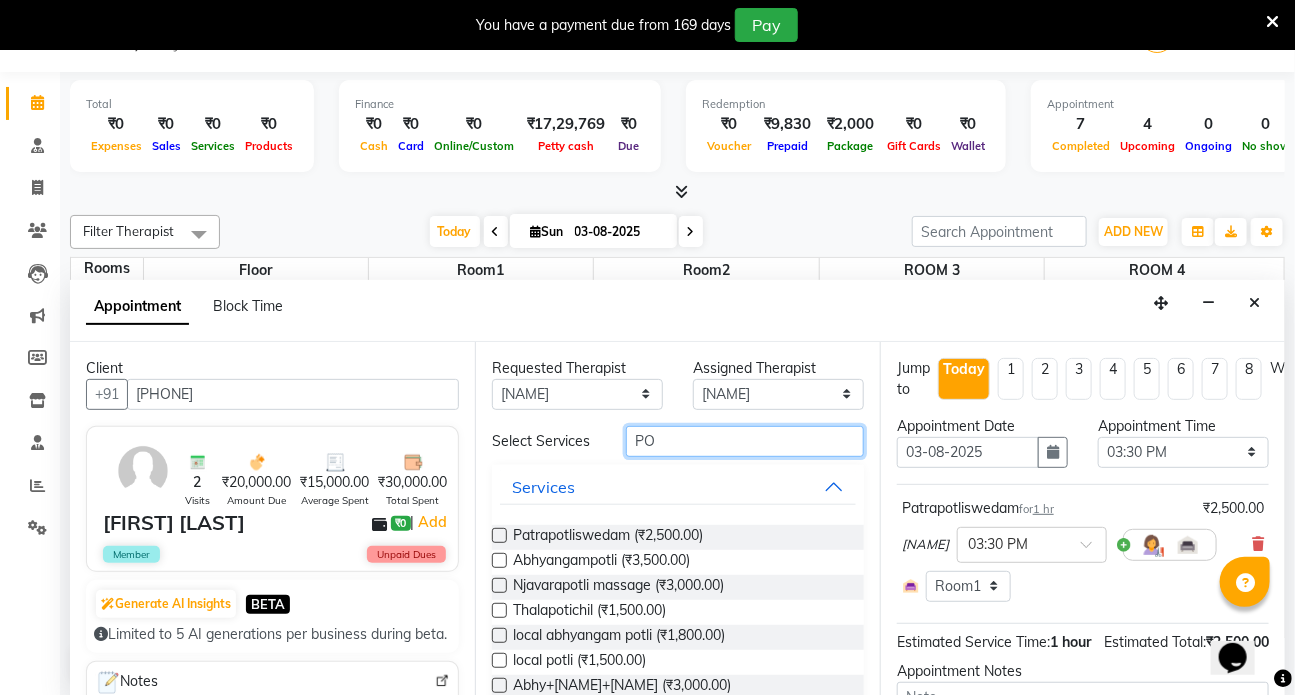 type on "P" 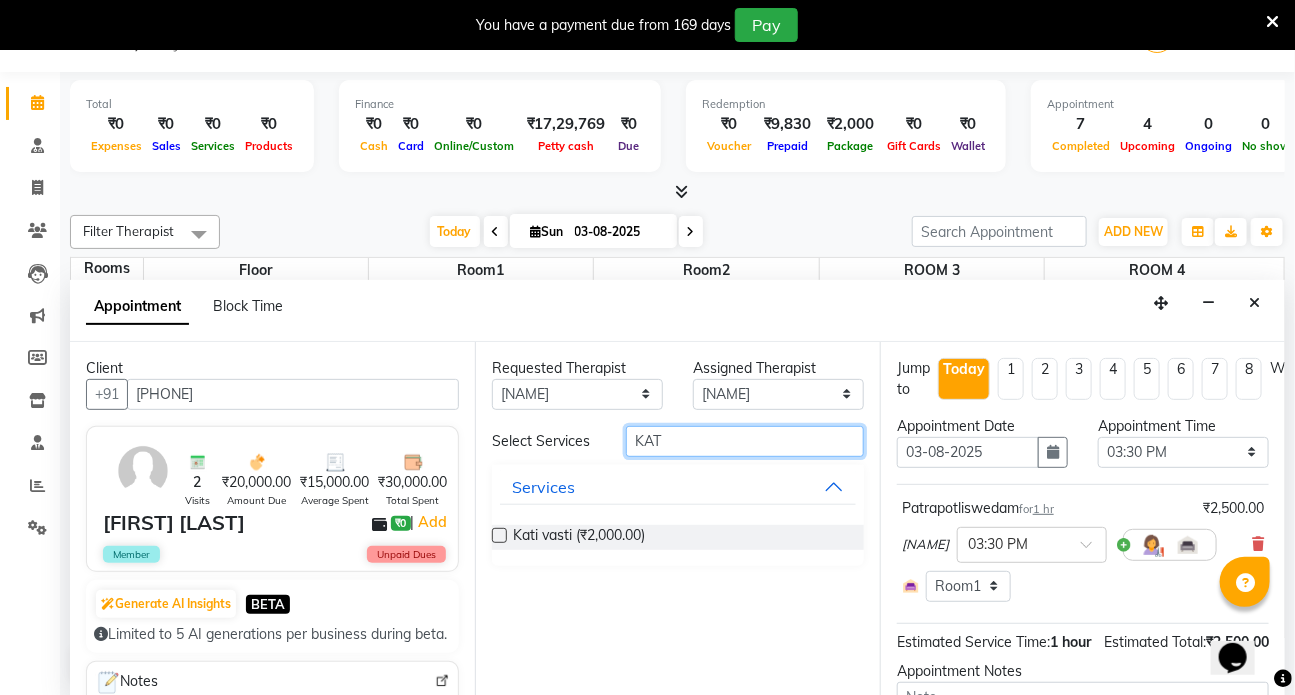 type on "KAT" 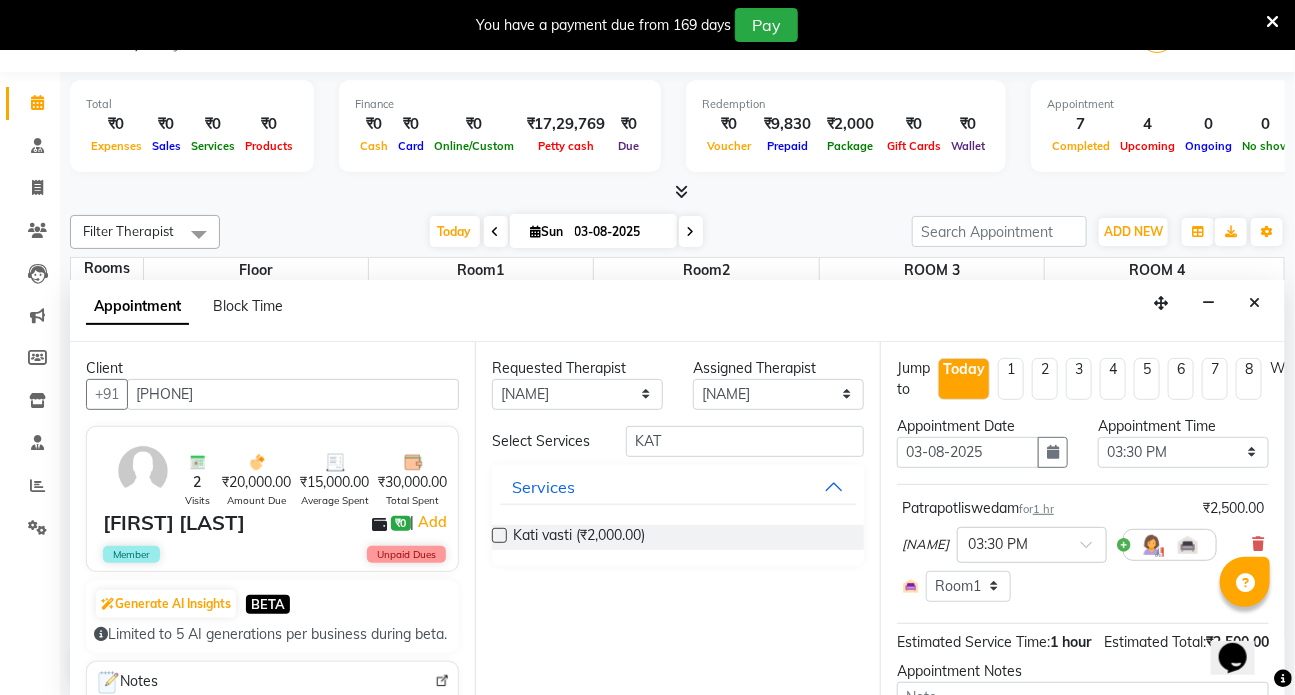 click at bounding box center [499, 535] 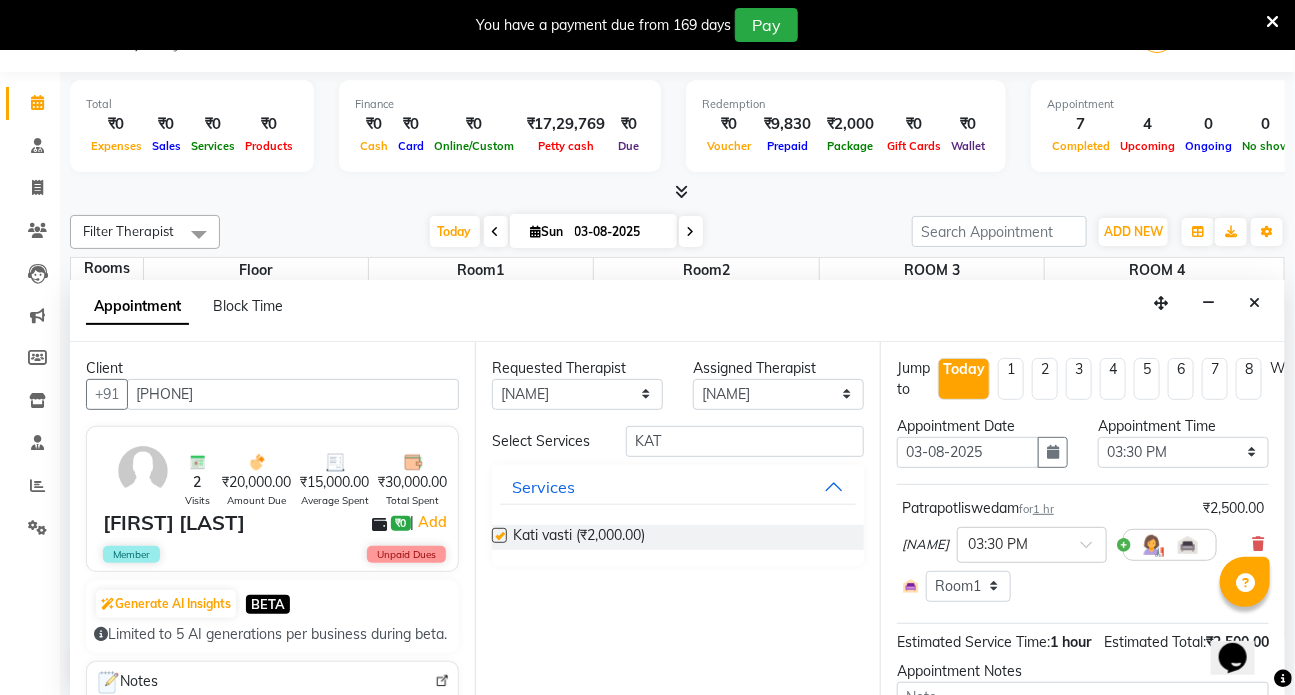 select on "2667" 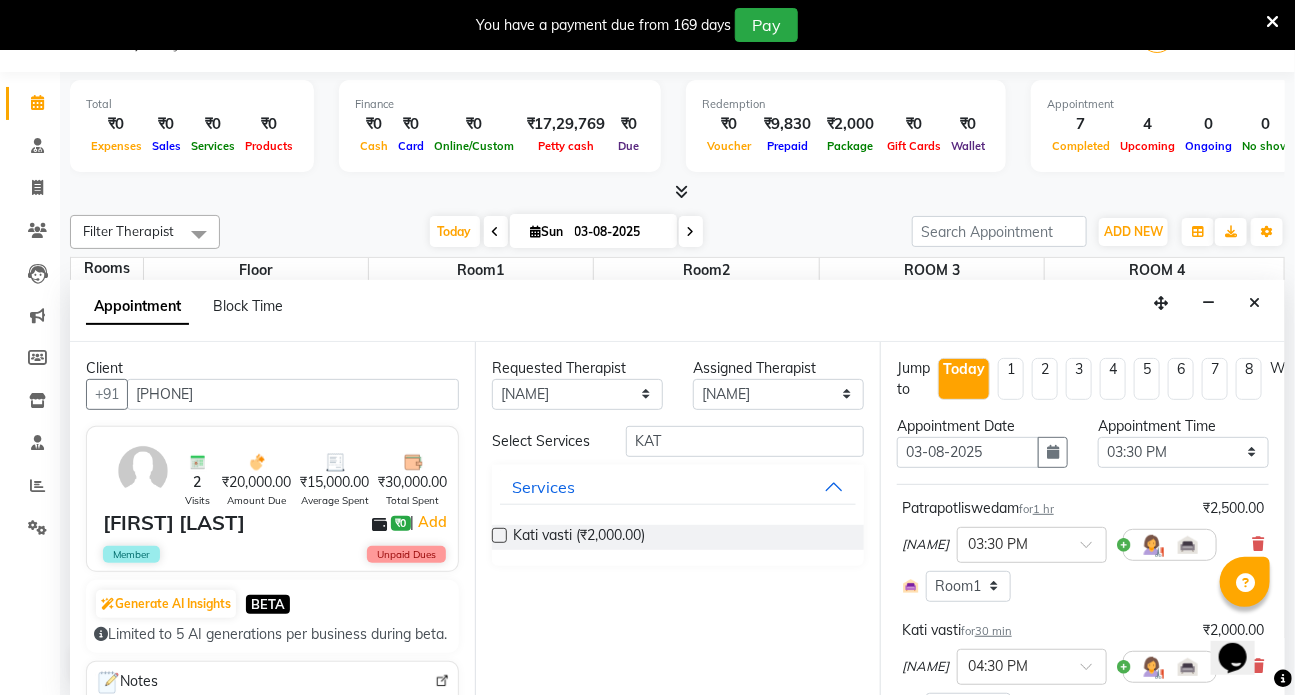 checkbox on "false" 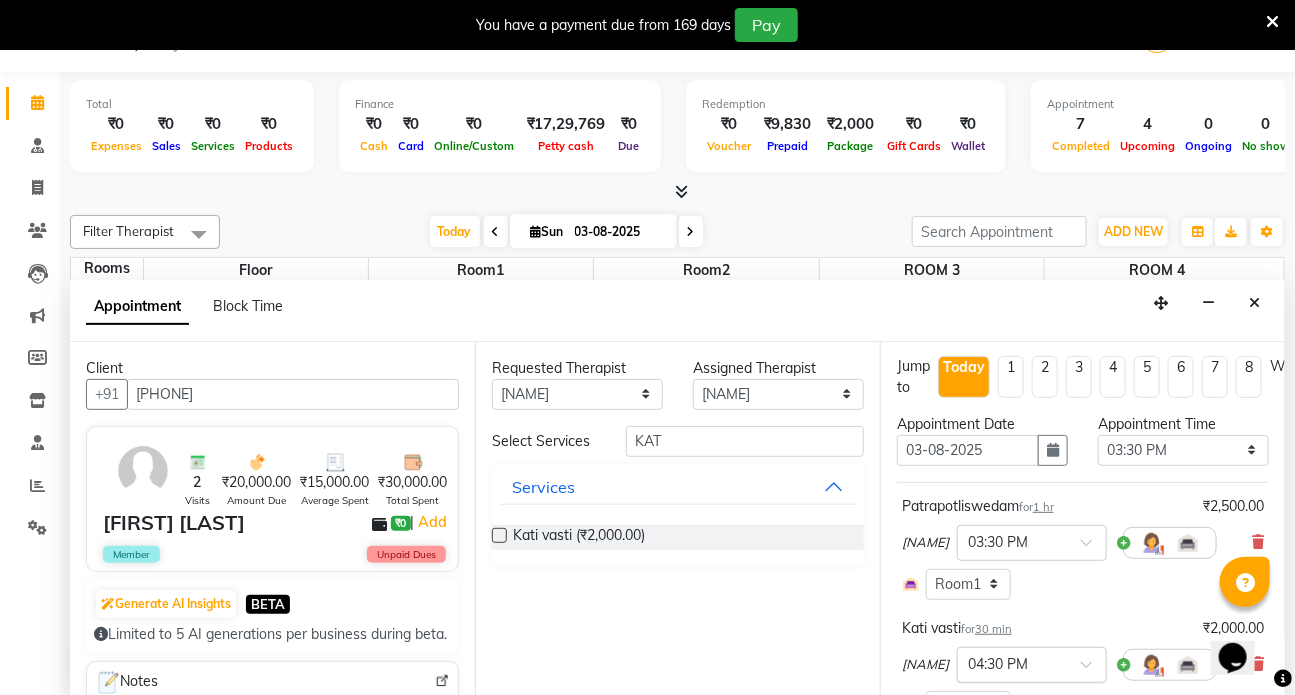 scroll, scrollTop: 0, scrollLeft: 0, axis: both 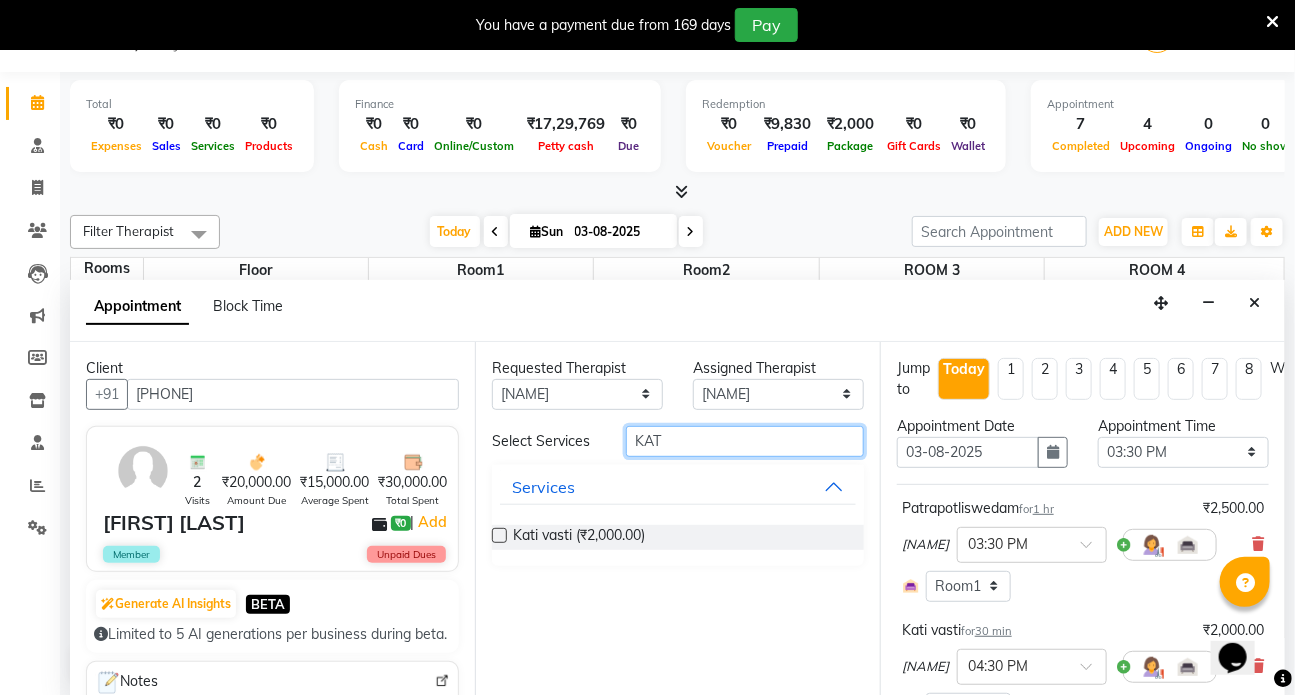 click on "KAT" at bounding box center (745, 441) 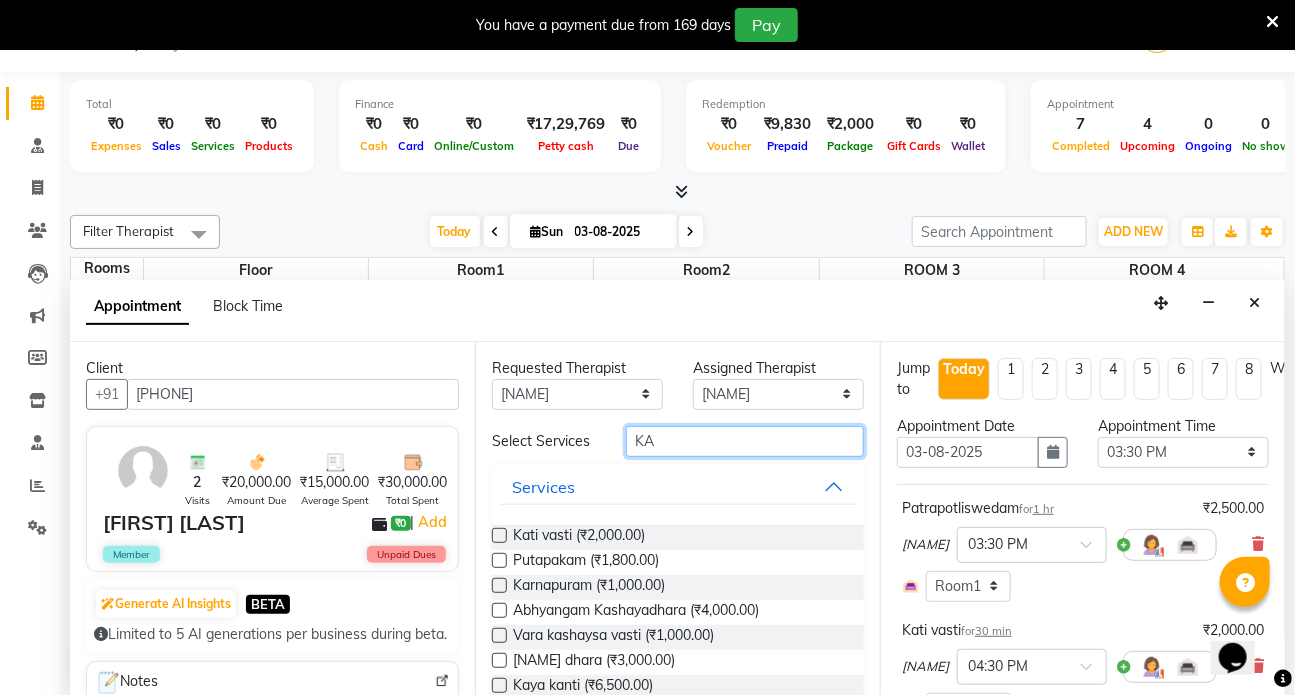 type on "K" 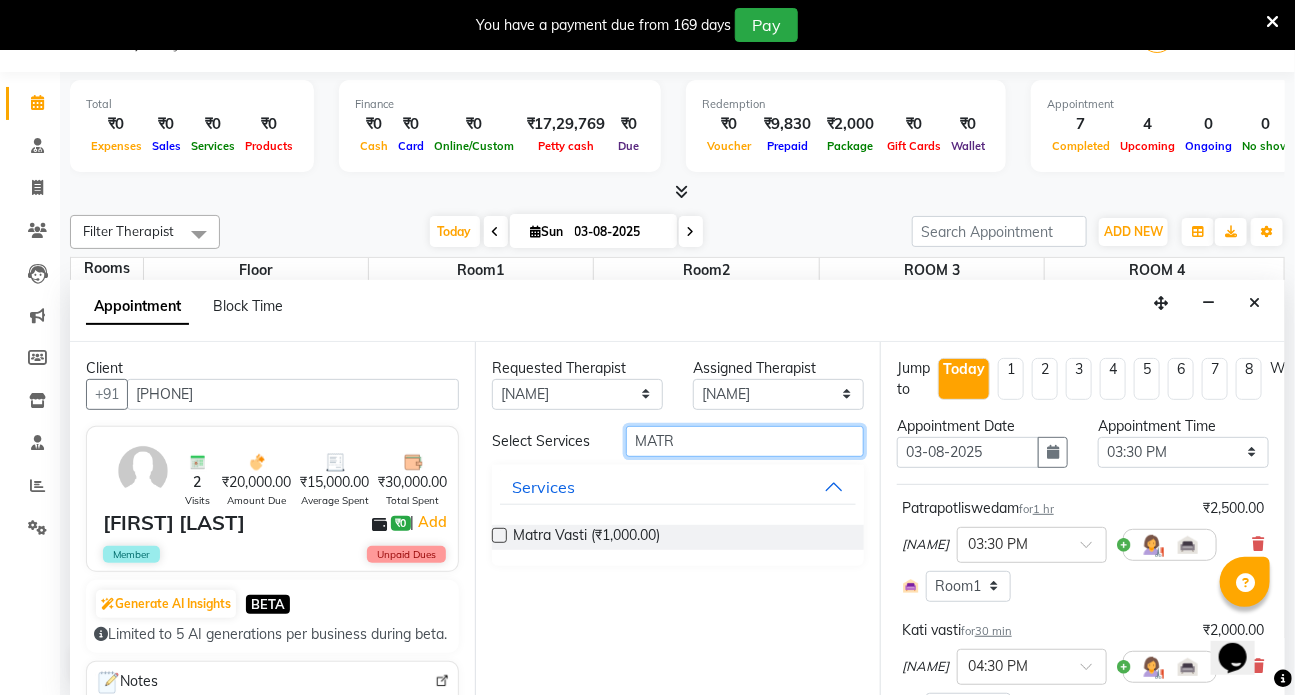type on "MATR" 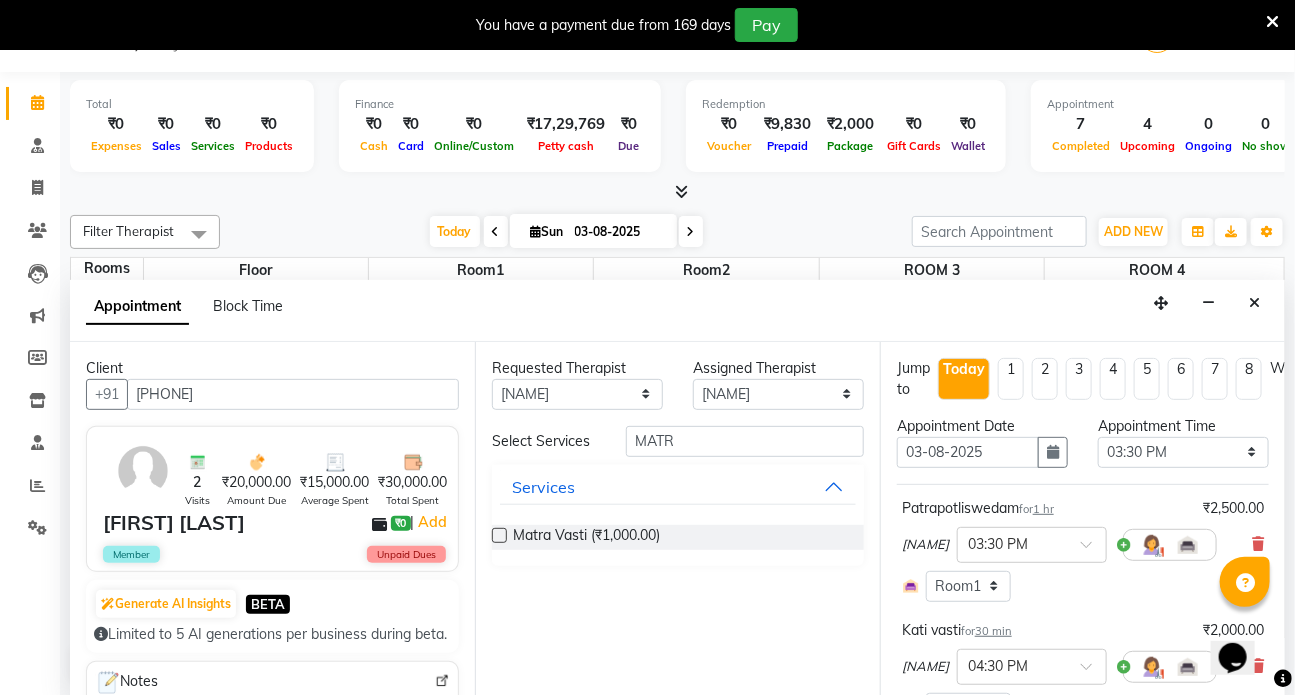 click at bounding box center [499, 535] 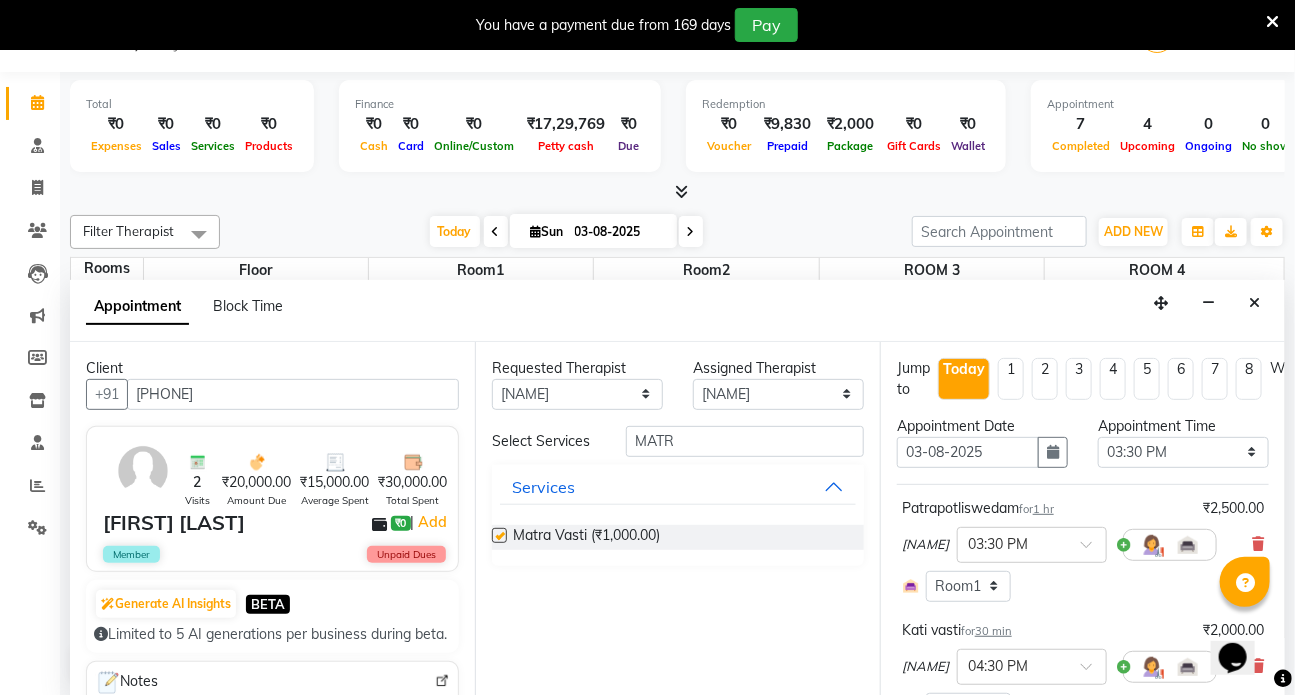 select on "2667" 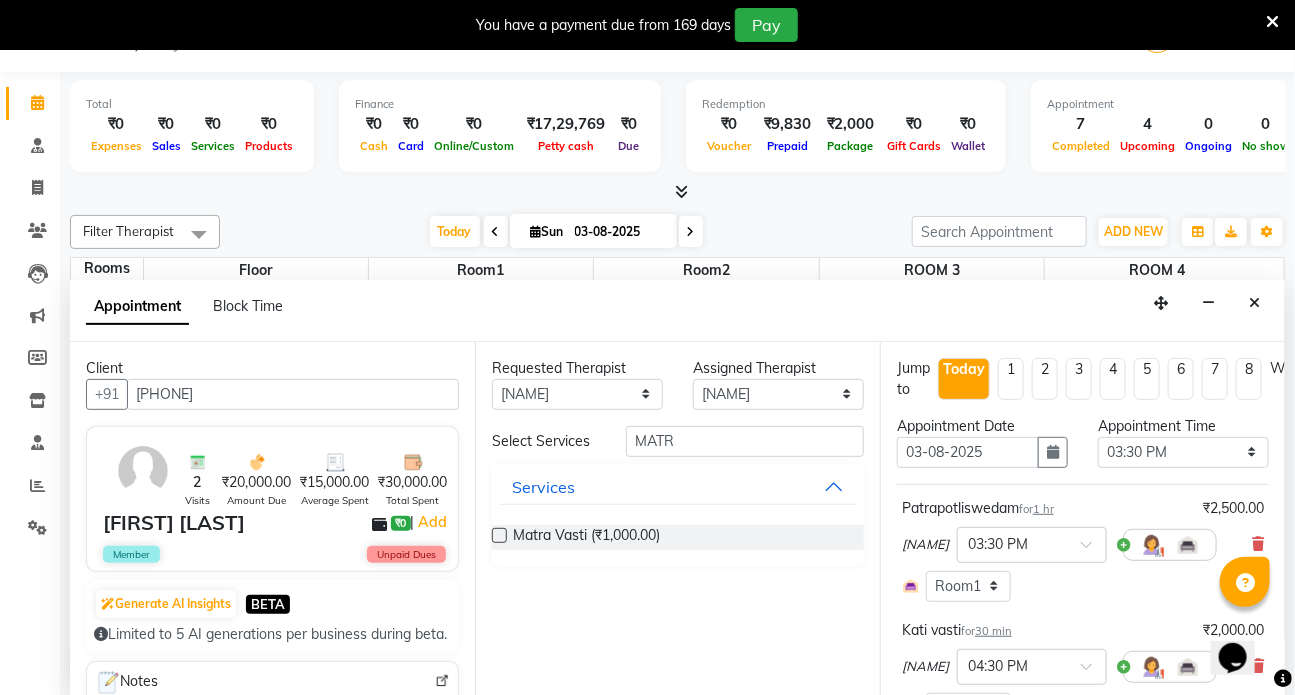 checkbox on "false" 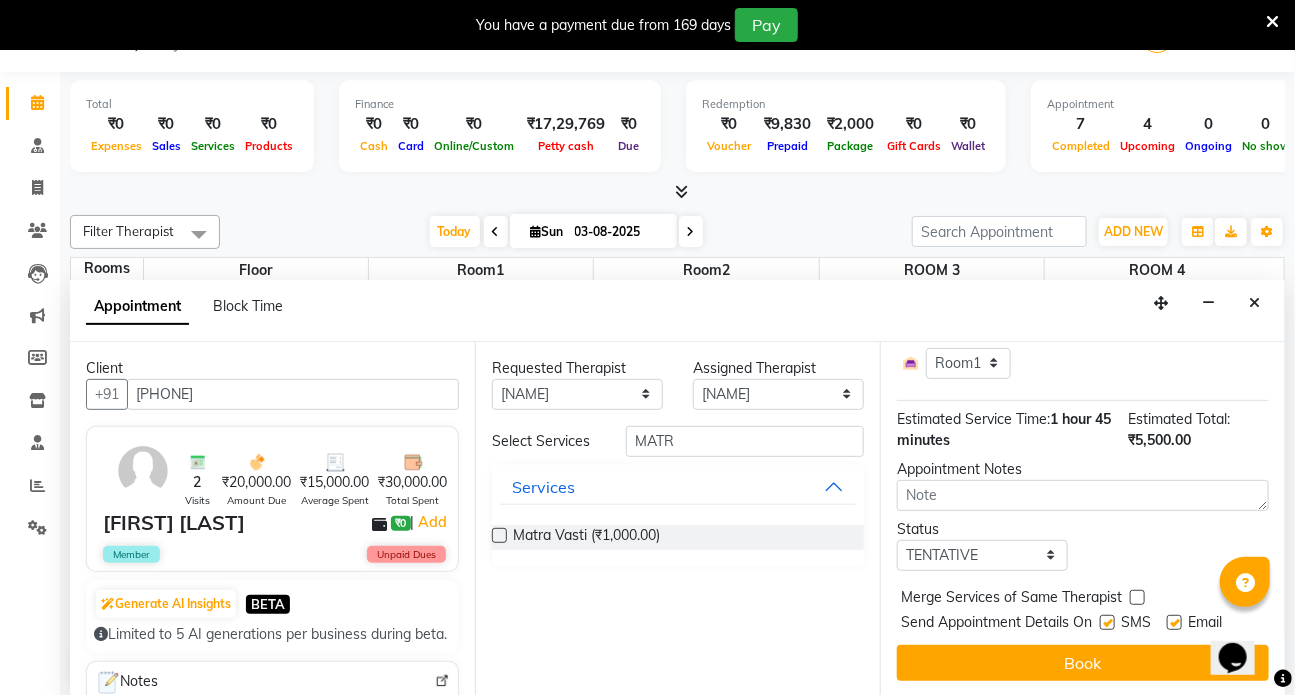 scroll, scrollTop: 480, scrollLeft: 0, axis: vertical 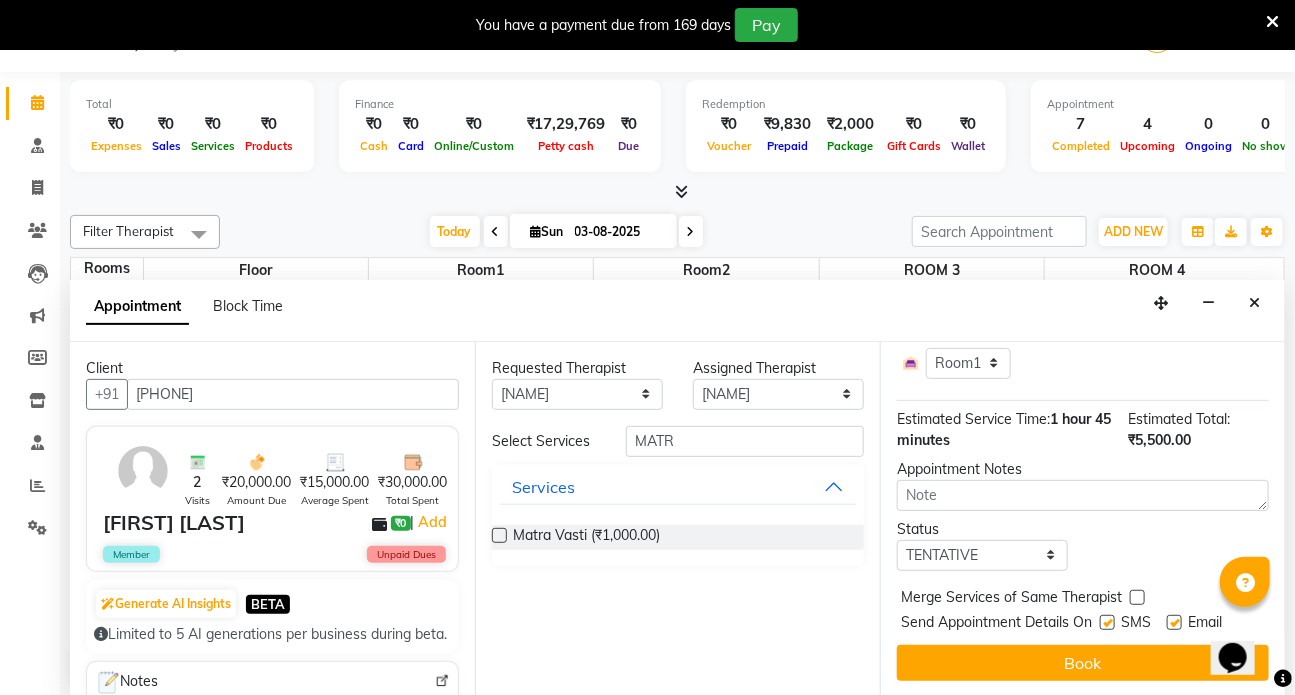 click at bounding box center [1107, 622] 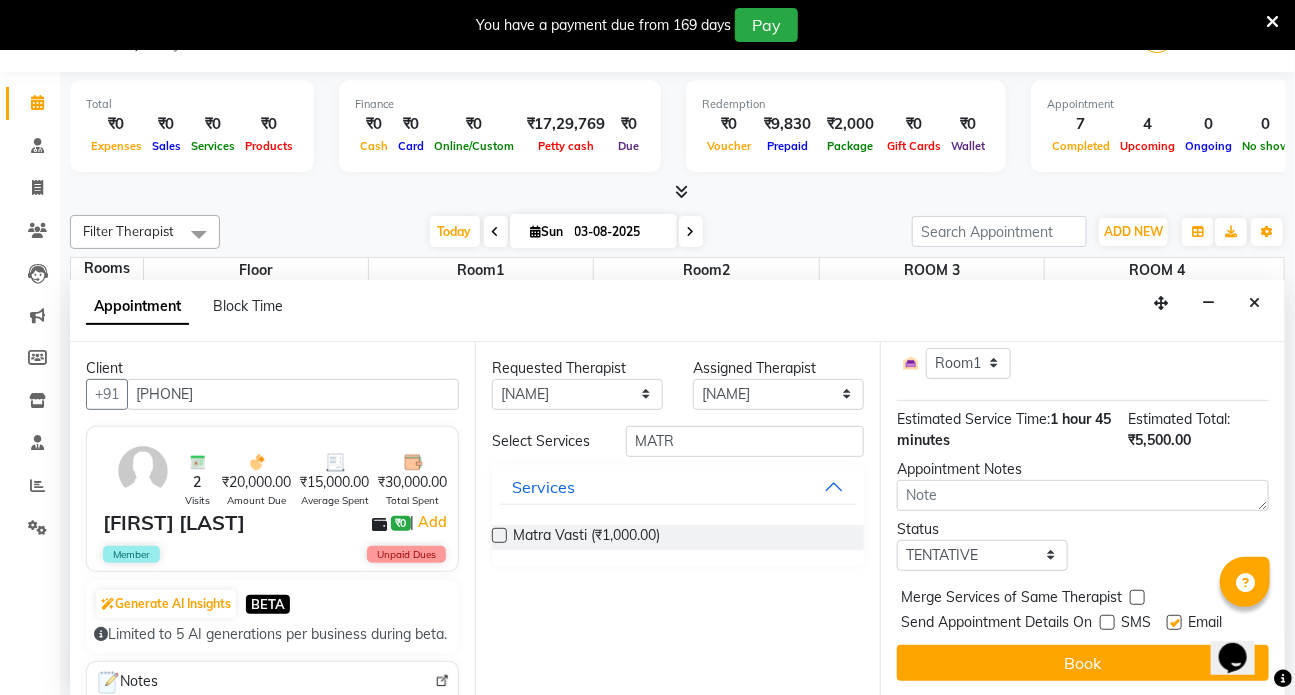 click at bounding box center [1174, 622] 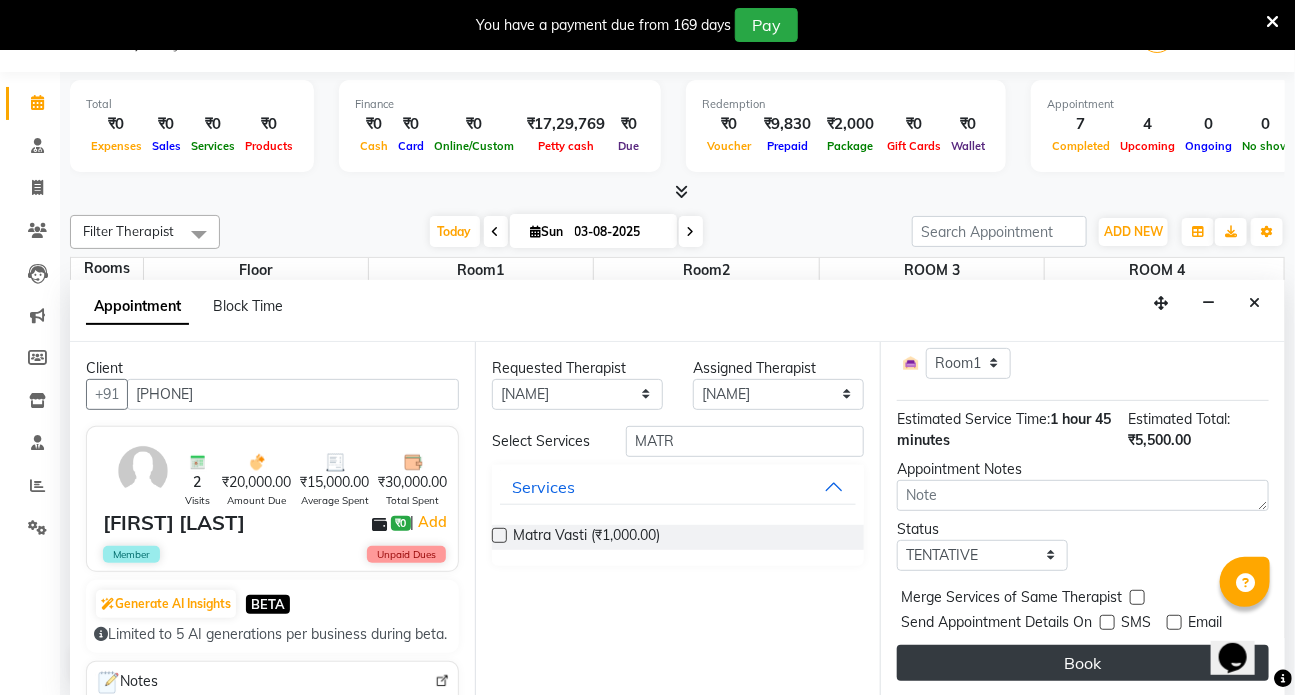 click on "Book" at bounding box center (1083, 663) 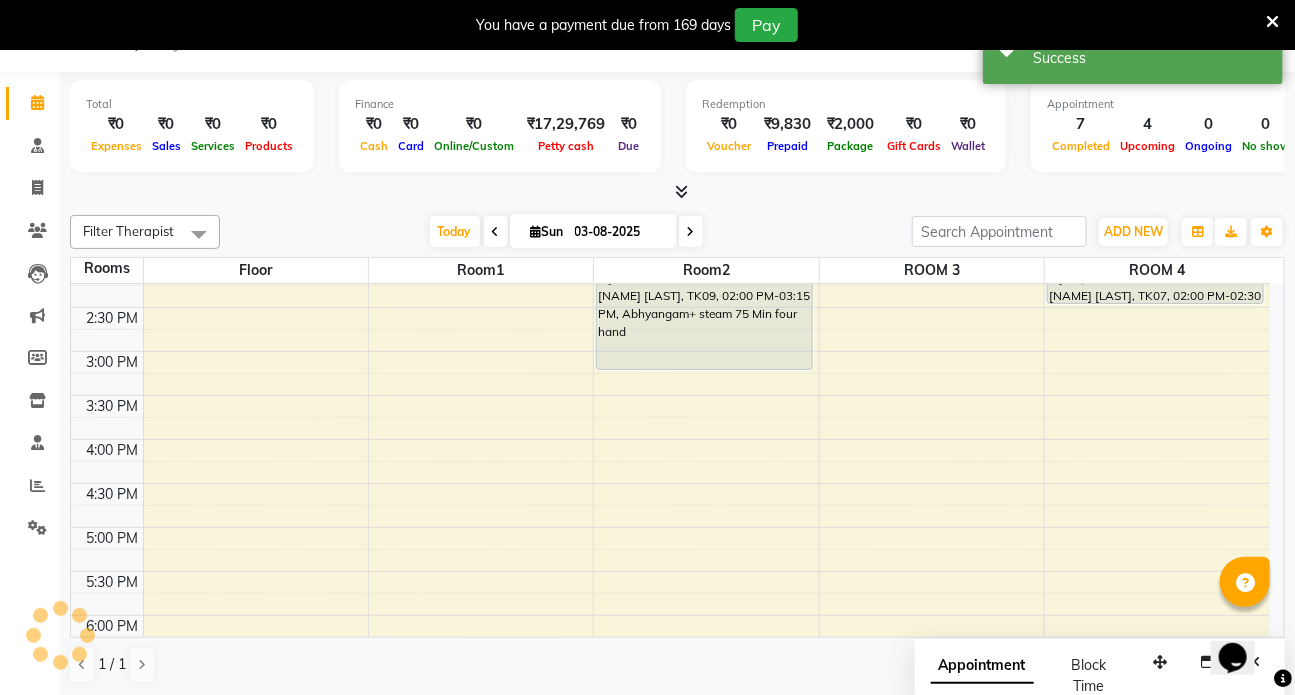scroll, scrollTop: 0, scrollLeft: 0, axis: both 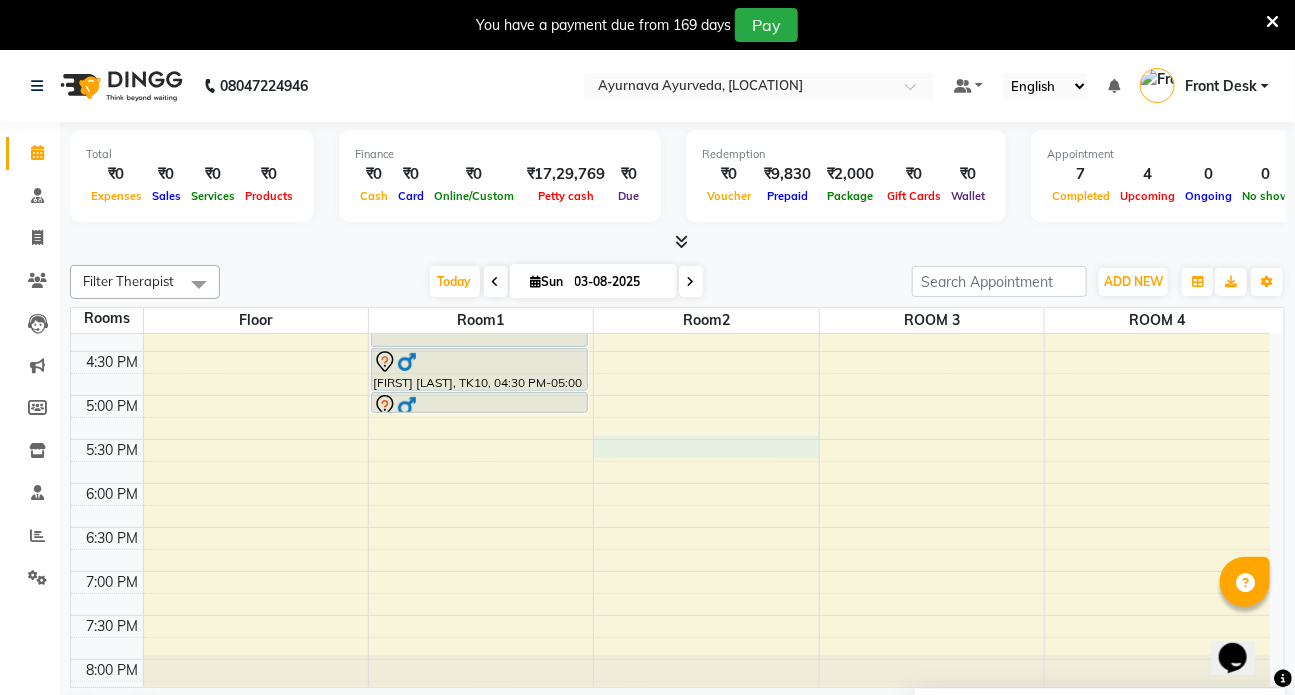 click on "7:00 AM 7:30 AM 8:00 AM 8:30 AM 9:00 AM 9:30 AM 10:00 AM 10:30 AM 11:00 AM 11:30 AM 12:00 PM 12:30 PM 1:00 PM 1:30 PM 2:00 PM 2:30 PM 3:00 PM 3:30 PM 4:00 PM 4:30 PM 5:00 PM 5:30 PM 6:00 PM 6:30 PM 7:00 PM 7:30 PM 8:00 PM 8:30 PM     [FIRST] /[FIRST] [LAST], TK02, 09:00 AM-10:00 AM, Abhyangam+steam 60 Min Two hand      [FIRST]/[FIRST] [LAST], TK05, 10:30 AM-11:30 AM, Patrapotliswedam     [FIRST]/[FIRST] [LAST], TK05, 11:30 AM-12:30 PM, Sirodhara             [NAME], TK08, 01:00 PM-02:00 PM, Abhyangam+steam 60 Min Two hand              [FIRST] [LAST], TK10, 03:30 PM-04:30 PM, Patrapotliswedam             [FIRST] [LAST], TK10, 04:30 PM-05:00 PM, Kati vasti             [FIRST] [LAST], TK10, 05:00 PM-05:15 PM, Matra Vasti     [FIRST] /[FIRST] [LAST], TK03, 09:00 AM-10:00 AM, Abhyangam+steam 60 Min Two hand      [FIRST]/[FIRST] [LAST], TK06, 11:30 AM-12:30 PM, Udwarthanam steam             [NAME] [LAST], TK09, 02:00 PM-03:15 PM, Abhyangam+ steam 75 Min four hand              [FIRST] [LAST], TK04, 10:30 AM-11:30 AM, Takradhara" at bounding box center (670, 131) 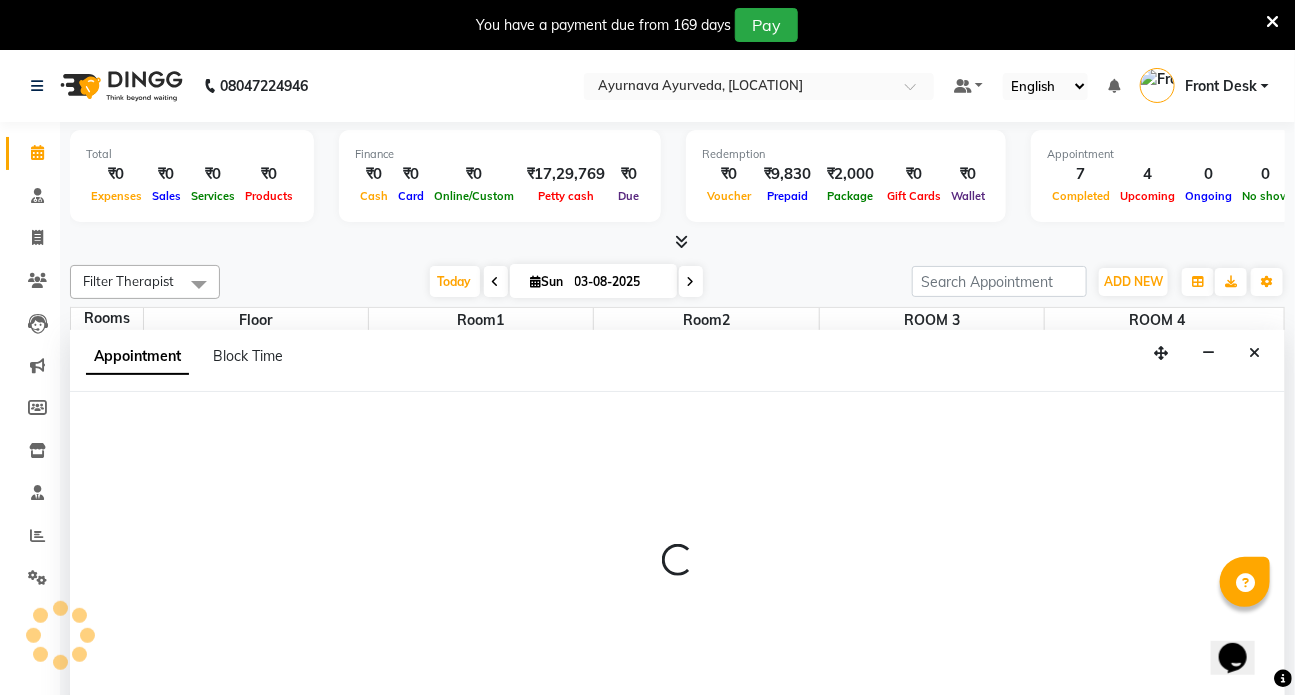 scroll, scrollTop: 50, scrollLeft: 0, axis: vertical 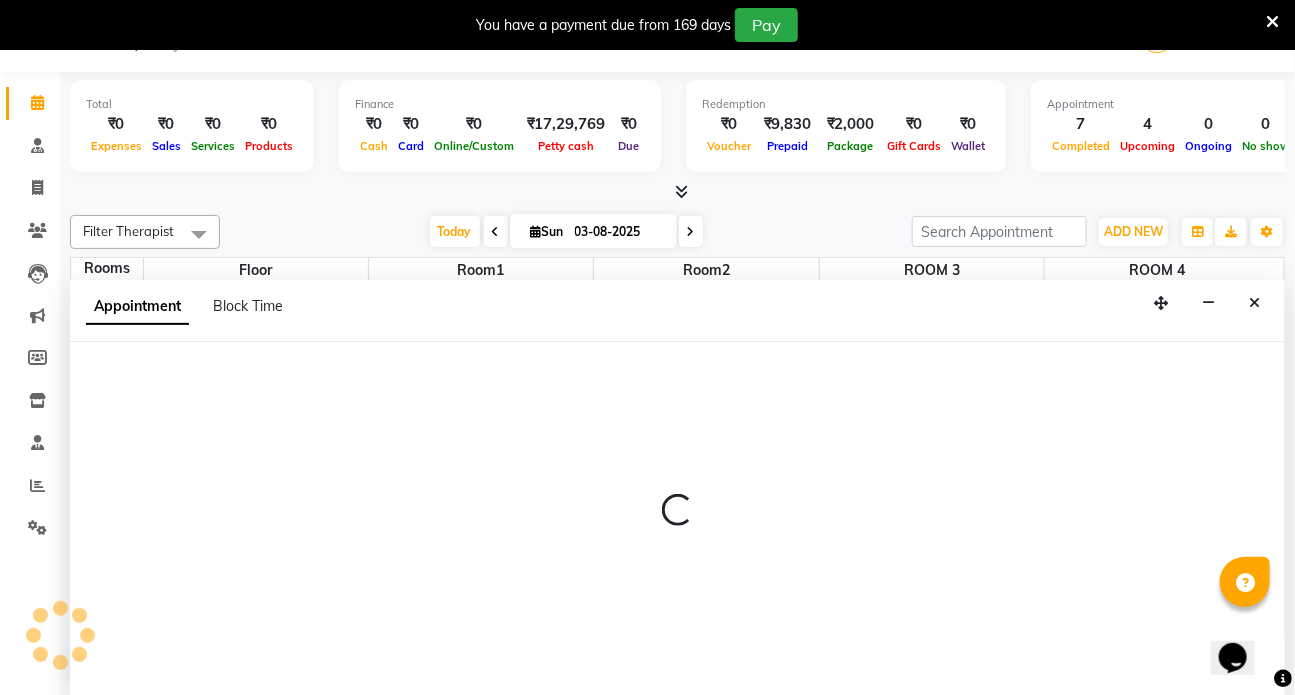 select on "1050" 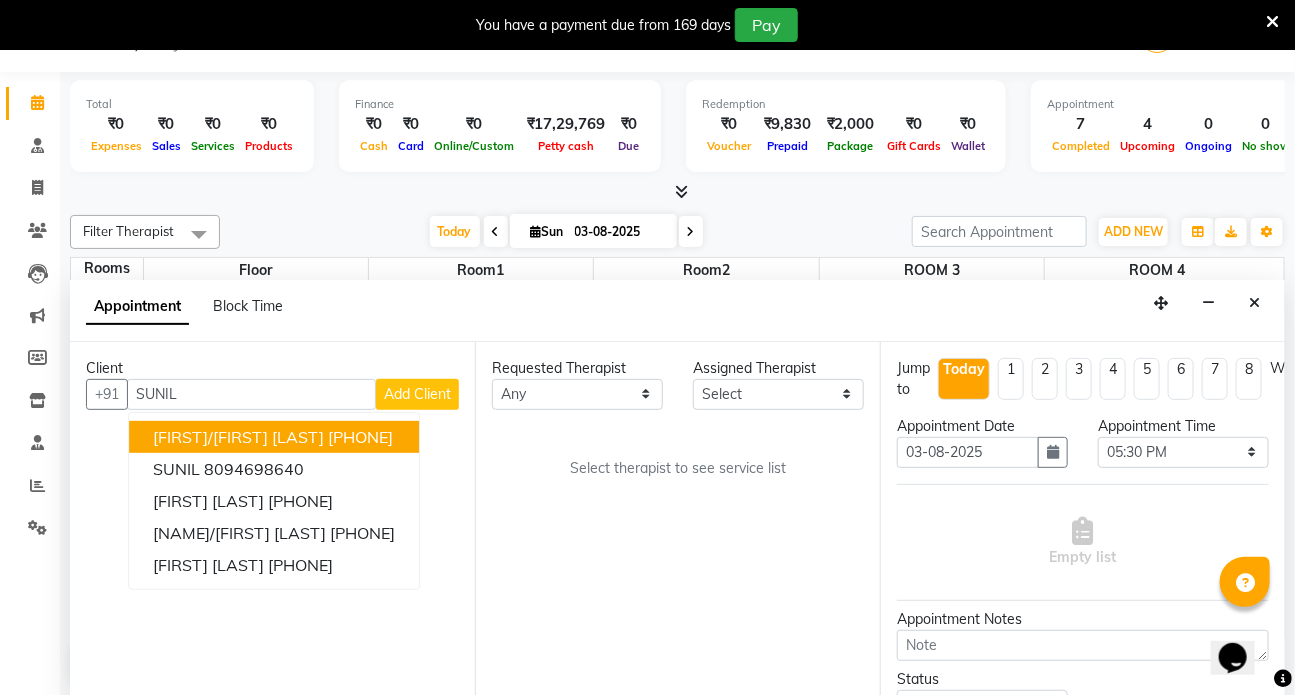 click on "[FIRST]/[FIRST] [LAST]" at bounding box center (238, 437) 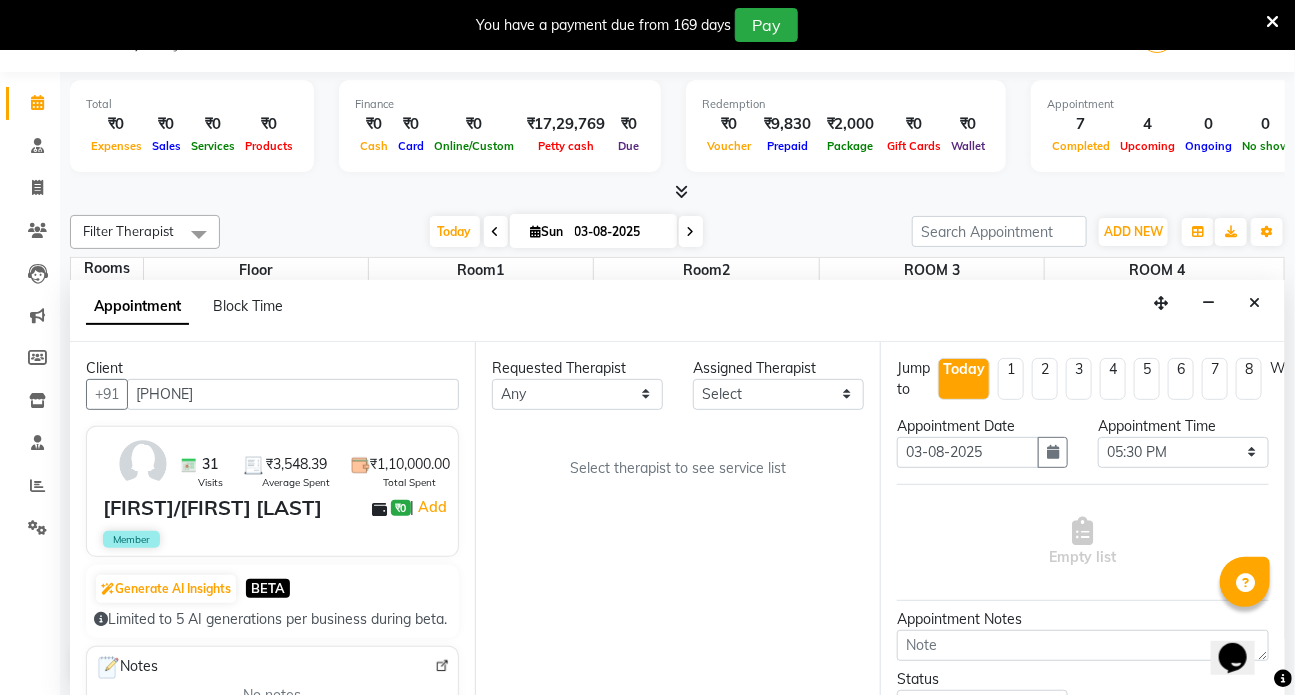 type on "[PHONE]" 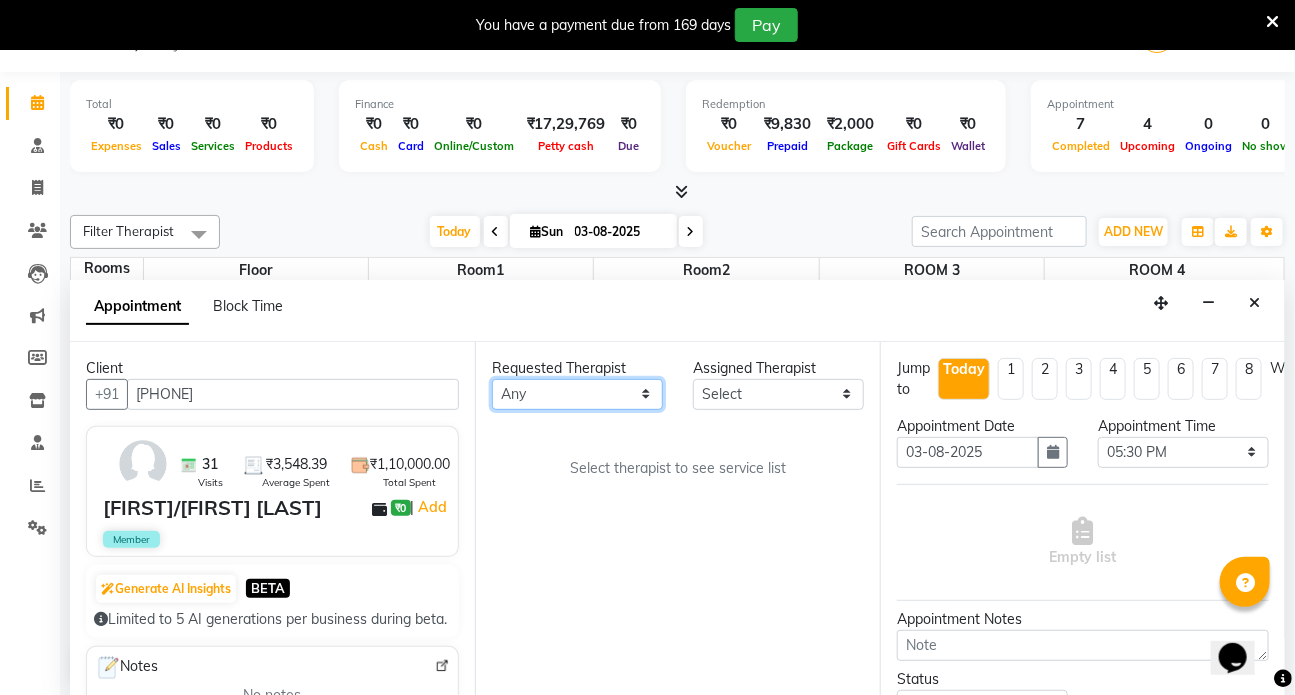 click on "Any [NAME] [NAME] [NAME] [NAME] [NAME] [NAME] [NAME] [NAME] [NAME] [NAME] [NAME]" at bounding box center [577, 394] 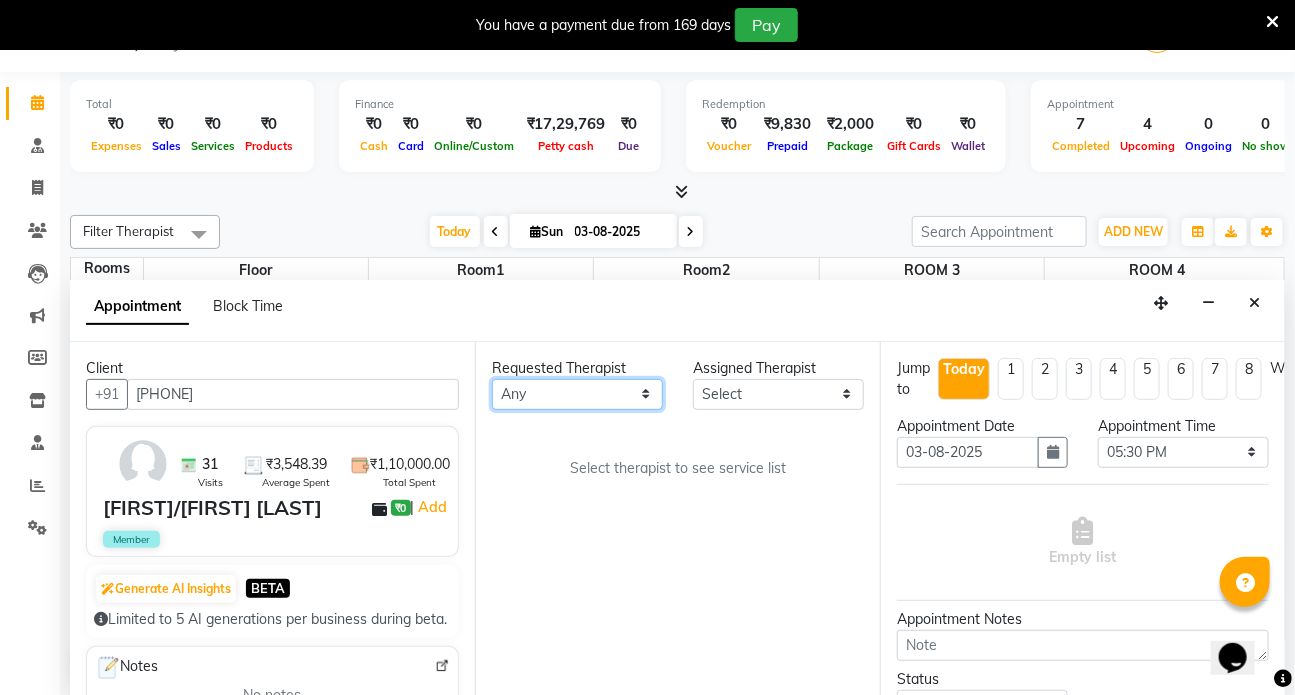 select on "64482" 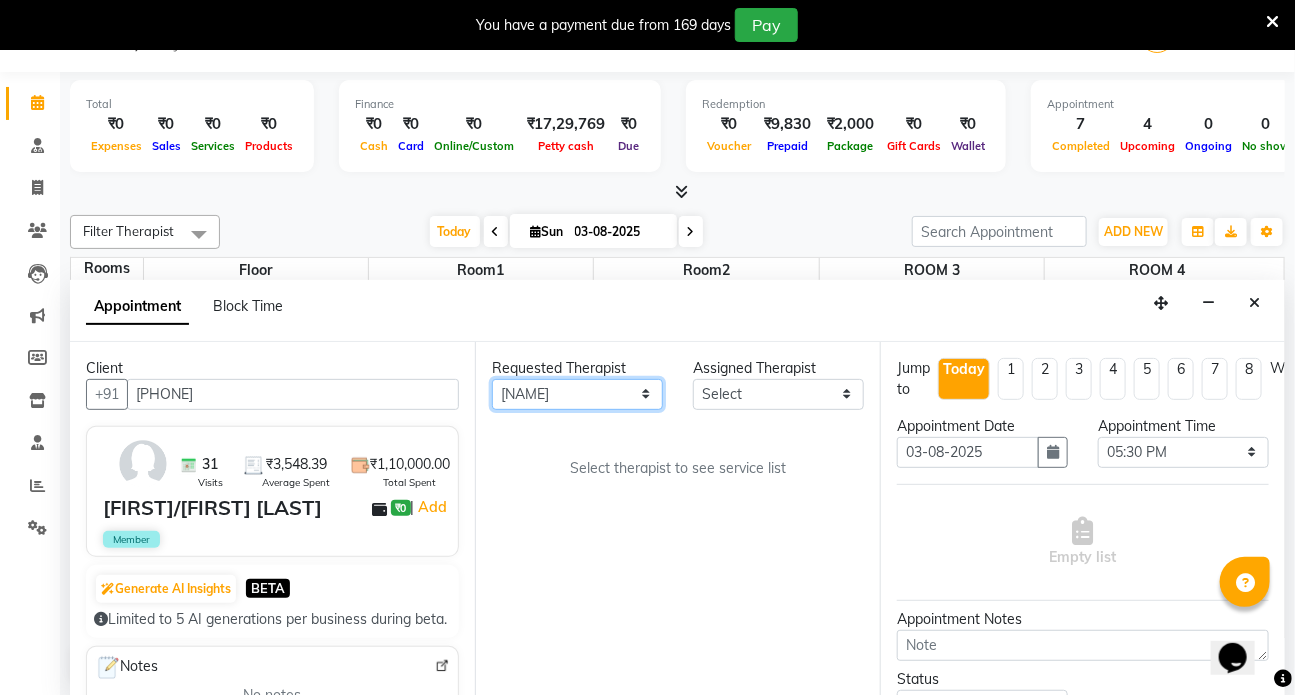 click on "Any [NAME] [NAME] [NAME] [NAME] [NAME] [NAME] [NAME] [NAME] [NAME] [NAME] [NAME]" at bounding box center (577, 394) 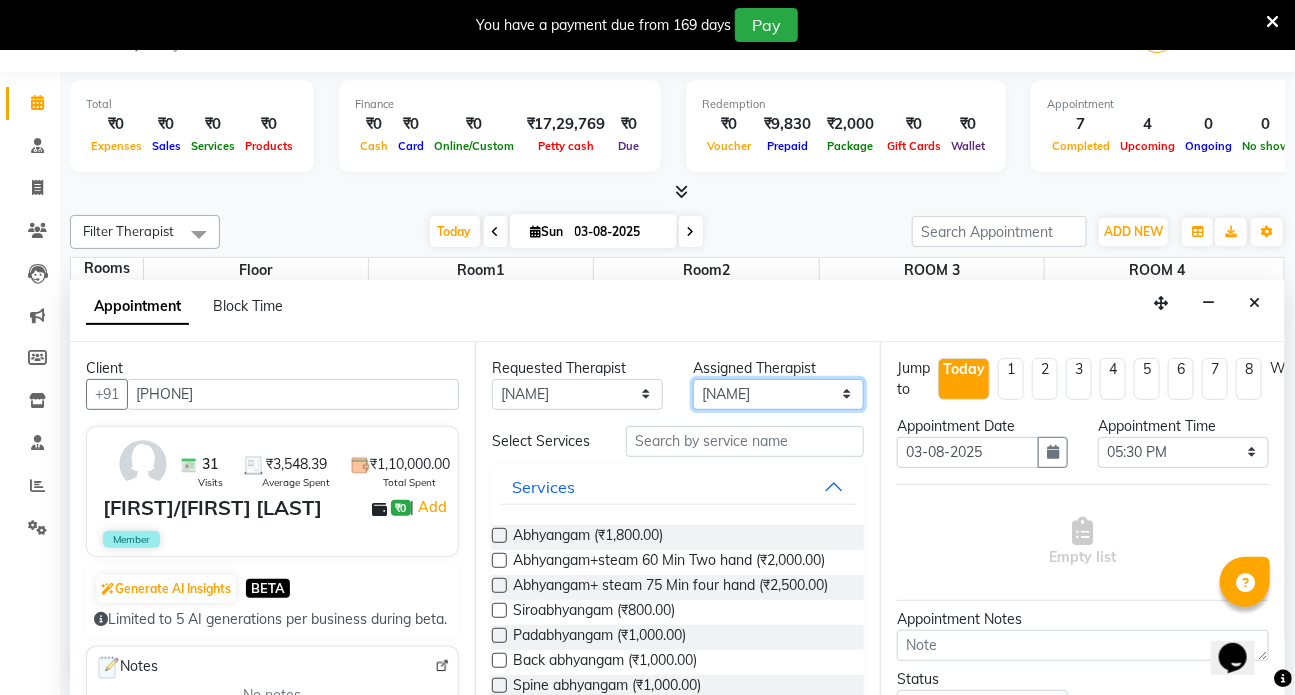 click on "Select [NAME] [NAME] [NAME] [NAME] [NAME] [NAME] [NAME] [NAME] [NAME] [NAME] [NAME]" at bounding box center [778, 394] 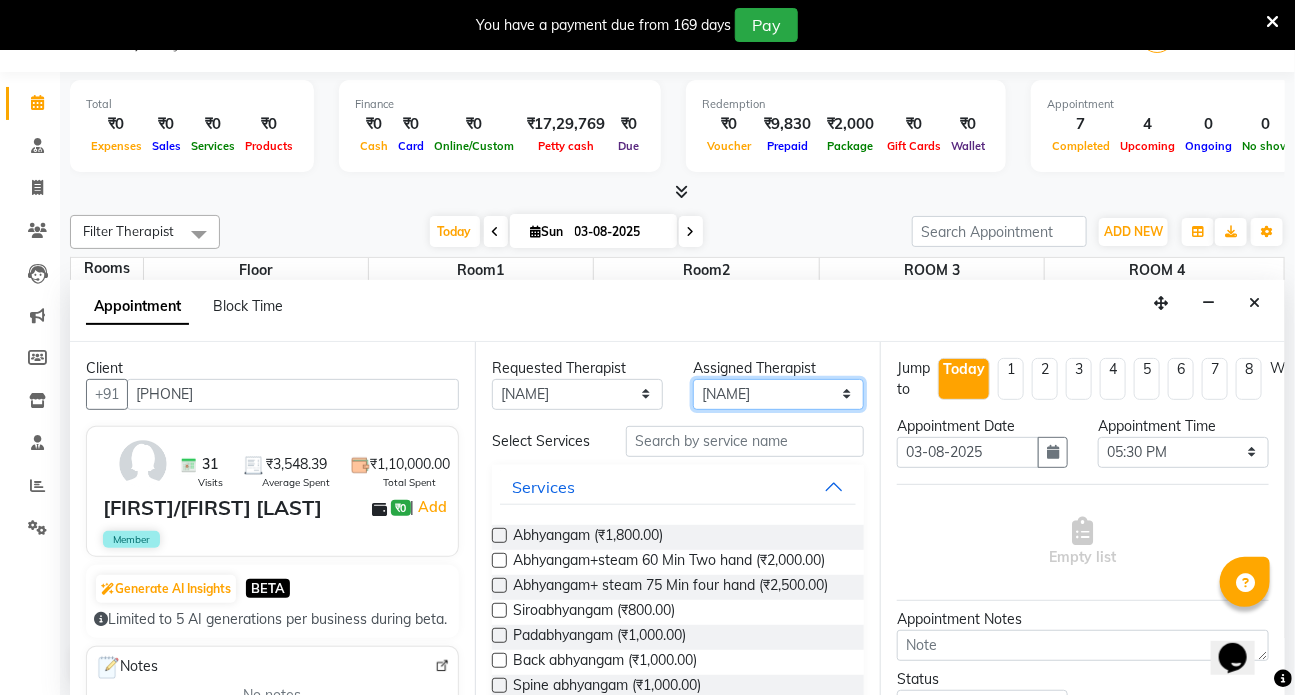 select on "75597" 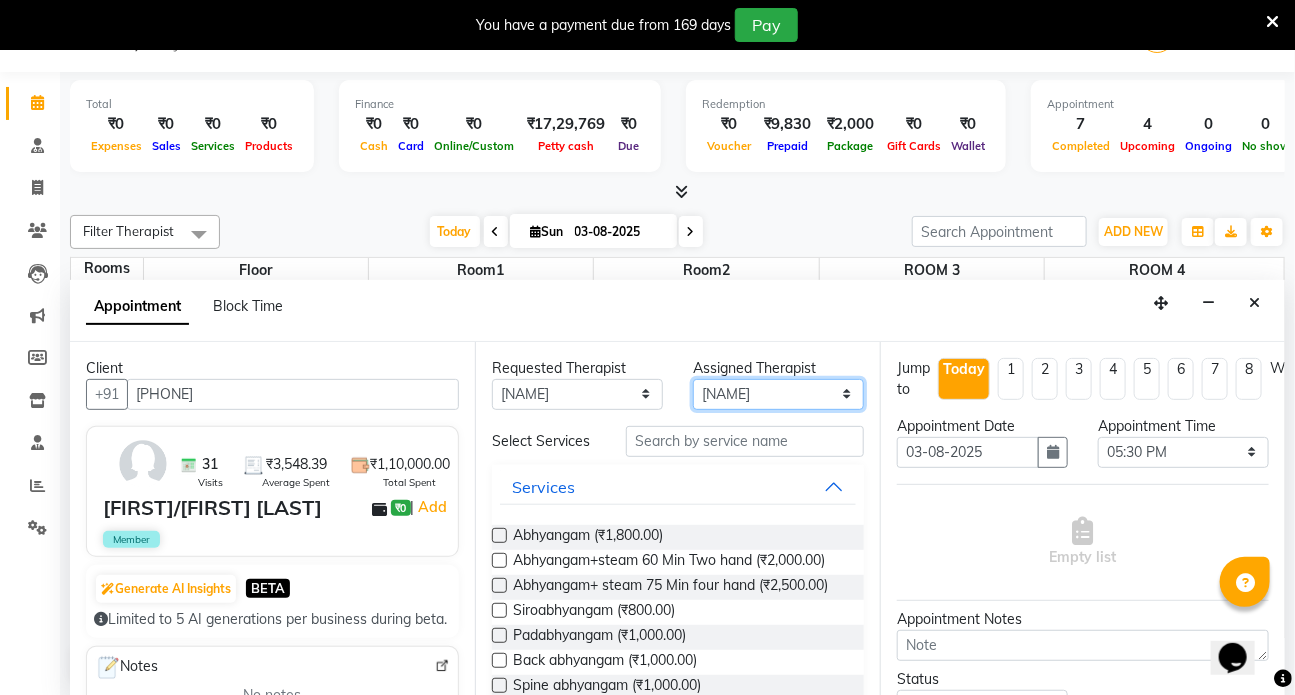 click on "Select [NAME] [NAME] [NAME] [NAME] [NAME] [NAME] [NAME] [NAME] [NAME] [NAME] [NAME]" at bounding box center [778, 394] 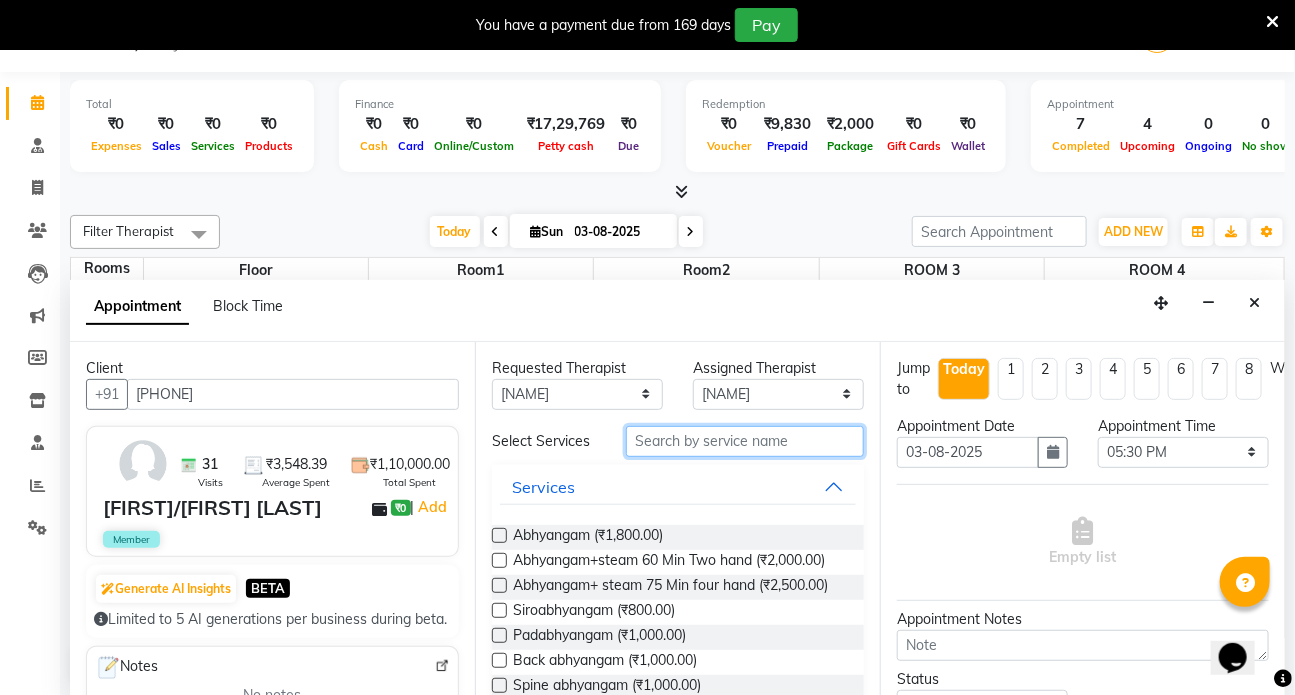 click at bounding box center (745, 441) 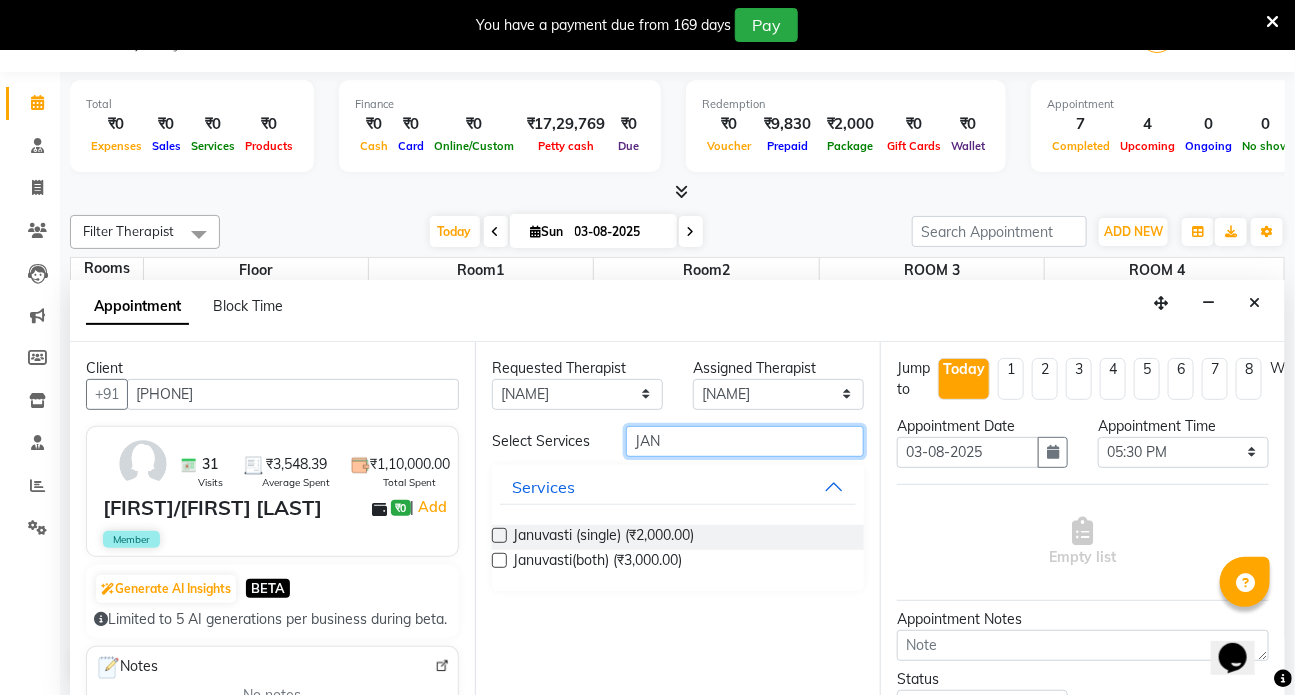 type on "JAN" 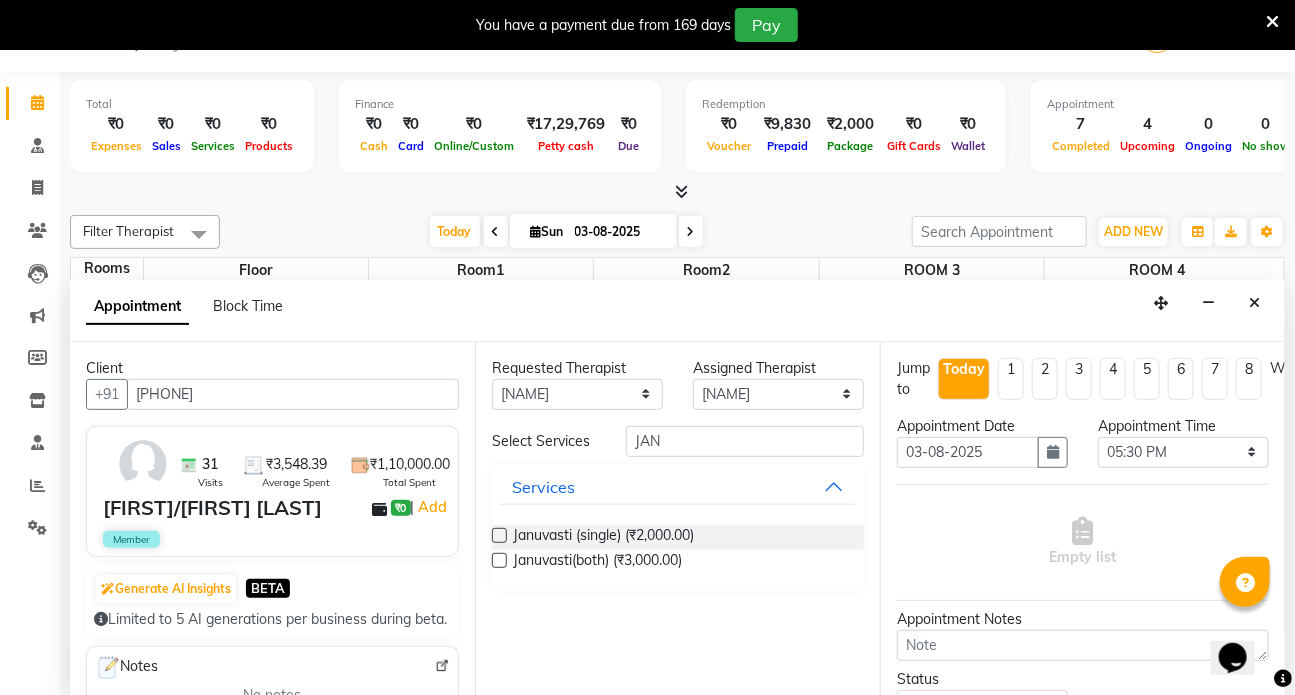 click at bounding box center (499, 560) 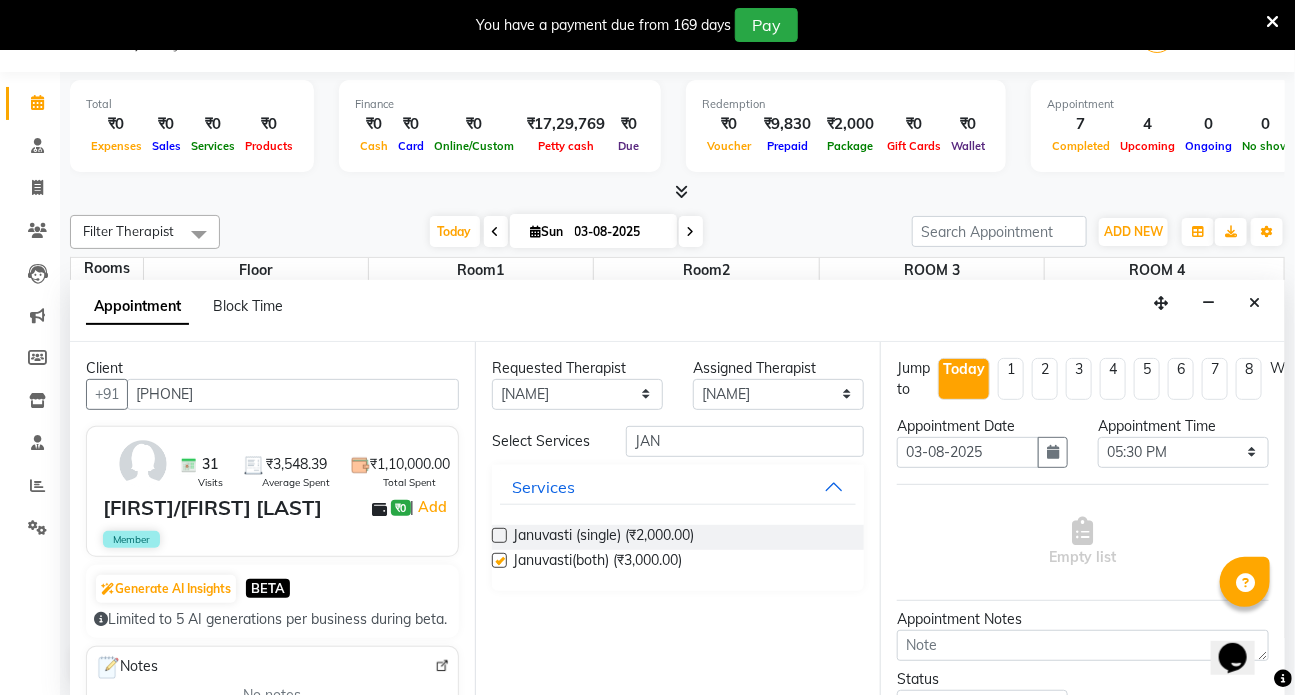 select on "2668" 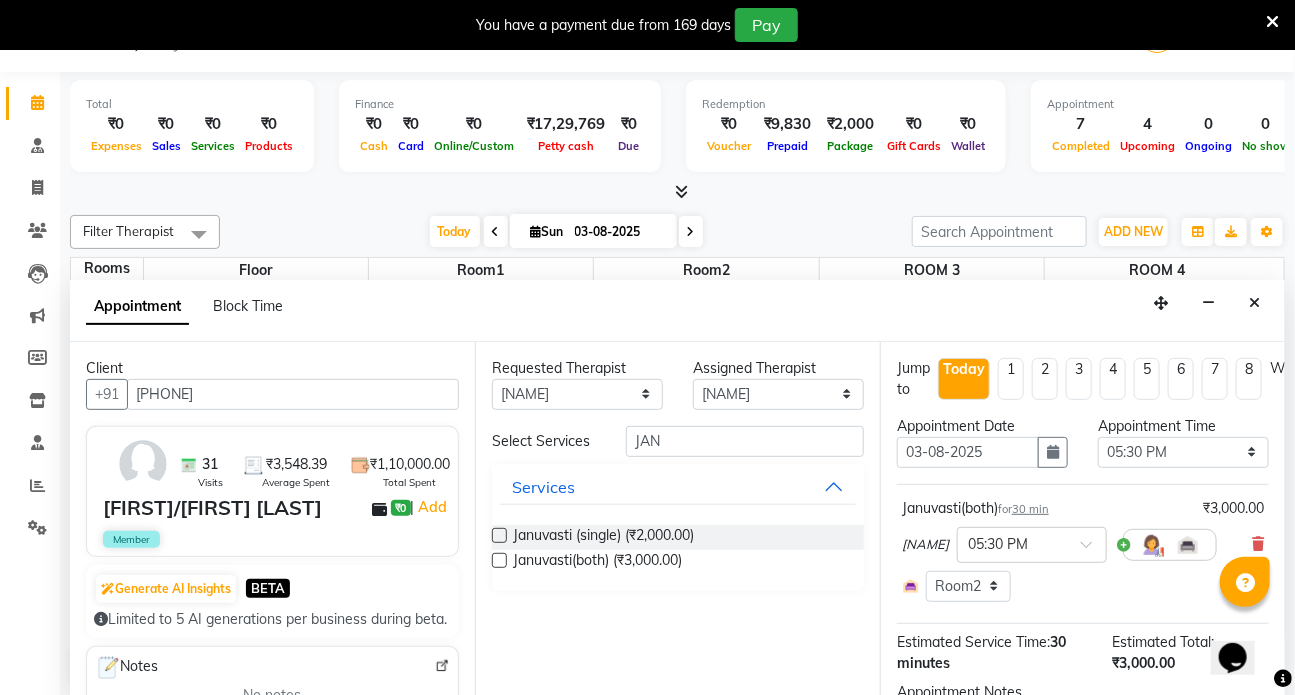checkbox on "false" 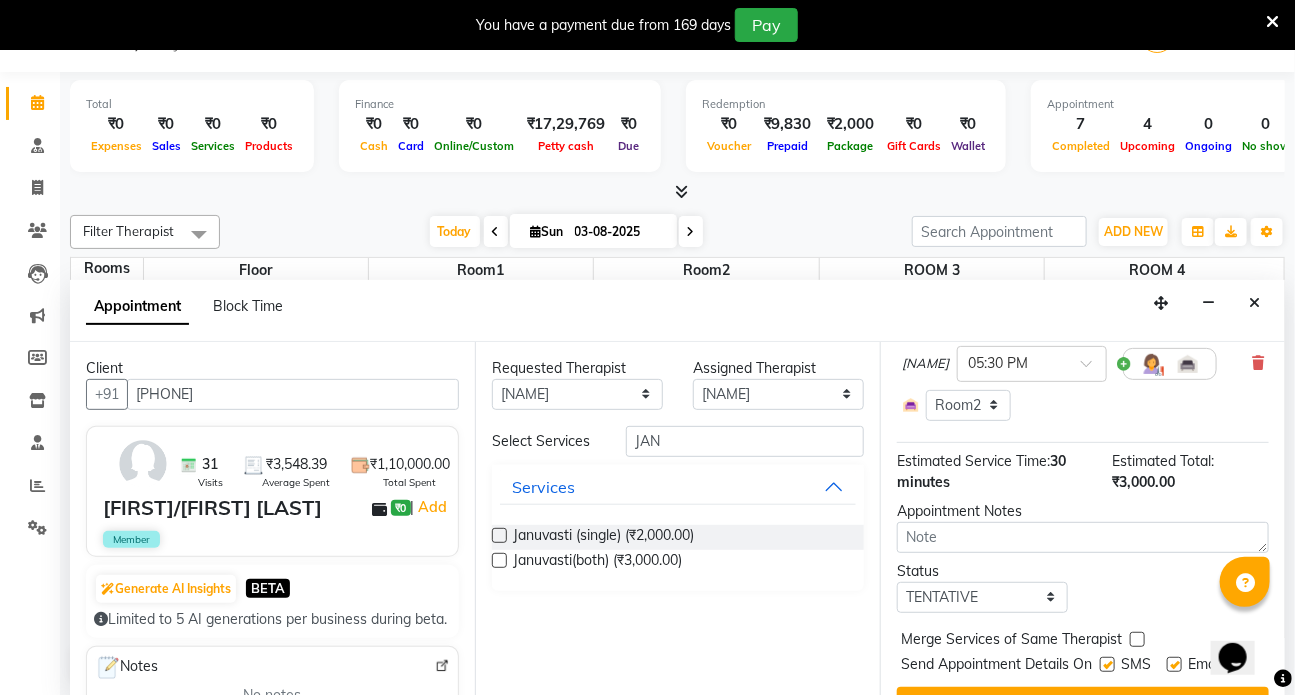 scroll, scrollTop: 235, scrollLeft: 0, axis: vertical 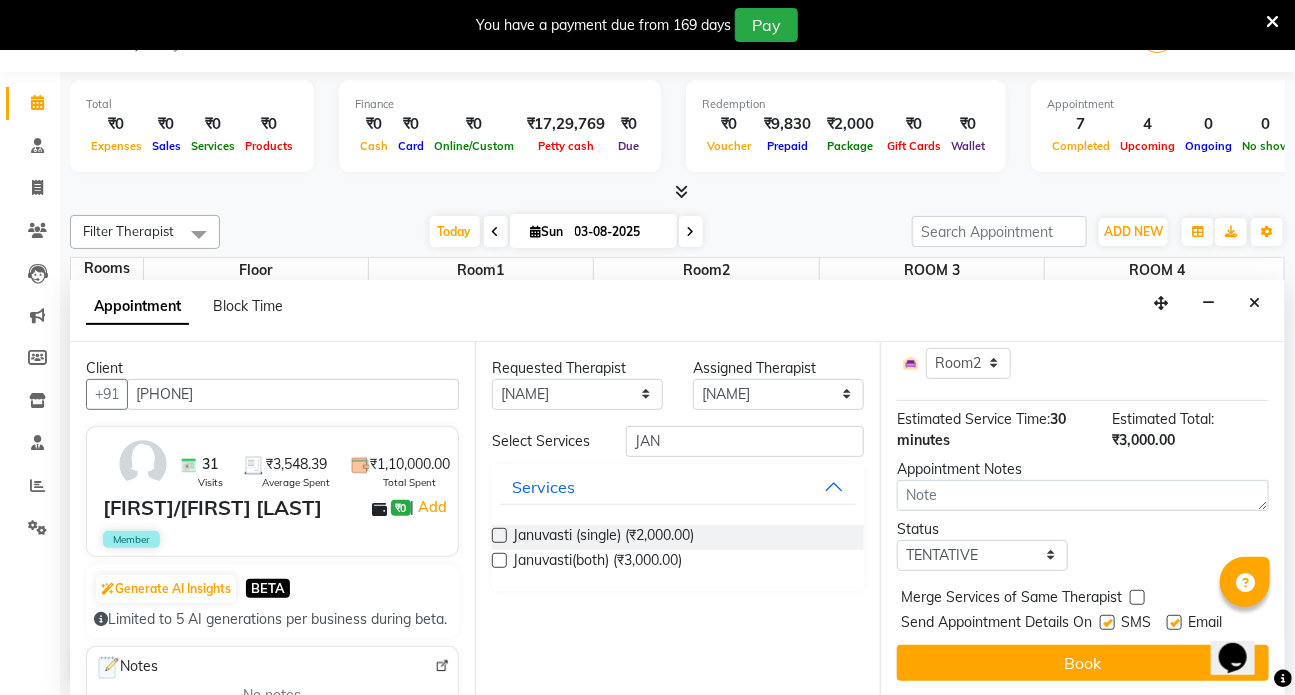 click at bounding box center [1107, 622] 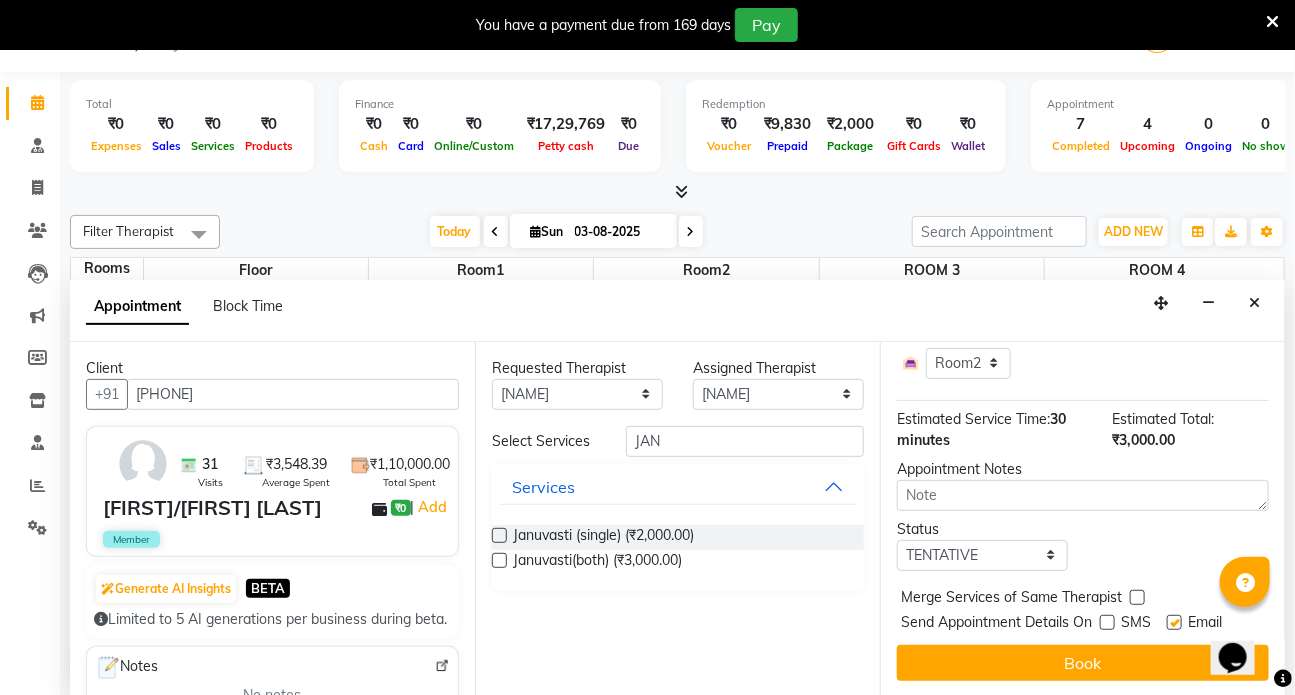 click at bounding box center [1174, 622] 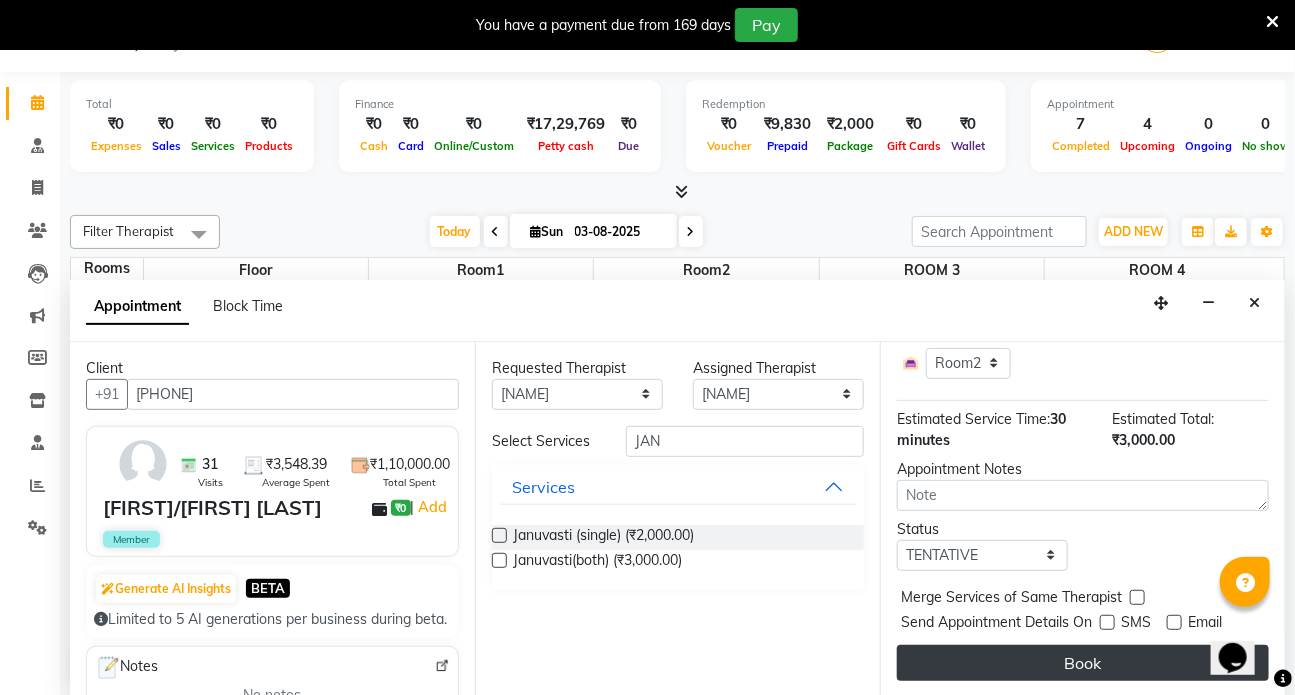 click on "Book" at bounding box center [1083, 663] 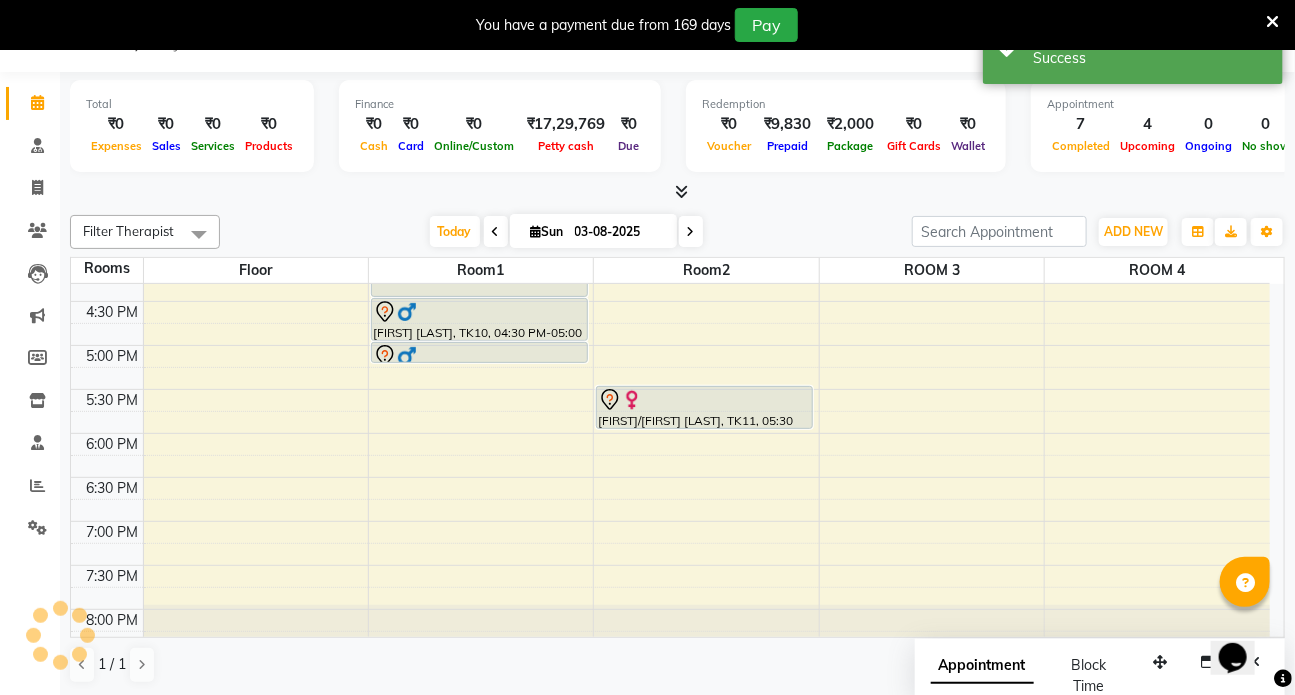 scroll, scrollTop: 0, scrollLeft: 0, axis: both 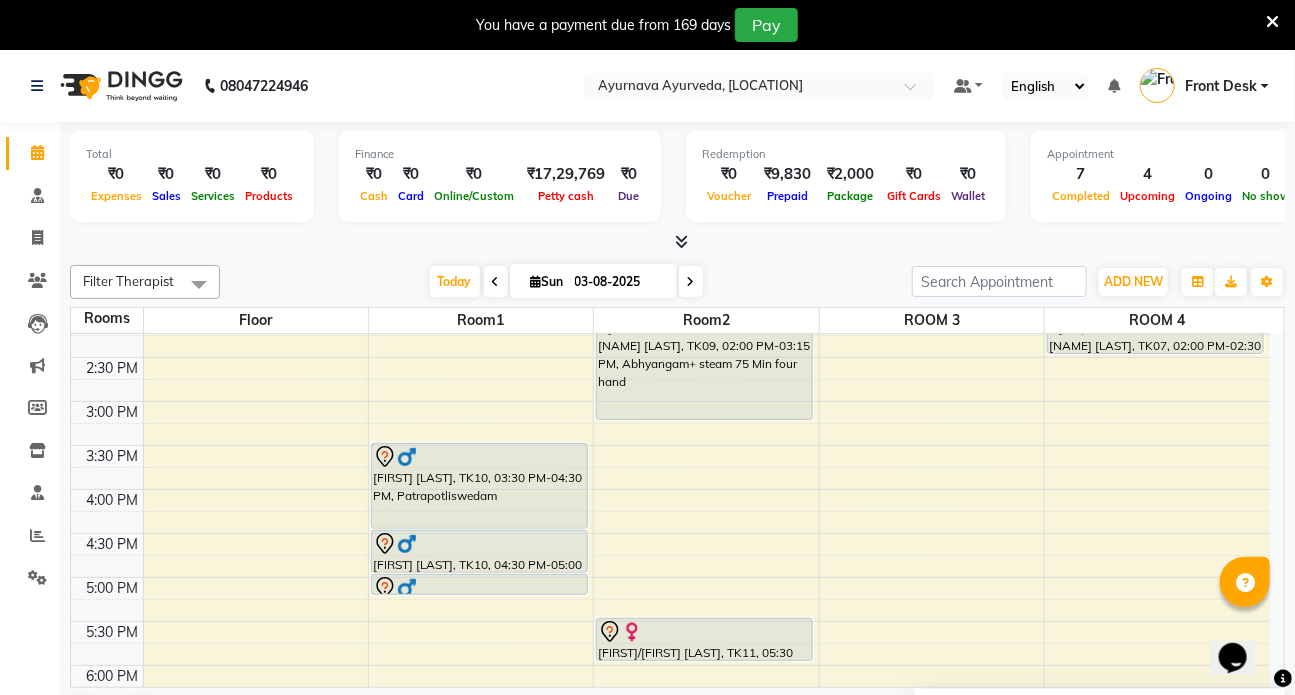 click on "7:00 AM 7:30 AM 8:00 AM 8:30 AM 9:00 AM 9:30 AM 10:00 AM 10:30 AM 11:00 AM 11:30 AM 12:00 PM 12:30 PM 1:00 PM 1:30 PM 2:00 PM 2:30 PM 3:00 PM 3:30 PM 4:00 PM 4:30 PM 5:00 PM 5:30 PM 6:00 PM 6:30 PM 7:00 PM 7:30 PM 8:00 PM 8:30 PM     [FIRST] /[FIRST] [LAST], TK02, 09:00 AM-10:00 AM, Abhyangam+steam 60 Min Two hand      [FIRST]/[FIRST] [LAST], TK05, 10:30 AM-11:30 AM, Patrapotliswedam     [FIRST]/[FIRST] [LAST], TK05, 11:30 AM-12:30 PM, Sirodhara             [NAME], TK08, 01:00 PM-02:00 PM, Abhyangam+steam 60 Min Two hand              [FIRST] [LAST], TK10, 03:30 PM-04:30 PM, Patrapotliswedam             [FIRST] [LAST], TK10, 04:30 PM-05:00 PM, Kati vasti             [FIRST] [LAST], TK10, 05:00 PM-05:15 PM, Matra Vasti     [FIRST] /[FIRST] [LAST], TK03, 09:00 AM-10:00 AM, Abhyangam+steam 60 Min Two hand      [FIRST]/[FIRST] [LAST], TK06, 11:30 AM-12:30 PM, Udwarthanam steam             [NAME] [LAST], TK09, 02:00 PM-03:15 PM, Abhyangam+ steam 75 Min four hand              [FIRST]/[FIRST] [LAST], TK11, 05:30 PM-06:00 PM, Januvasti(both)" at bounding box center (670, 313) 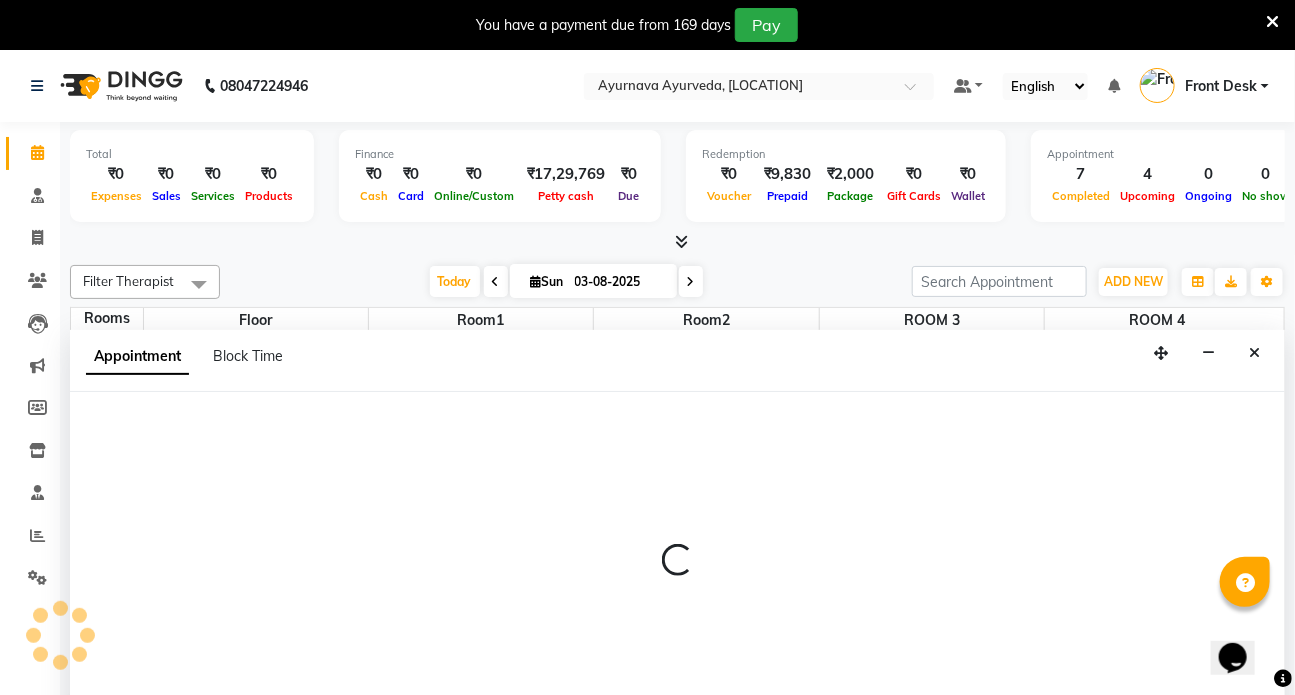 scroll, scrollTop: 50, scrollLeft: 0, axis: vertical 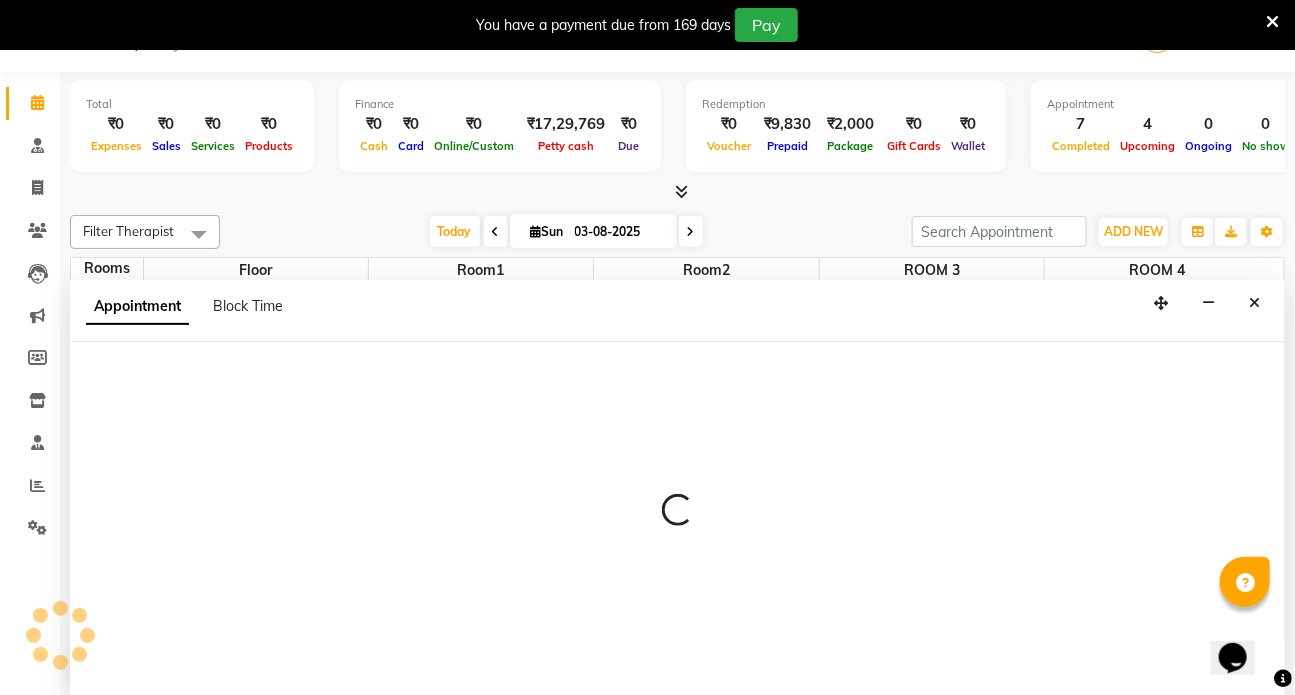 select on "960" 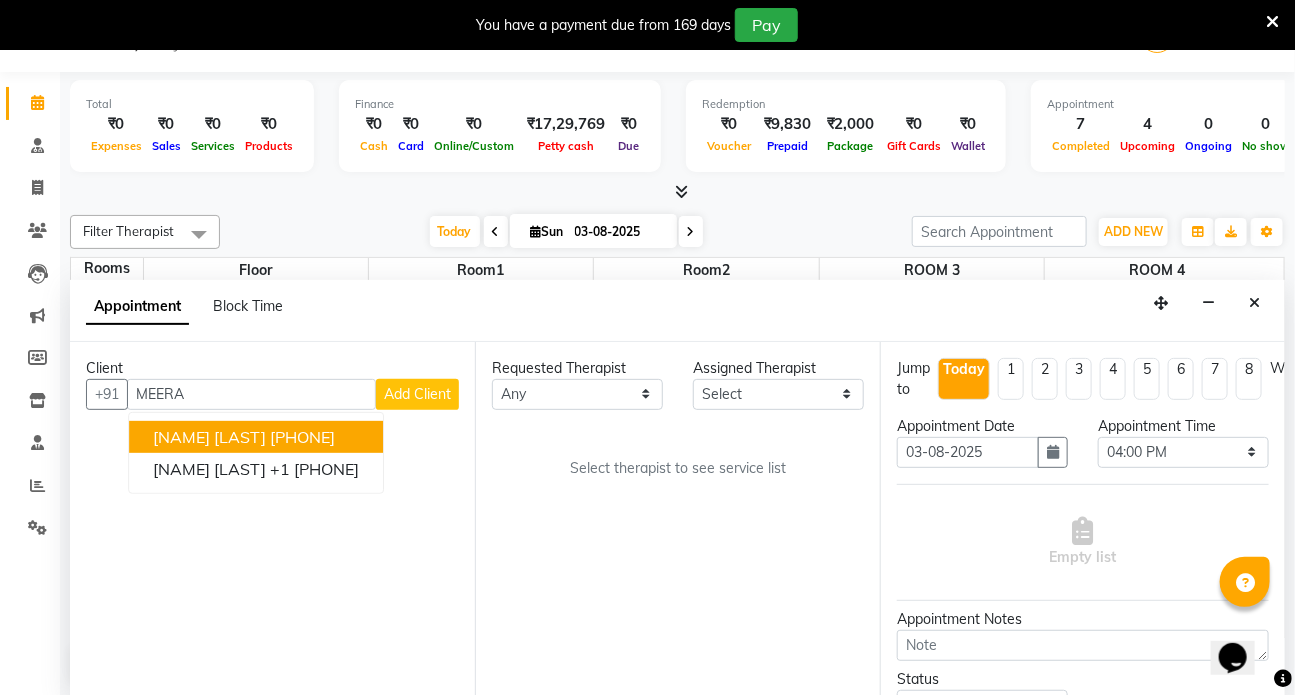 click on "[NAME] [LAST]" at bounding box center (209, 437) 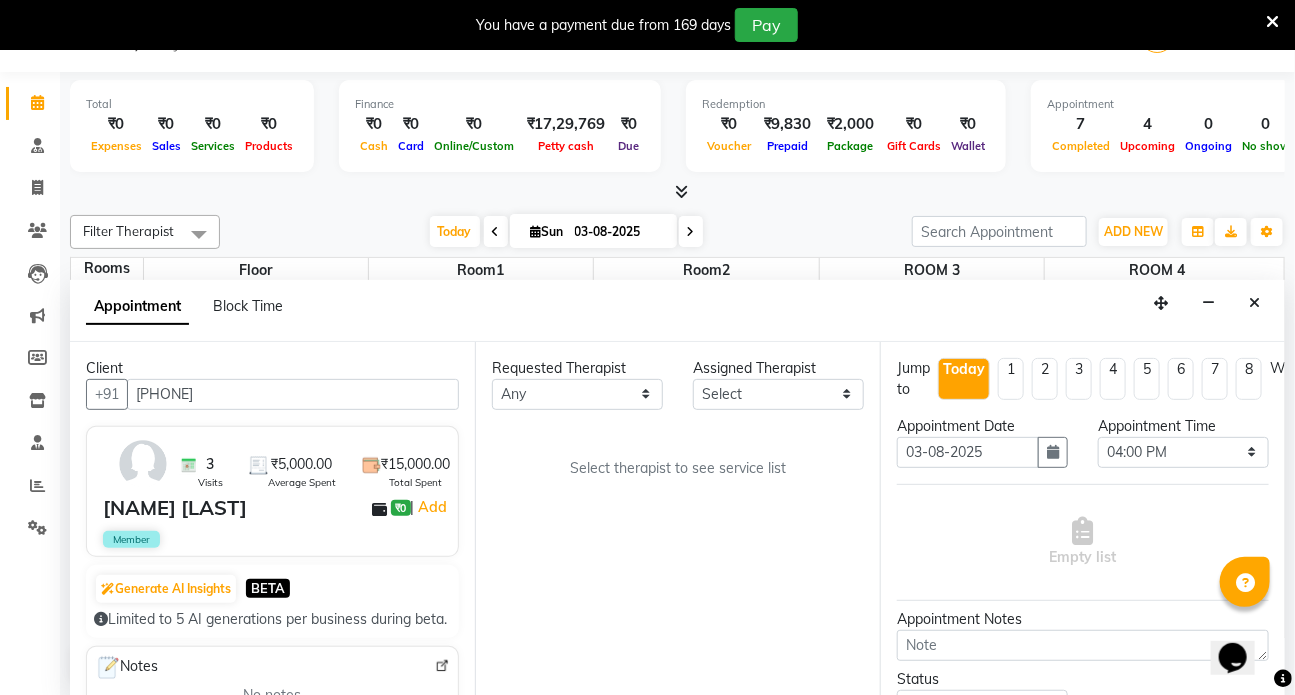 type on "[PHONE]" 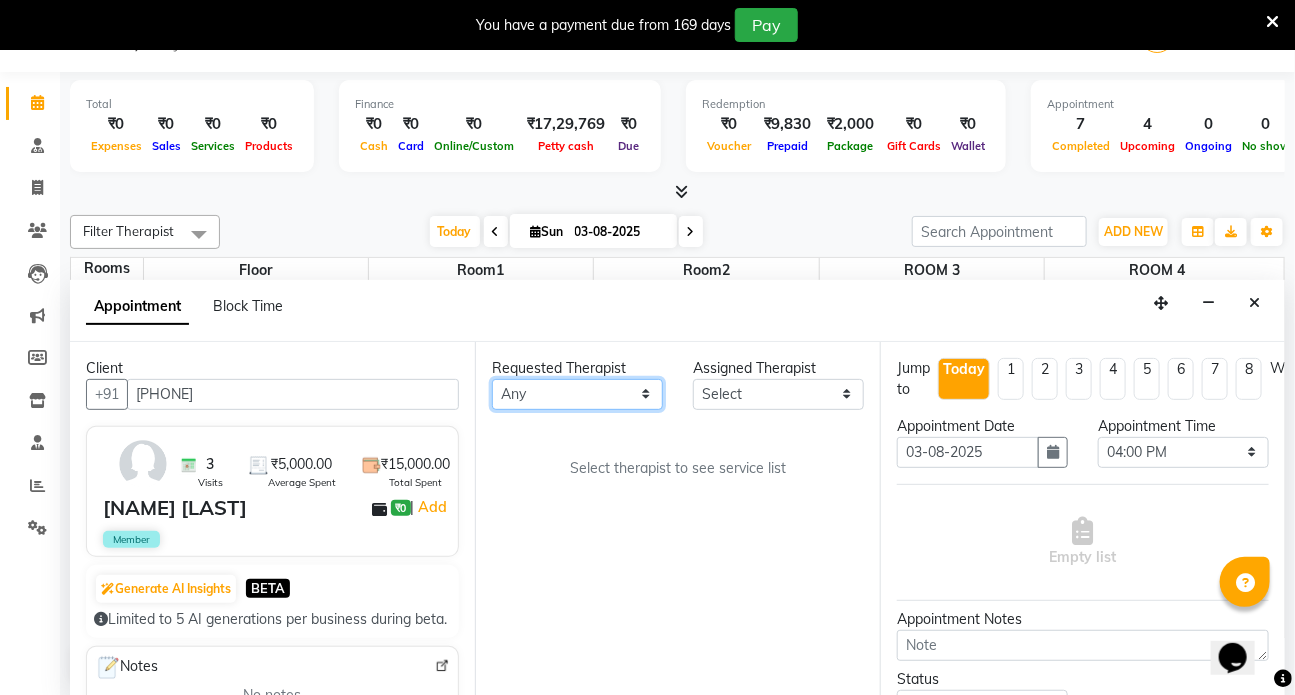 click on "Any [NAME] [NAME] [NAME] [NAME] [NAME] [NAME] [NAME] [NAME] [NAME] [NAME] [NAME]" at bounding box center (577, 394) 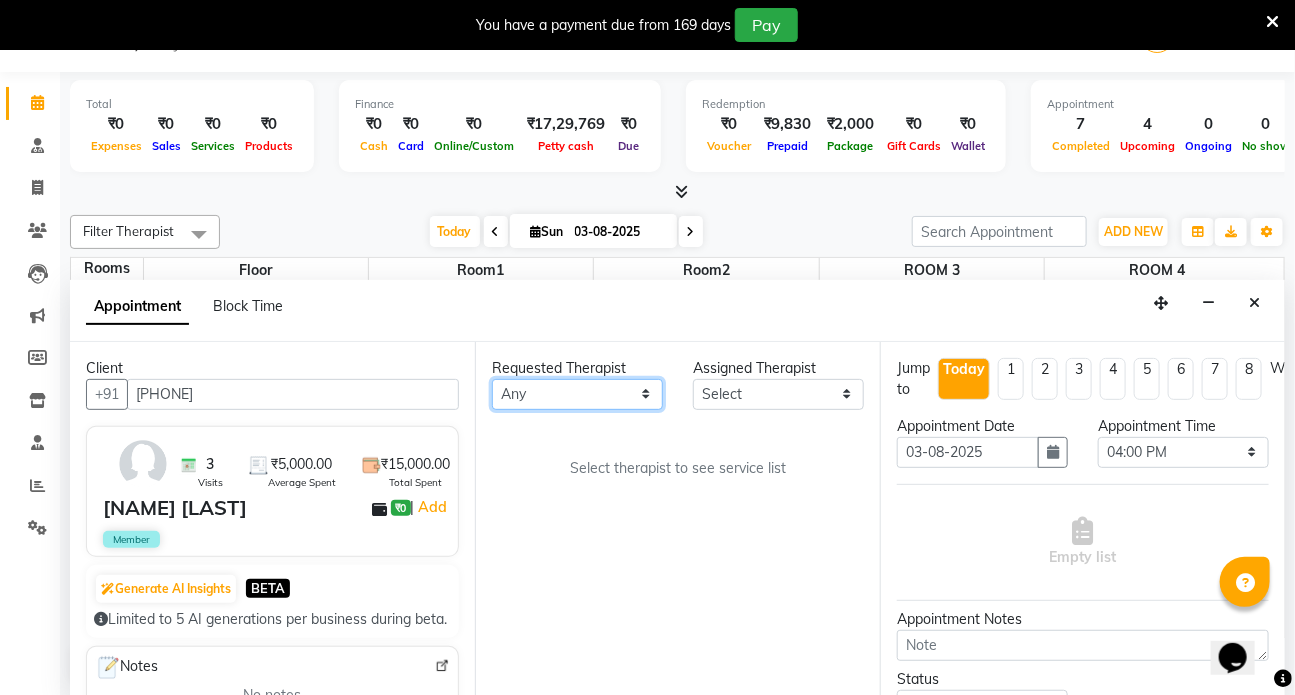 select on "82134" 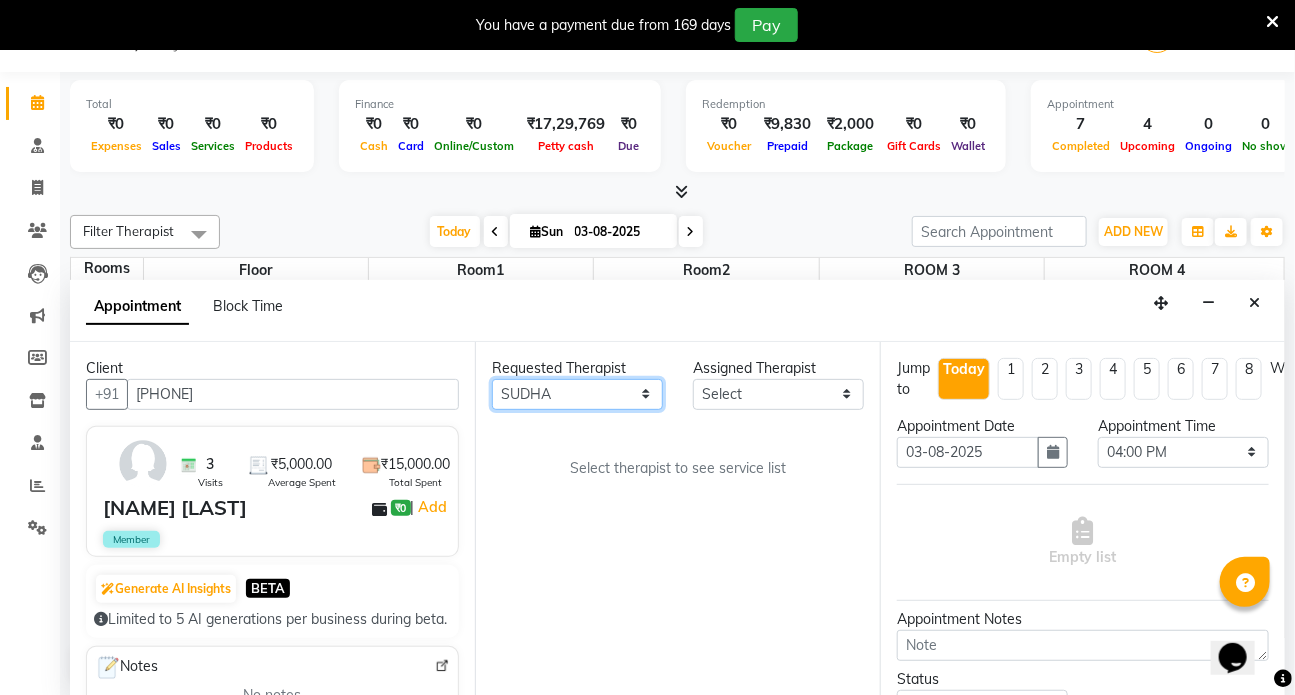 click on "Any [NAME] [NAME] [NAME] [NAME] [NAME] [NAME] [NAME] [NAME] [NAME] [NAME] [NAME]" at bounding box center (577, 394) 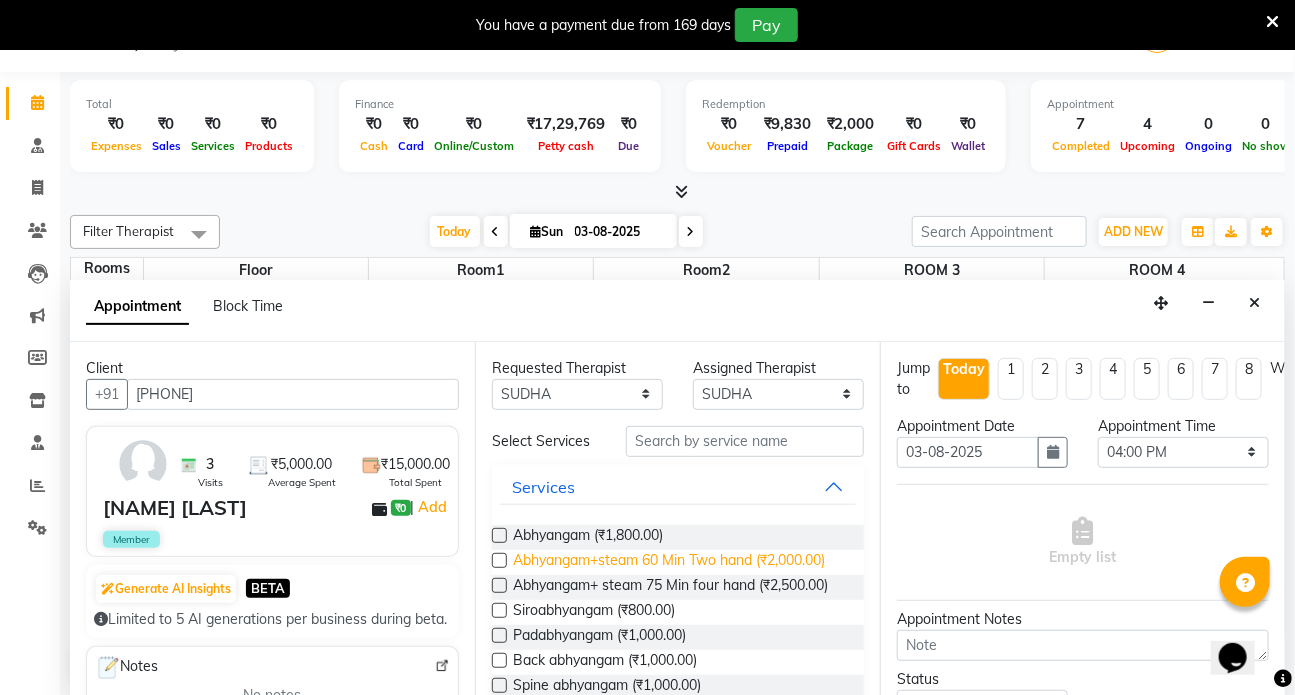 click on "Abhyangam+steam 60 Min Two hand  (₹2,000.00)" at bounding box center [669, 562] 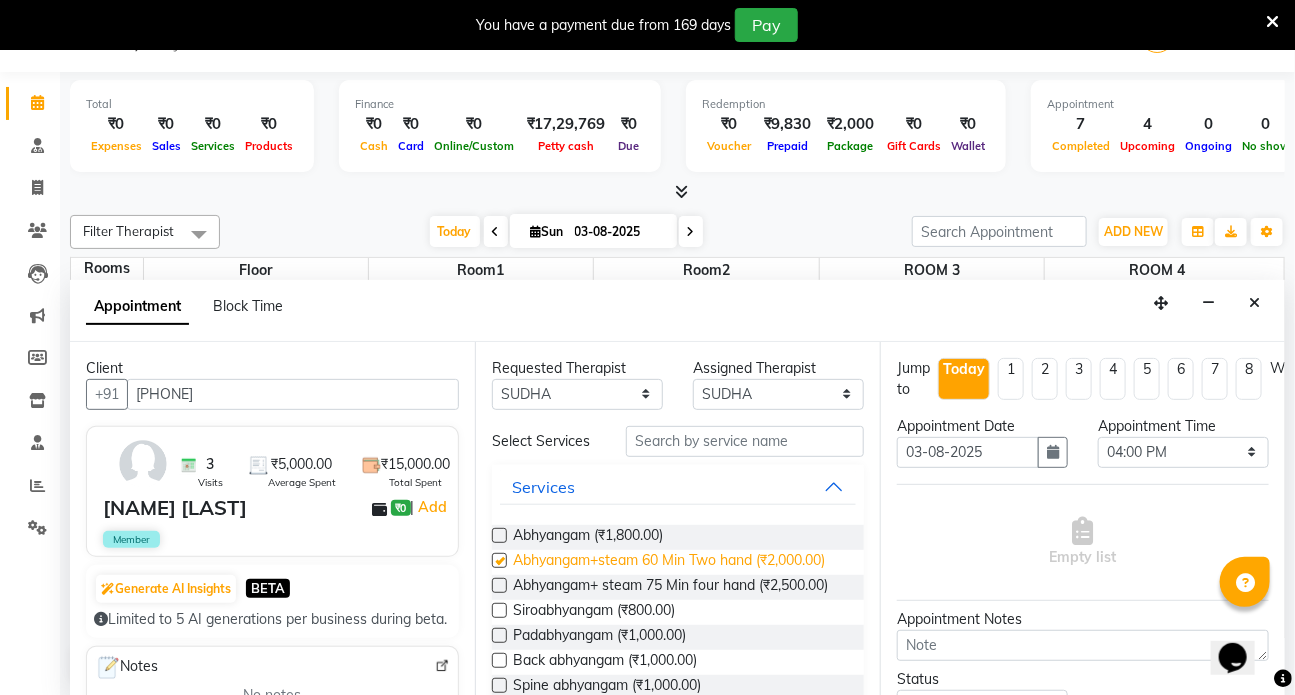 checkbox on "true" 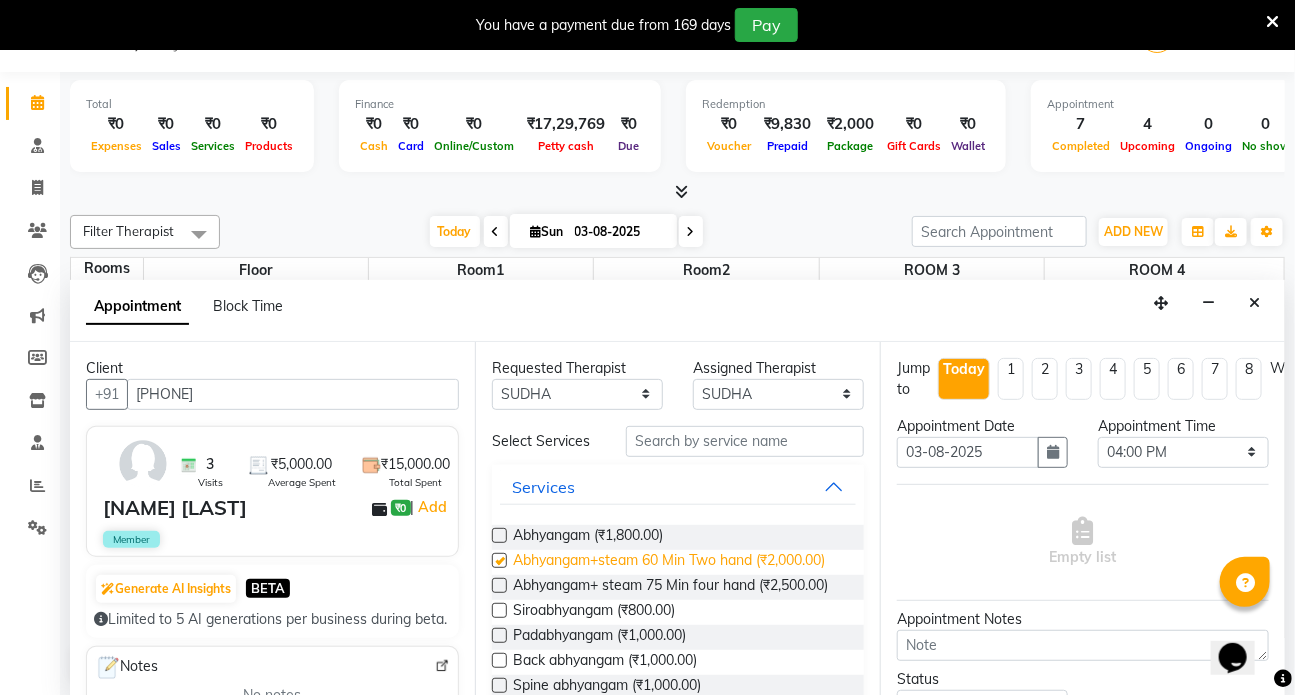 select on "3622" 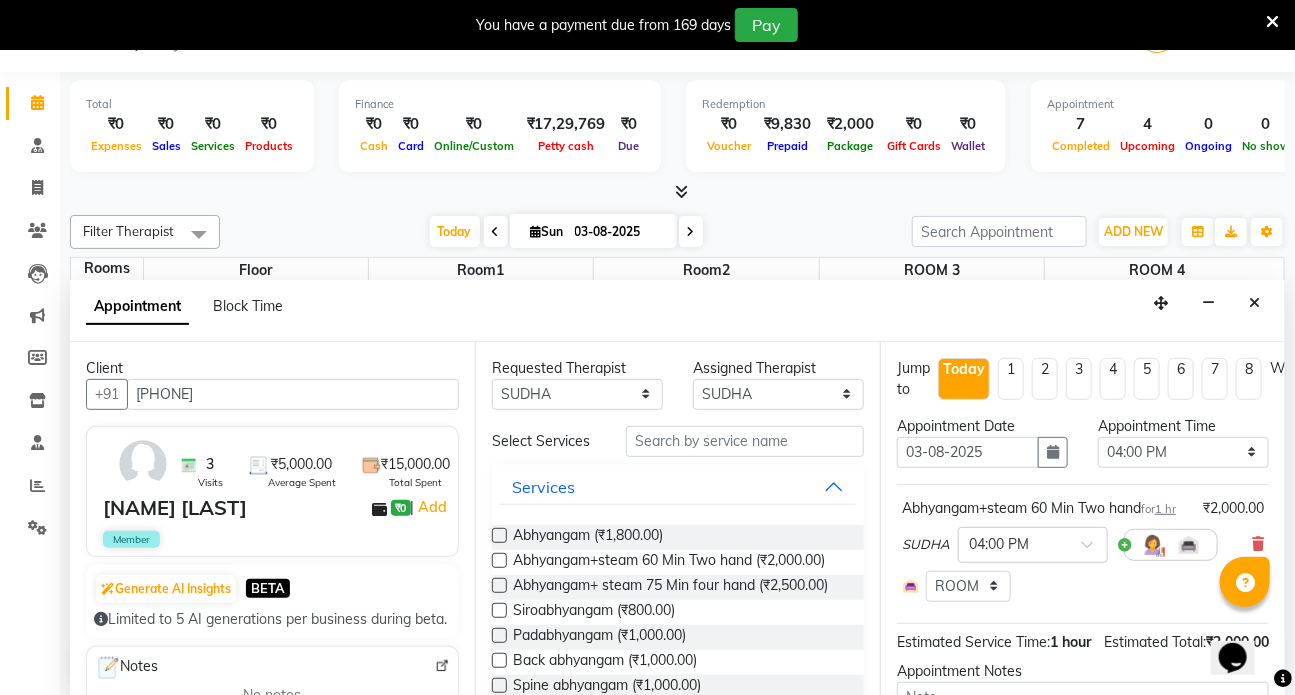 checkbox on "false" 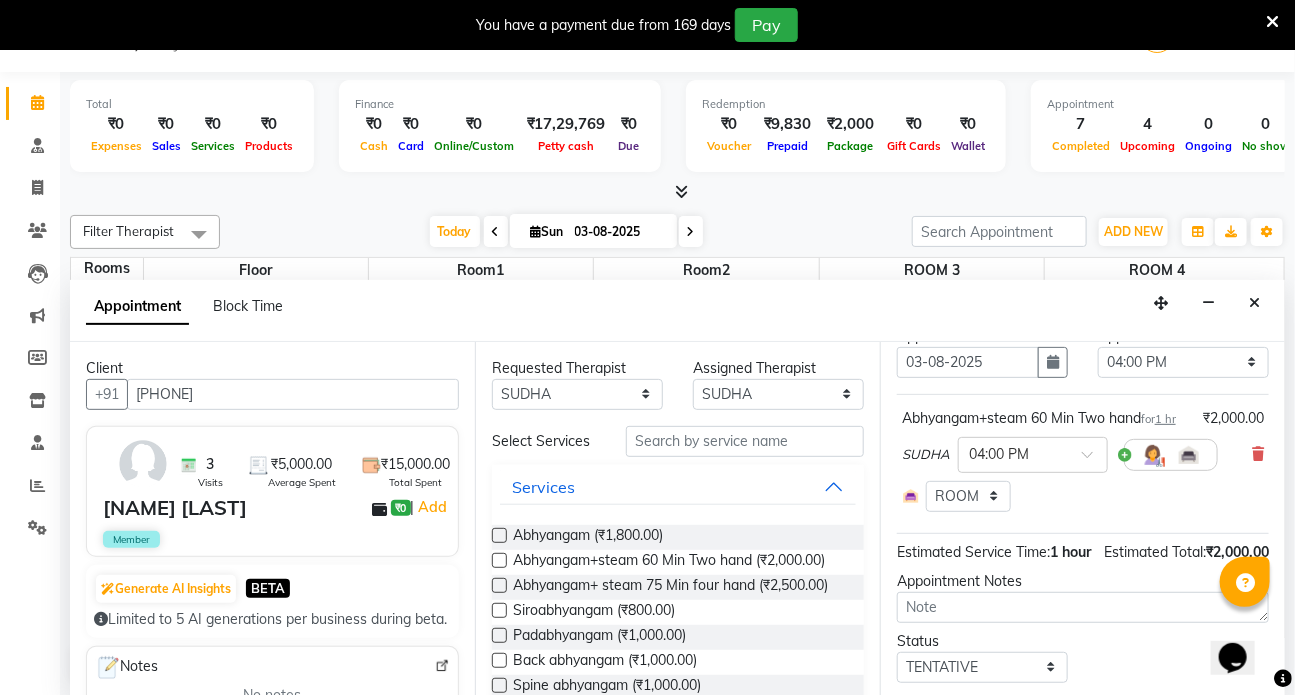 scroll, scrollTop: 256, scrollLeft: 0, axis: vertical 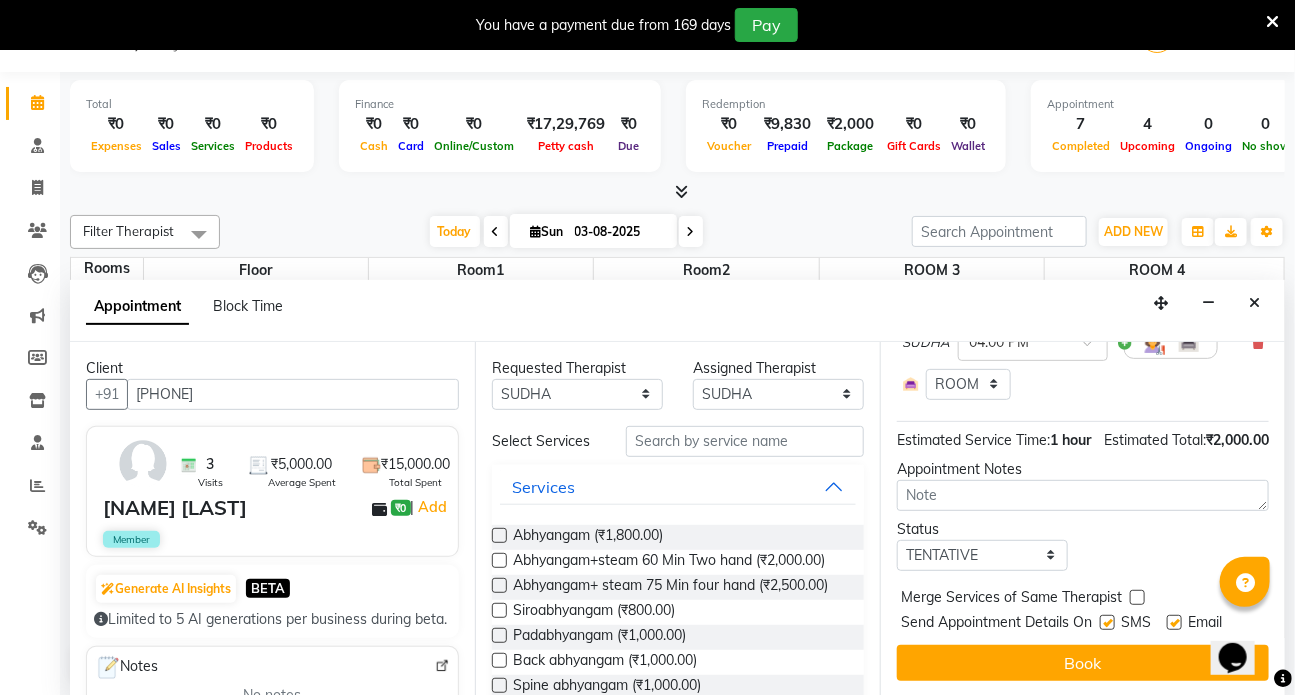 click at bounding box center [1107, 622] 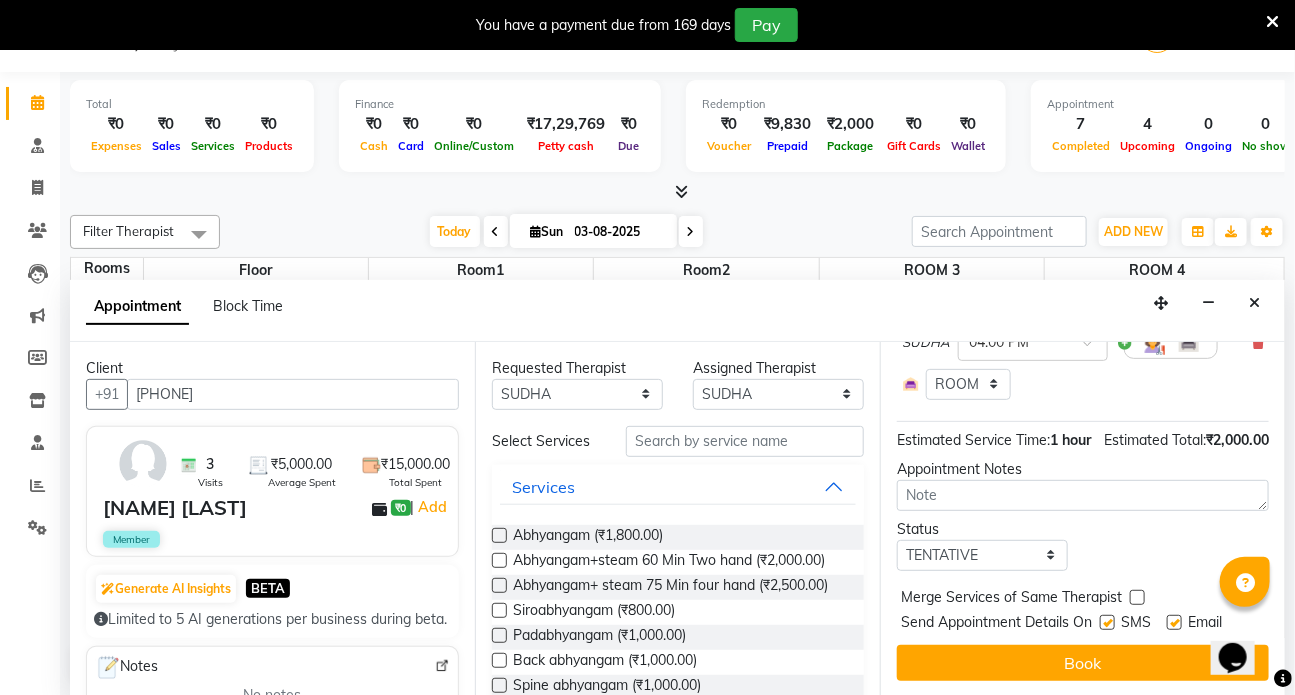 click at bounding box center (1106, 624) 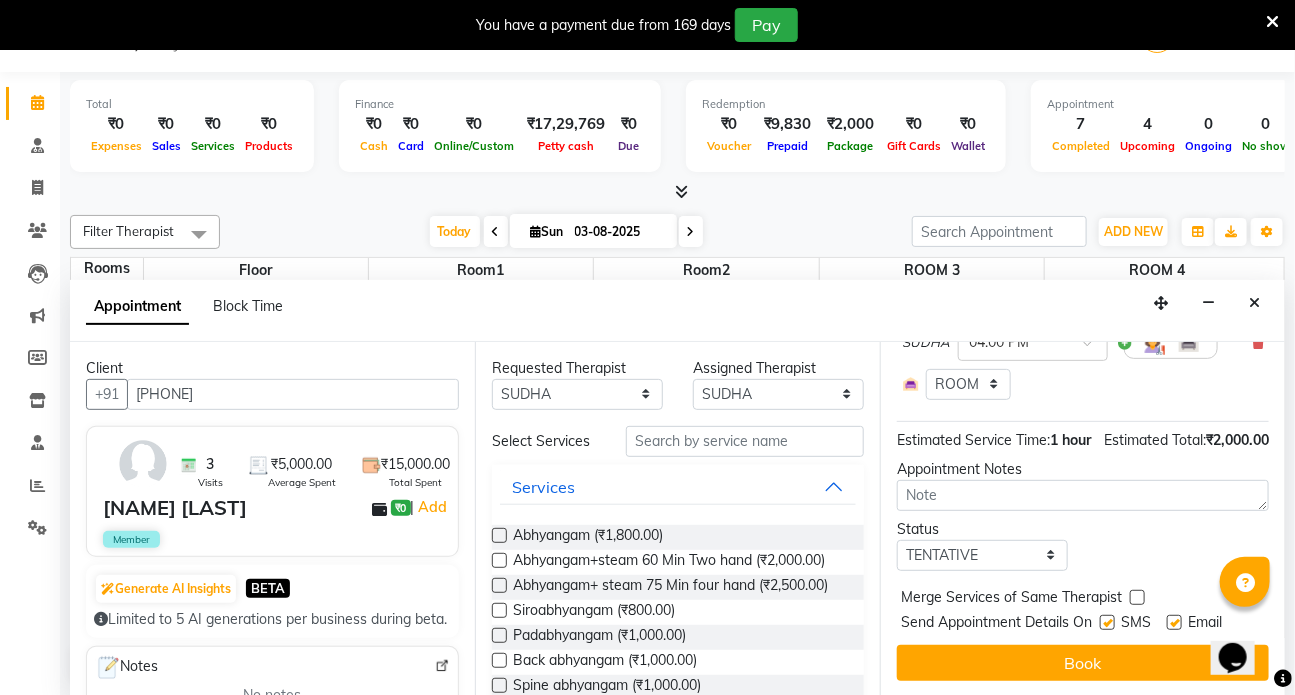 checkbox on "false" 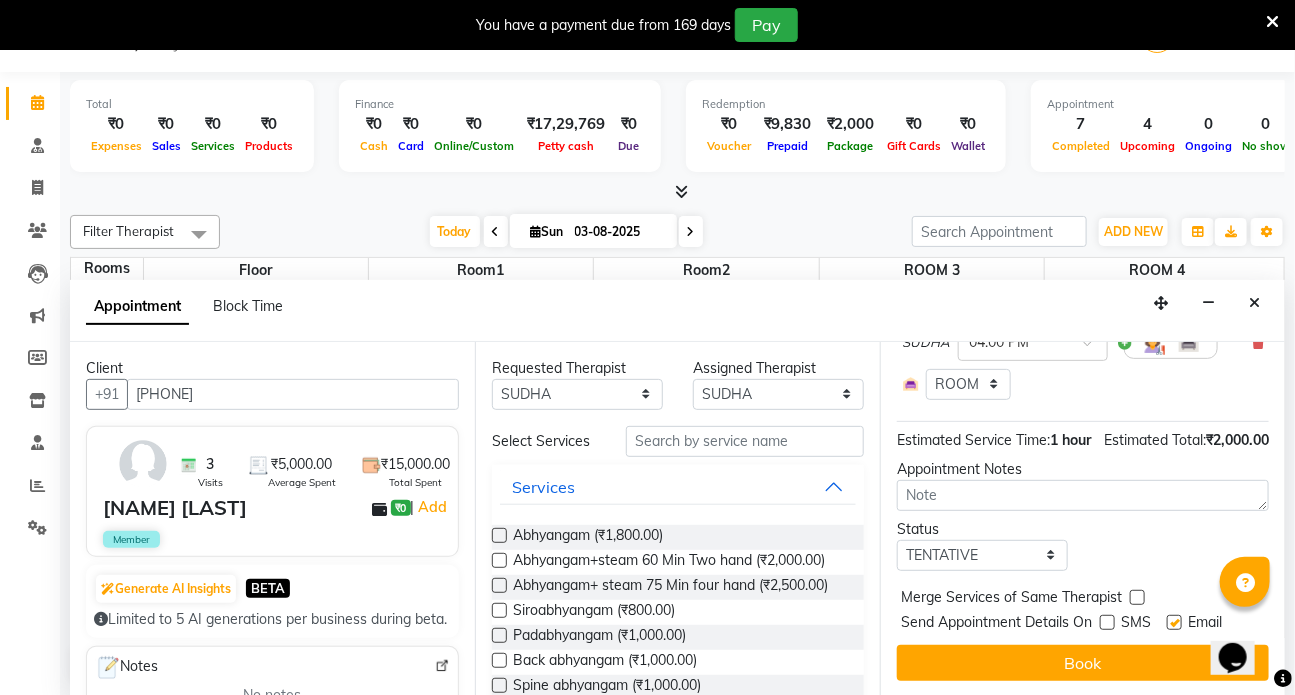click at bounding box center [1174, 622] 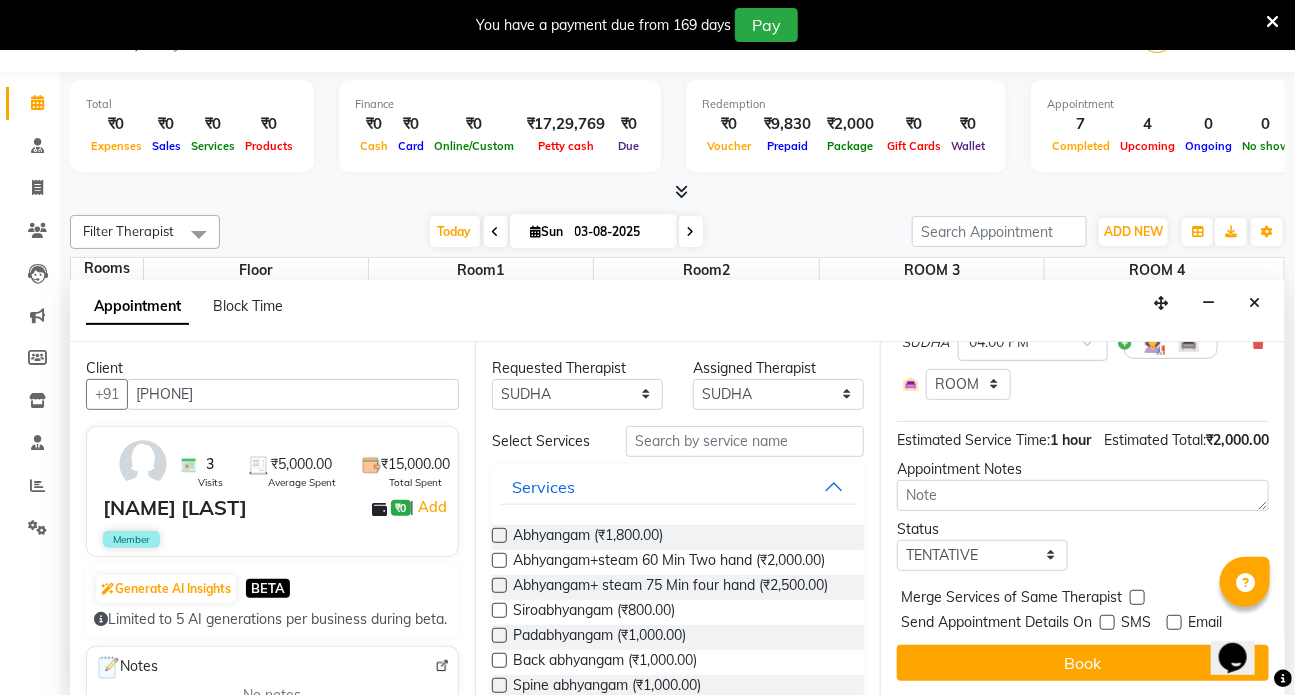 click on "Book" at bounding box center (1083, 663) 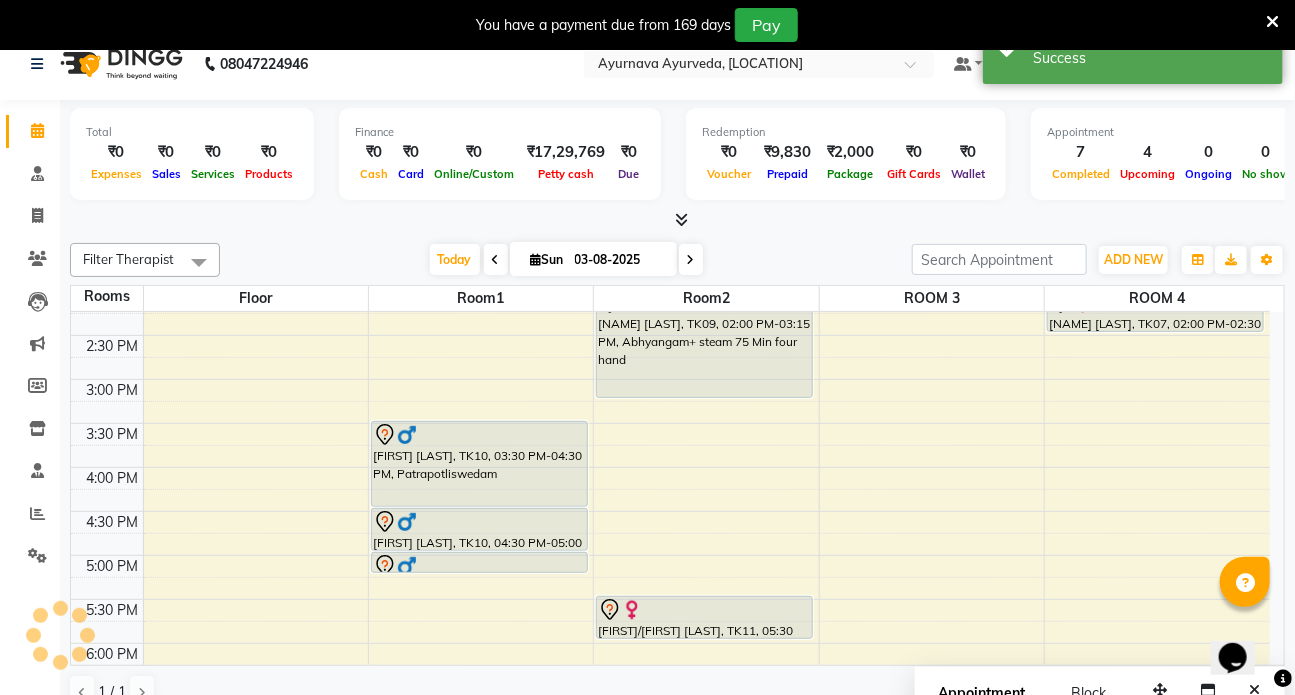 scroll, scrollTop: 0, scrollLeft: 0, axis: both 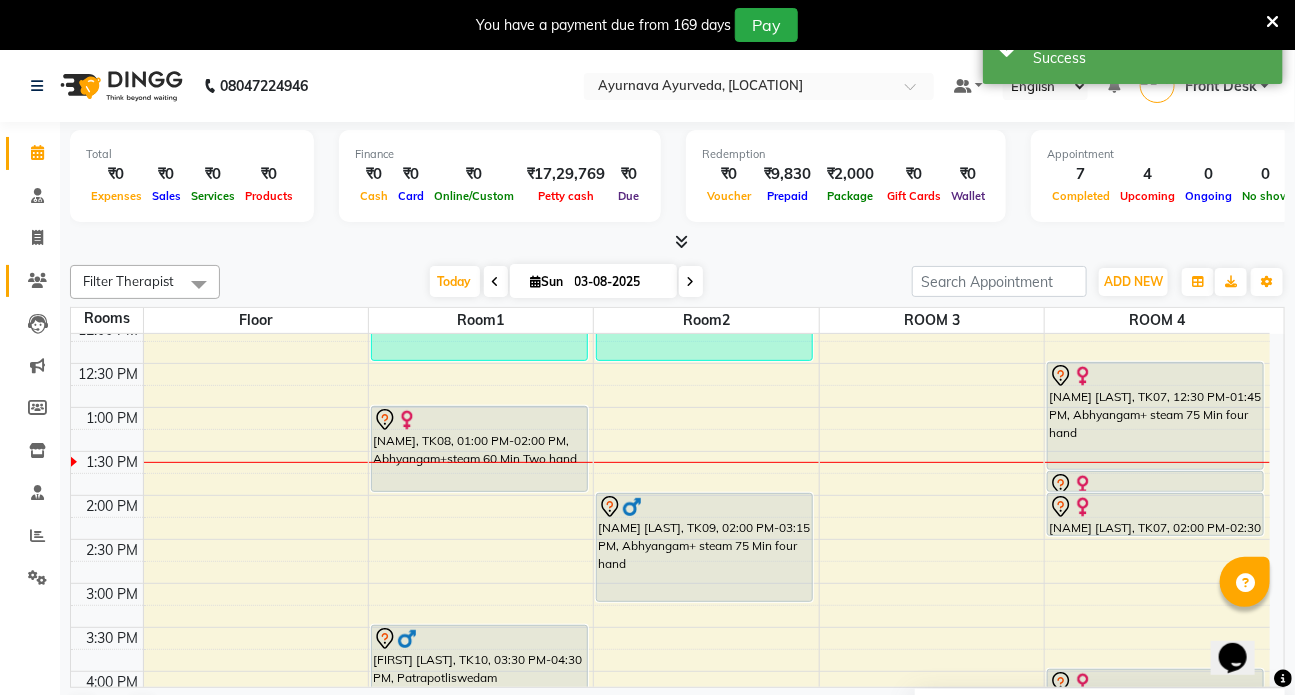 click 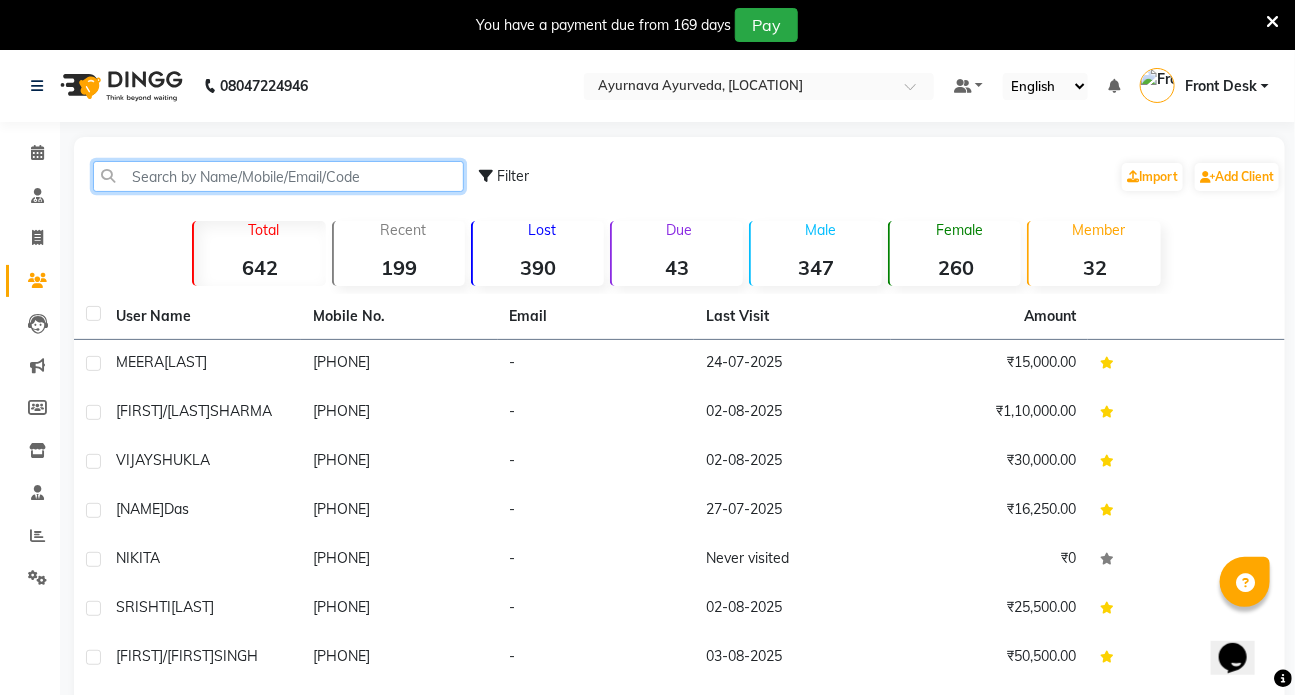 click 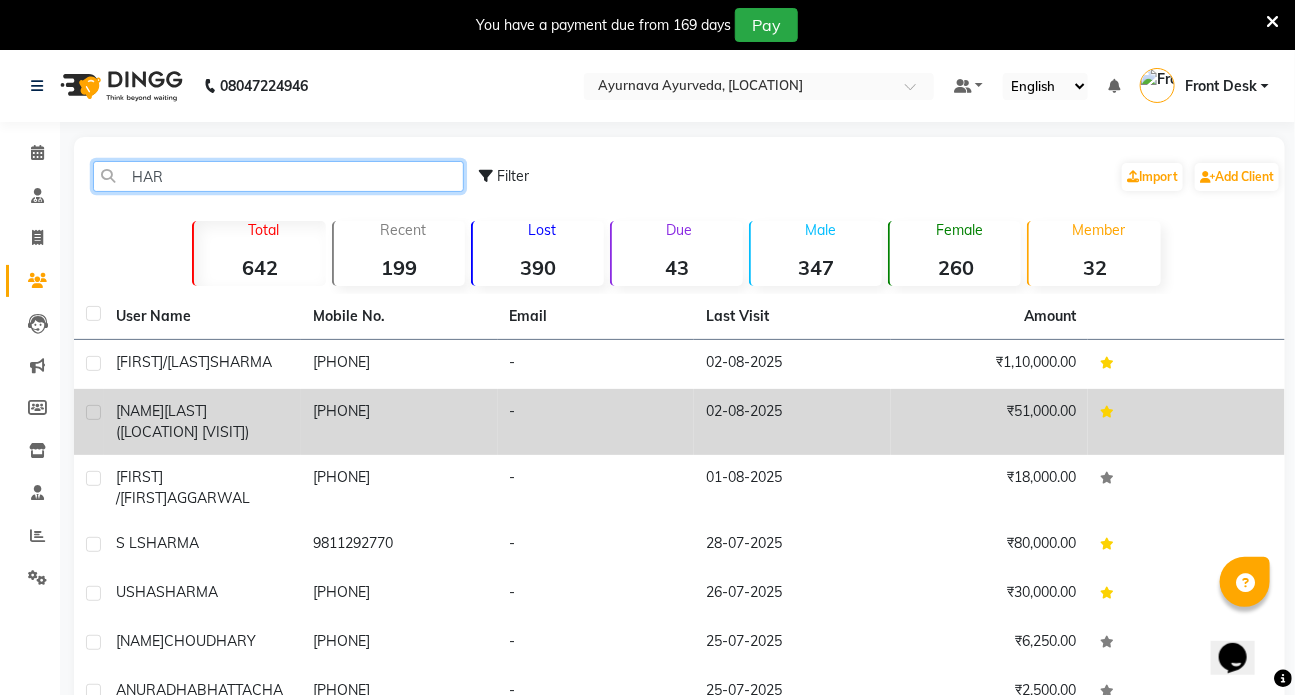 type on "HAR" 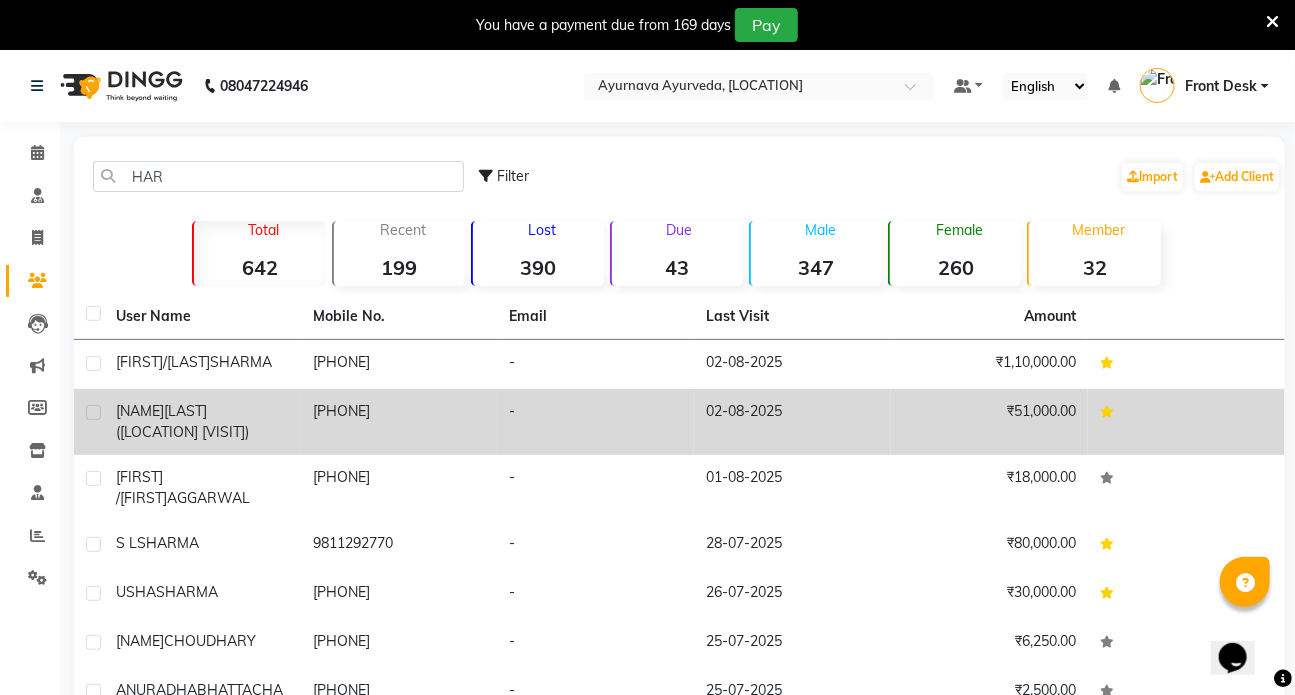 click on "[LAST]([LOCATION] [VISIT])" 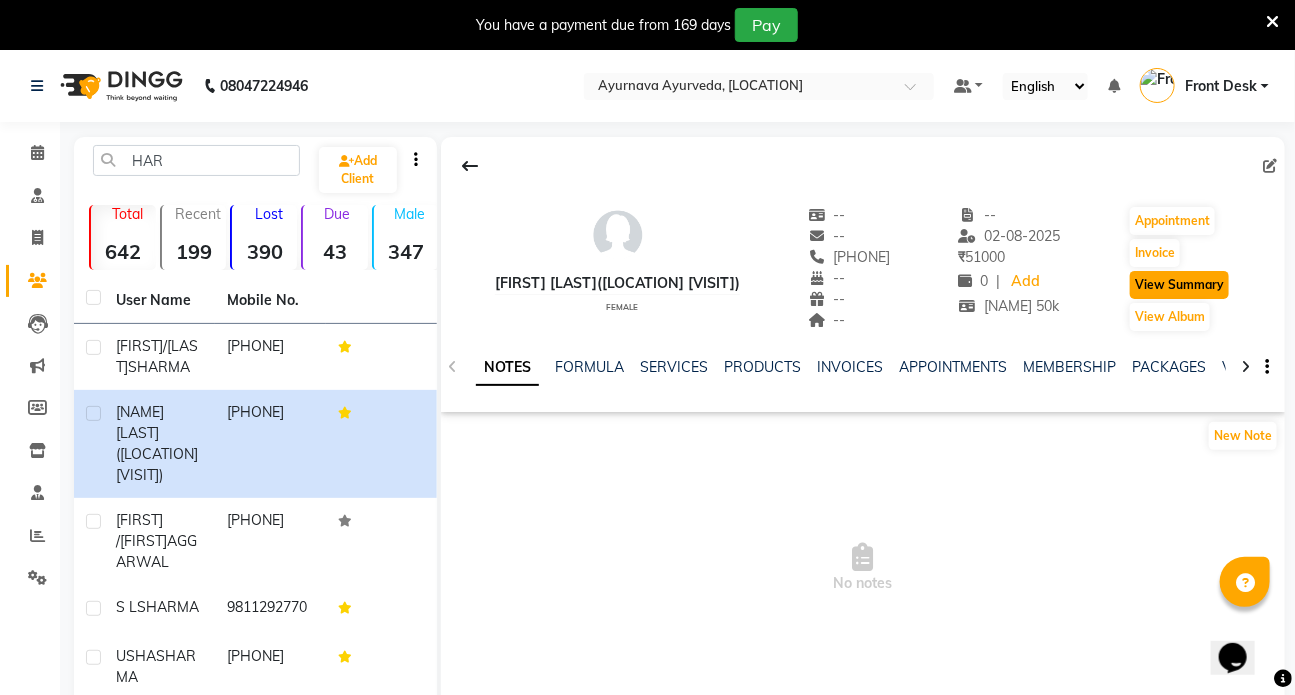 click on "View Summary" 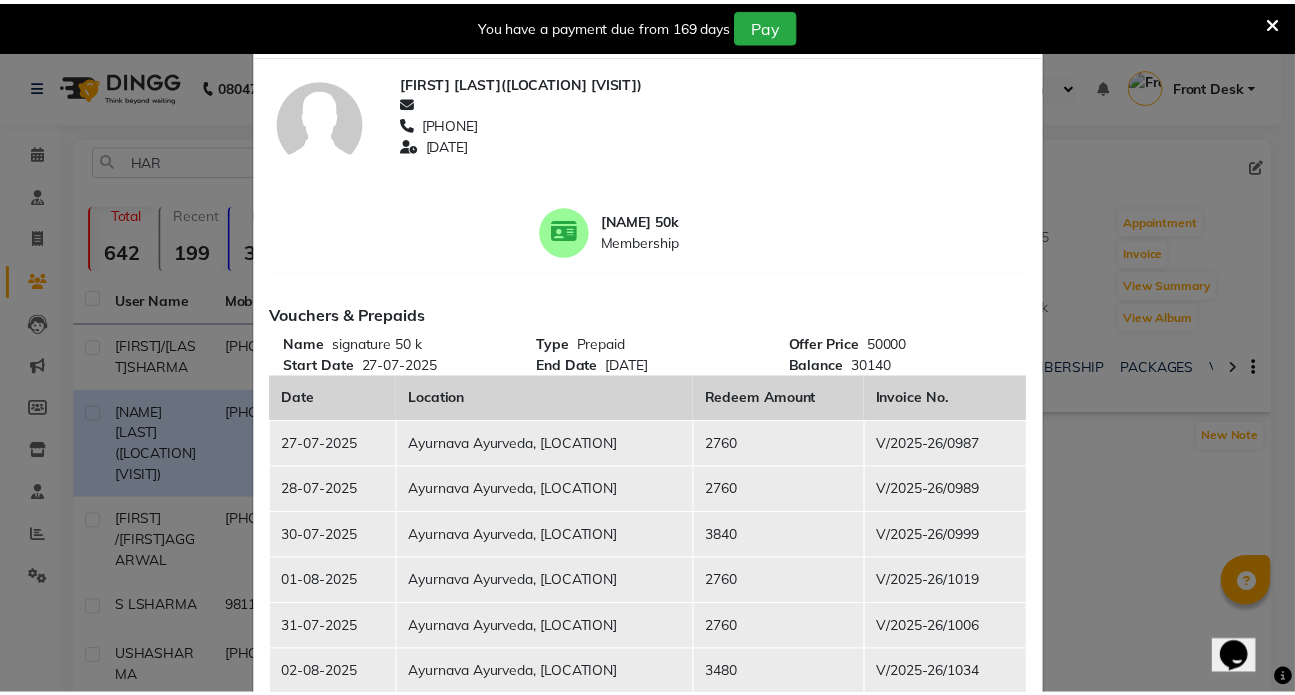 scroll, scrollTop: 0, scrollLeft: 0, axis: both 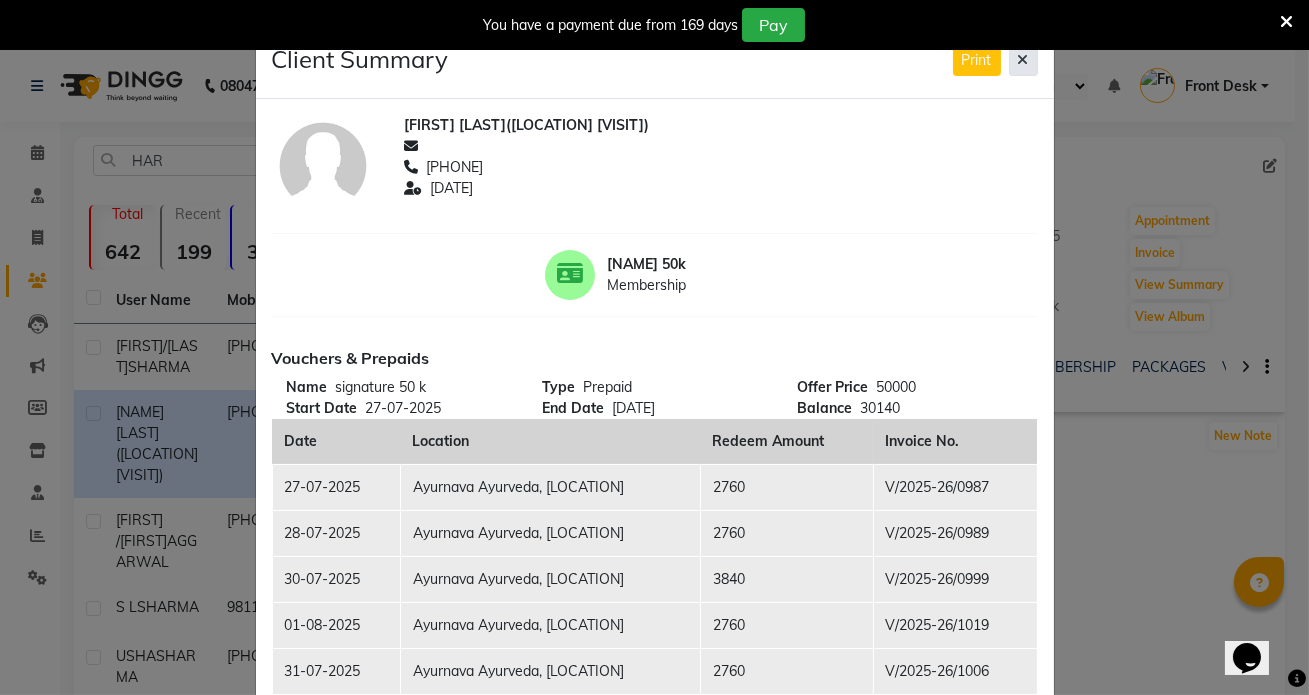 click 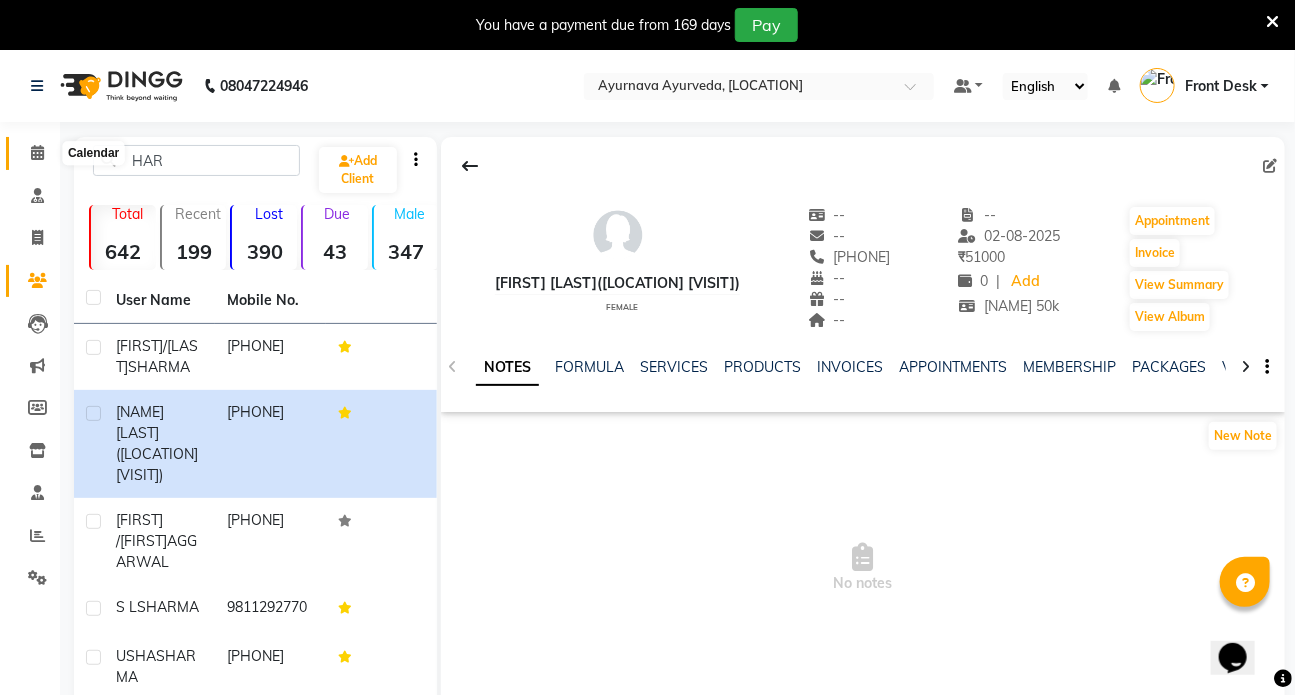 click 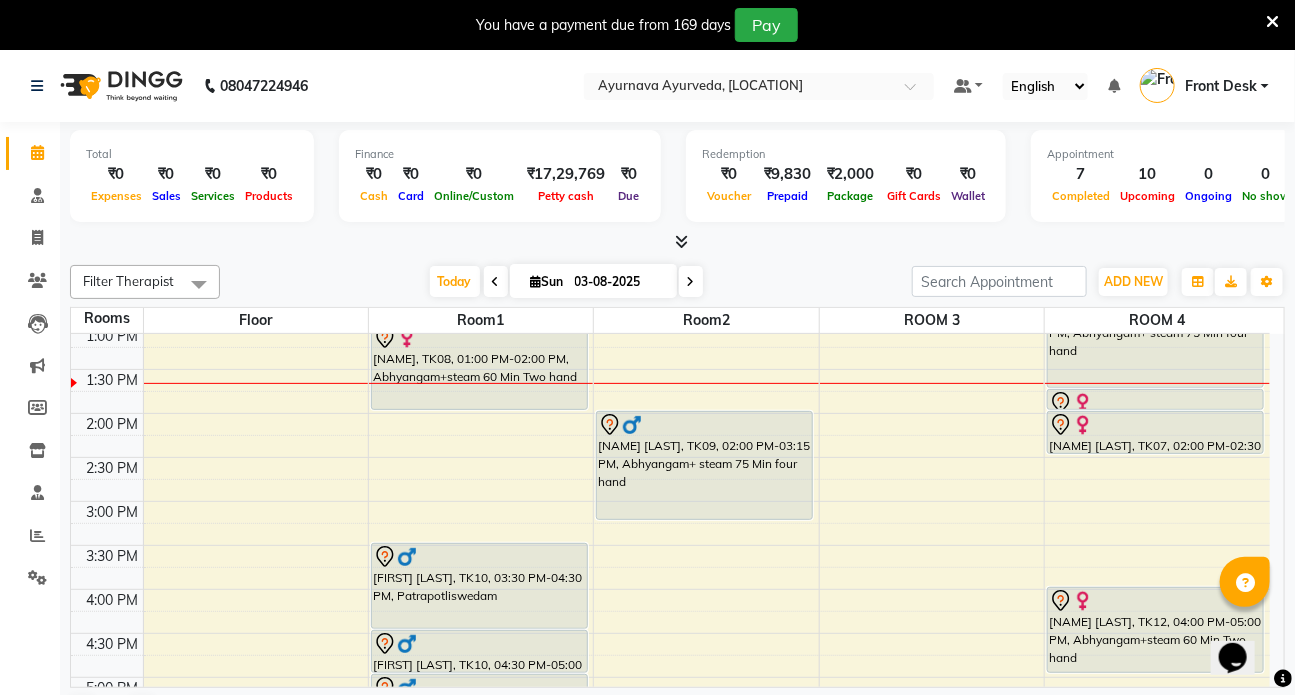 scroll, scrollTop: 545, scrollLeft: 0, axis: vertical 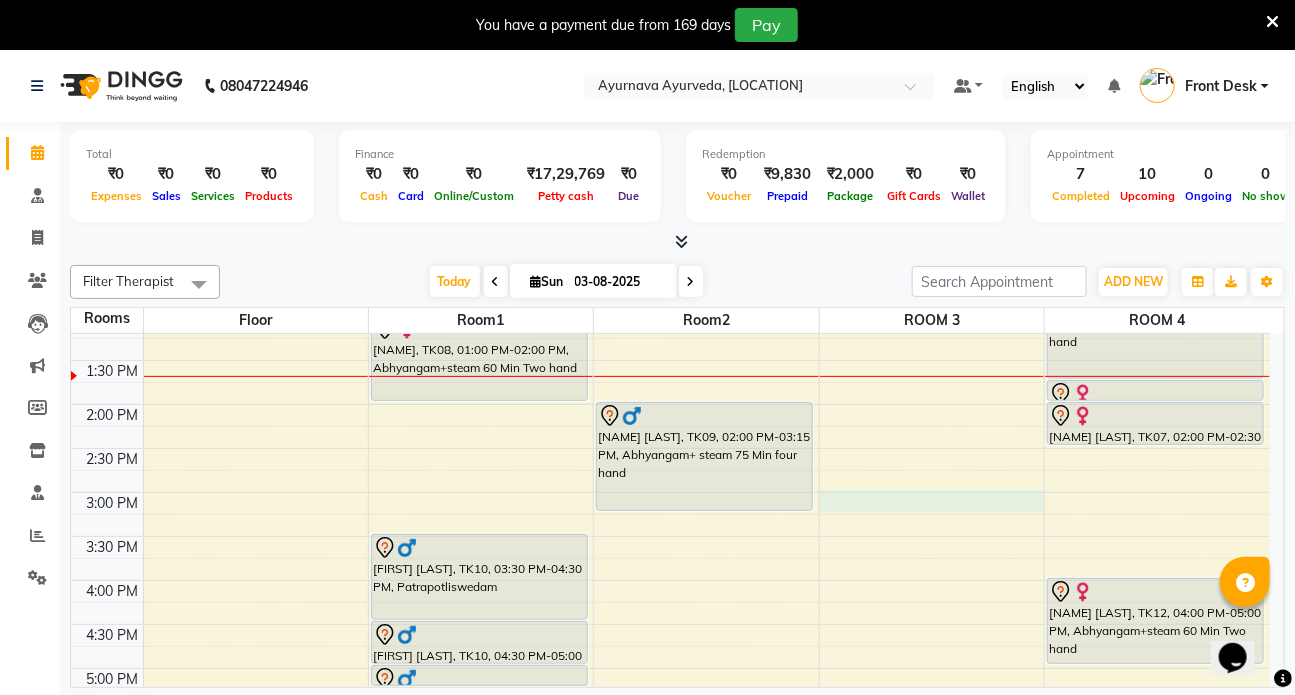 click on "7:00 AM 7:30 AM 8:00 AM 8:30 AM 9:00 AM 9:30 AM 10:00 AM 10:30 AM 11:00 AM 11:30 AM 12:00 PM 12:30 PM 1:00 PM 1:30 PM 2:00 PM 2:30 PM 3:00 PM 3:30 PM 4:00 PM 4:30 PM 5:00 PM 5:30 PM 6:00 PM 6:30 PM 7:00 PM 7:30 PM 8:00 PM 8:30 PM     [FIRST] /[FIRST] [LAST], TK02, 09:00 AM-10:00 AM, Abhyangam+steam 60 Min Two hand      [FIRST]/[FIRST] [LAST], TK05, 10:30 AM-11:30 AM, Patrapotliswedam     [FIRST]/[FIRST] [LAST], TK05, 11:30 AM-12:30 PM, Sirodhara             [NAME], TK08, 01:00 PM-02:00 PM, Abhyangam+steam 60 Min Two hand              [FIRST] [LAST], TK10, 03:30 PM-04:30 PM, Patrapotliswedam             [FIRST] [LAST], TK10, 04:30 PM-05:00 PM, Kati vasti             [FIRST] [LAST], TK10, 05:00 PM-05:15 PM, Matra Vasti     [FIRST] /[FIRST] [LAST], TK03, 09:00 AM-10:00 AM, Abhyangam+steam 60 Min Two hand      [FIRST]/[FIRST] [LAST], TK06, 11:30 AM-12:30 PM, Udwarthanam steam             [NAME] [LAST], TK09, 02:00 PM-03:15 PM, Abhyangam+ steam 75 Min four hand              [FIRST]/[FIRST] [LAST], TK11, 05:30 PM-06:00 PM, Januvasti(both)" at bounding box center (670, 404) 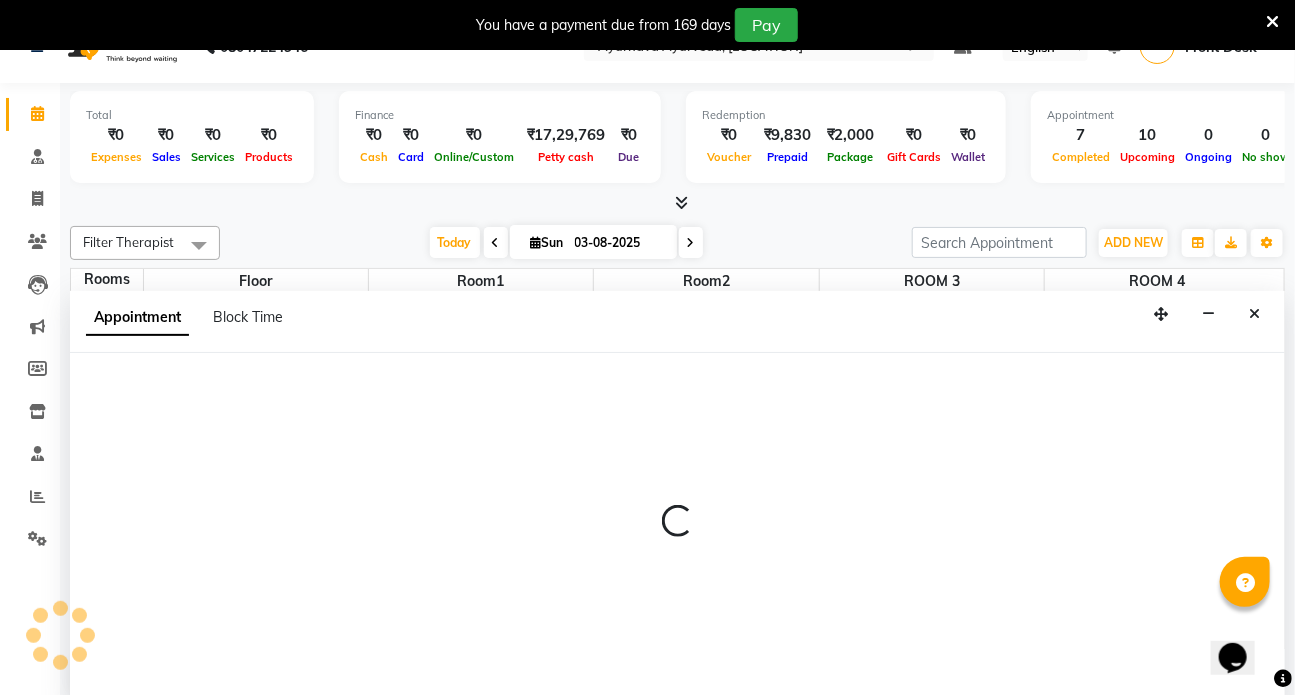 select on "900" 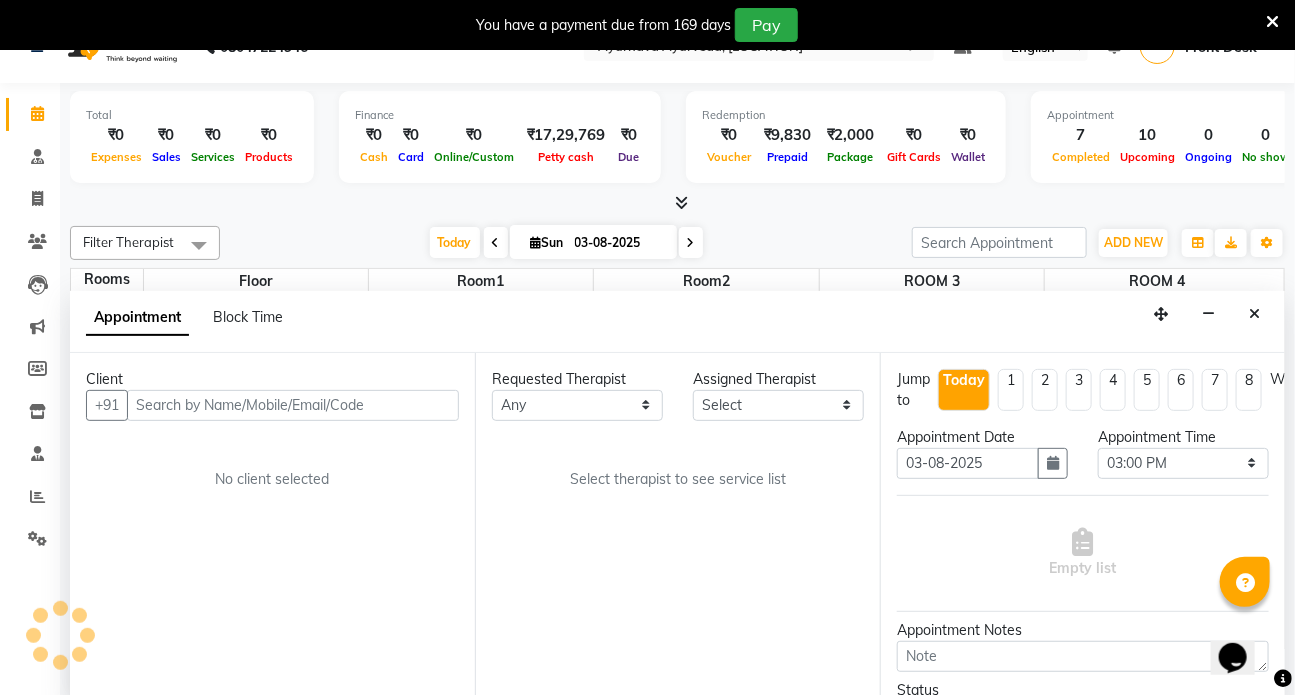 scroll, scrollTop: 50, scrollLeft: 0, axis: vertical 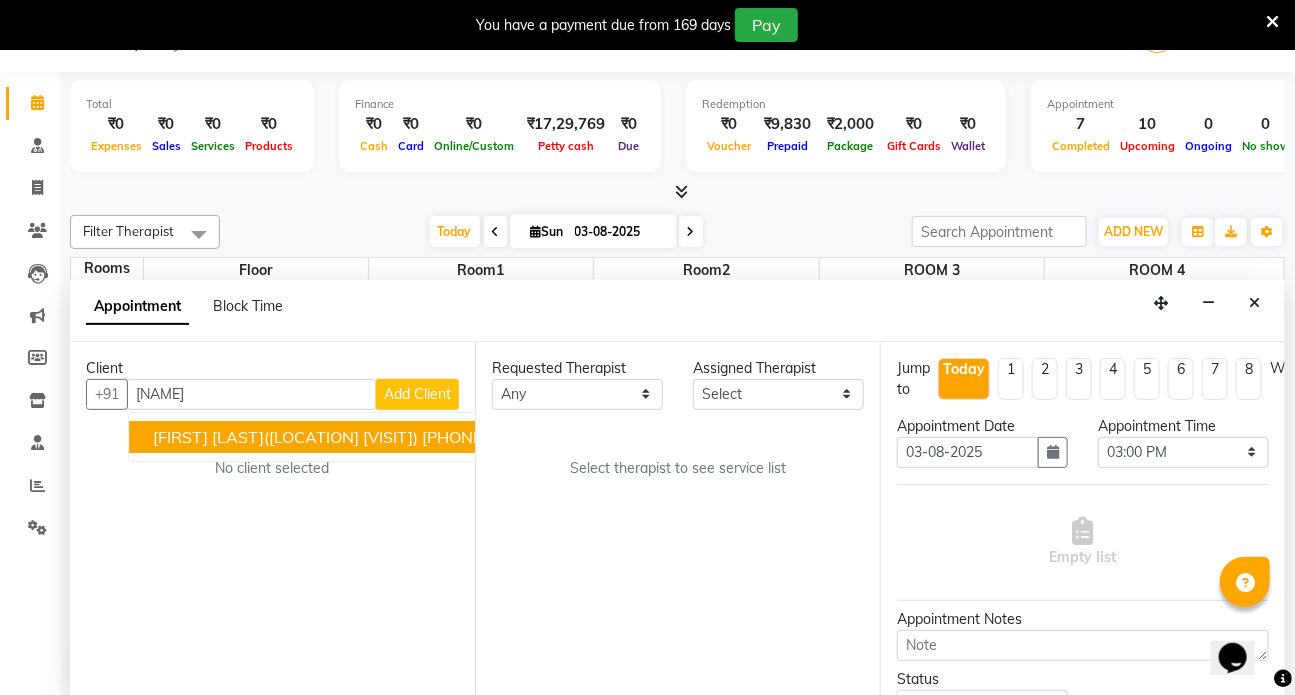 click on "[FIRST] [LAST]([LOCATION] [VISIT])" at bounding box center (285, 437) 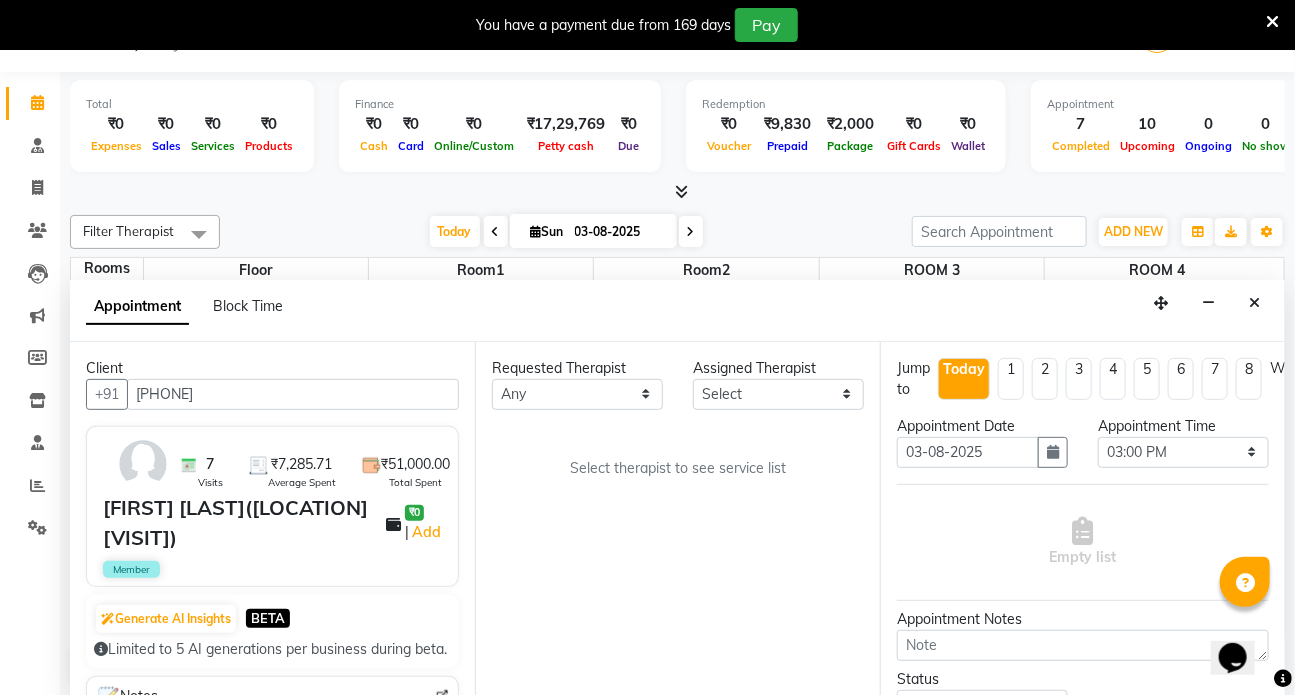 type on "[PHONE]" 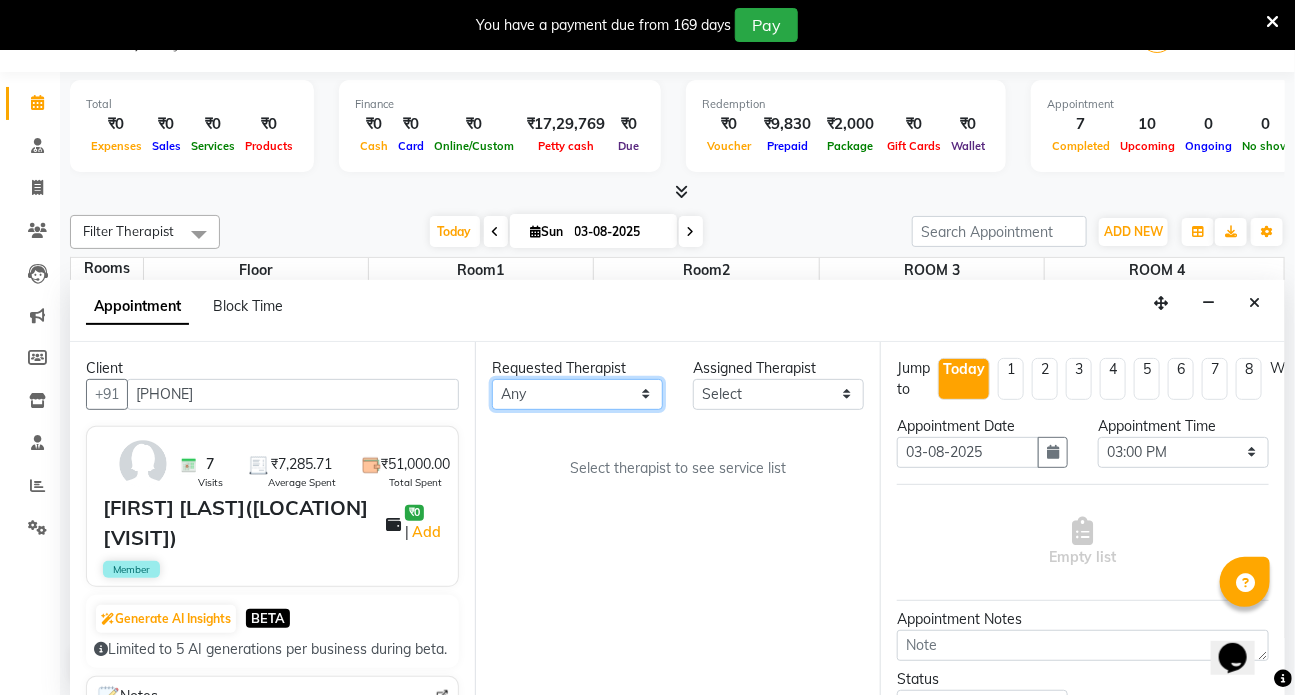 click on "Any [NAME] [NAME] [NAME] [NAME] [NAME] [NAME] [NAME] [NAME] [NAME] [NAME] [NAME]" at bounding box center [577, 394] 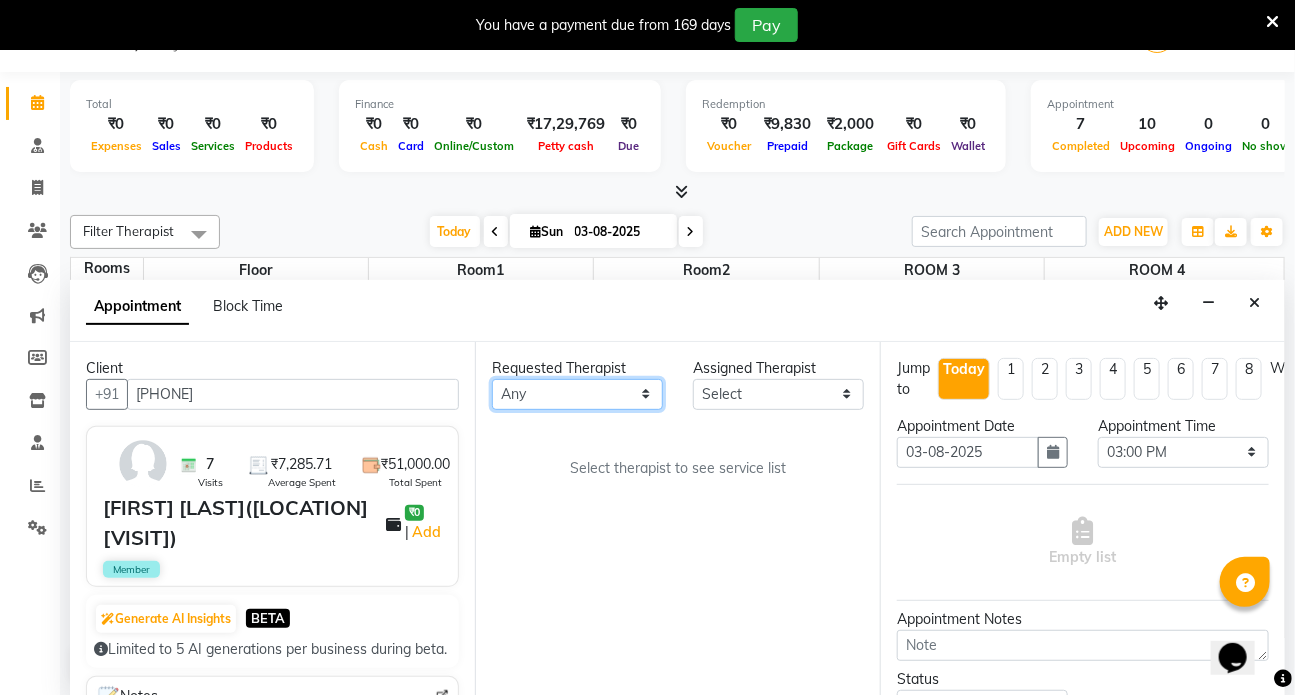 select on "75598" 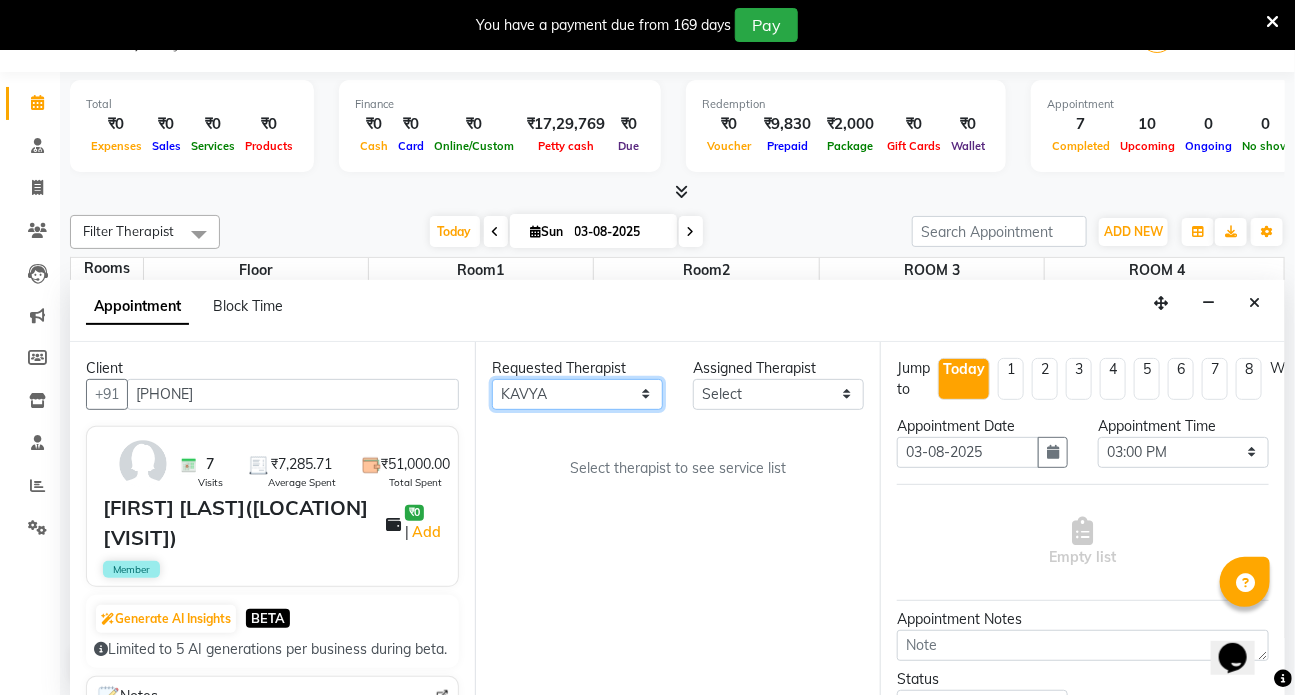 click on "Any [NAME] [NAME] [NAME] [NAME] [NAME] [NAME] [NAME] [NAME] [NAME] [NAME] [NAME]" at bounding box center (577, 394) 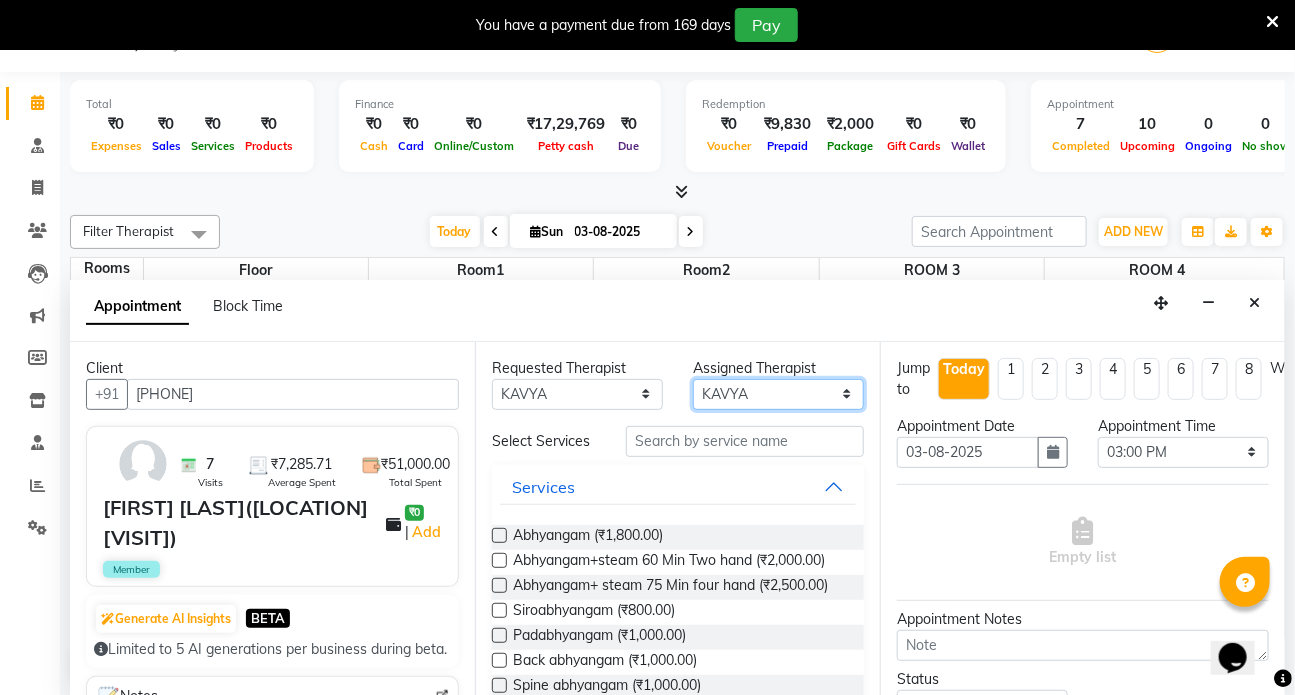 click on "Select [NAME] [NAME] [NAME] [NAME] [NAME] [NAME] [NAME] [NAME] [NAME] [NAME] [NAME]" at bounding box center [778, 394] 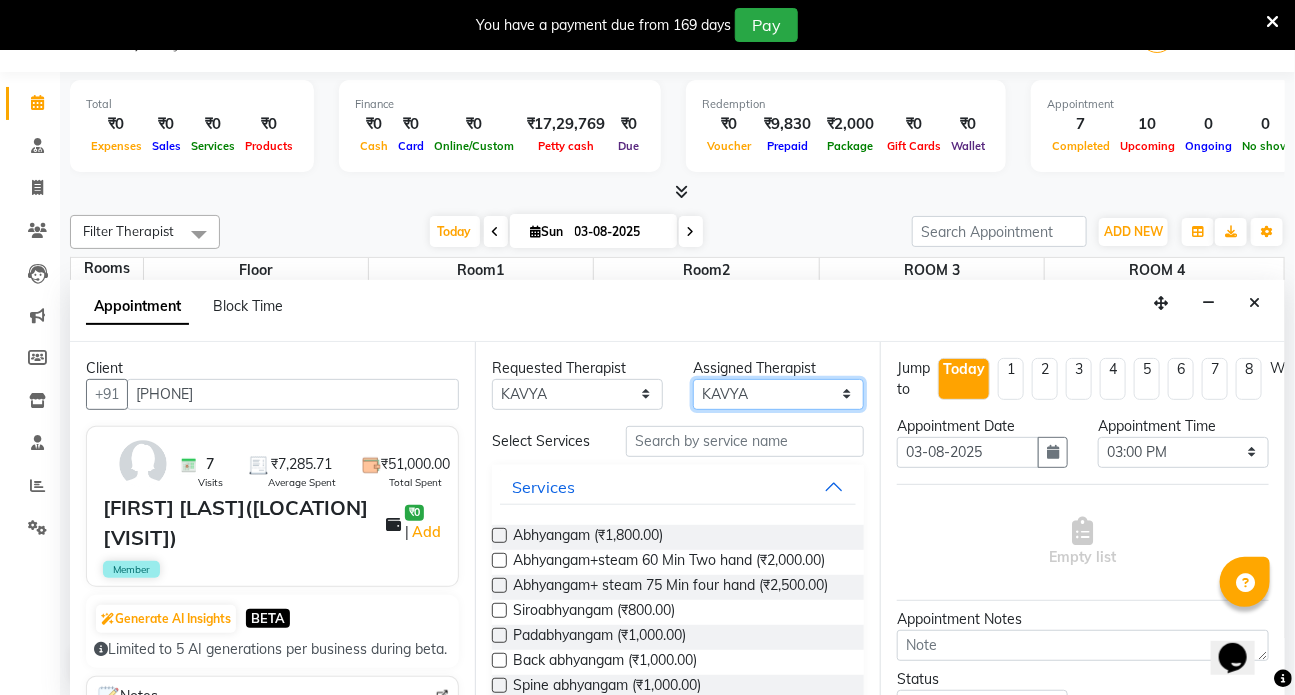 select on "82133" 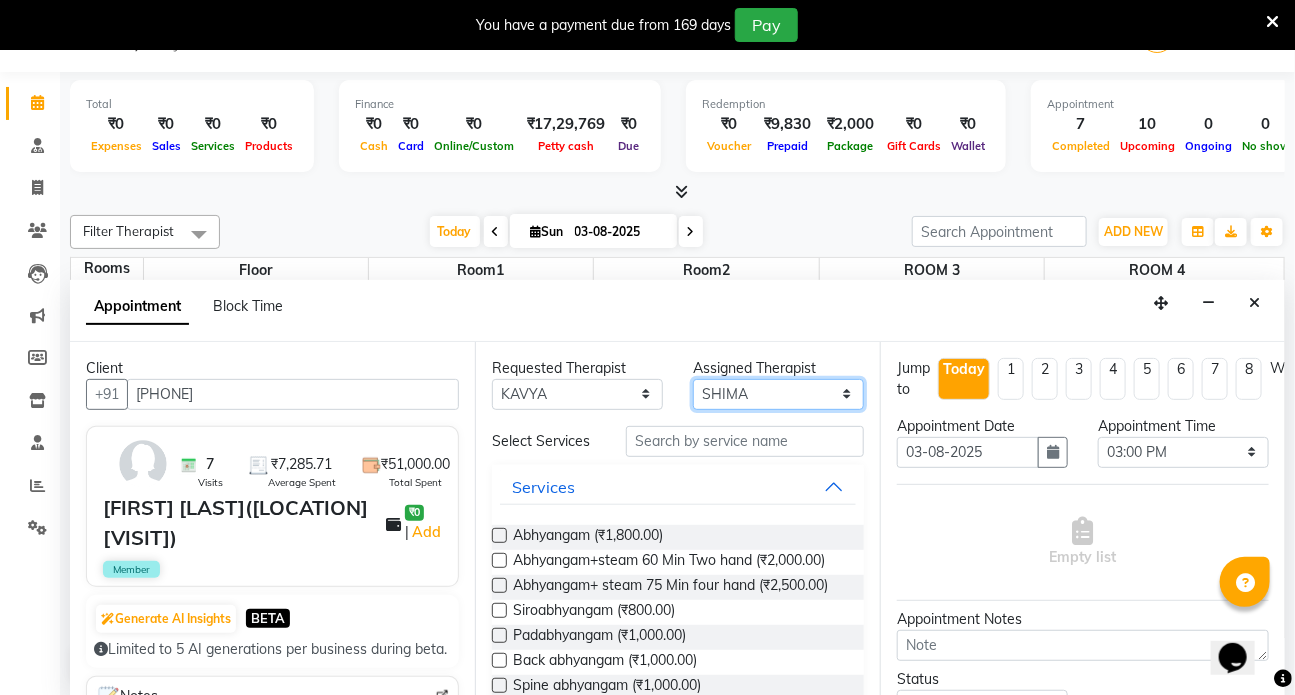 click on "Select [NAME] [NAME] [NAME] [NAME] [NAME] [NAME] [NAME] [NAME] [NAME] [NAME] [NAME]" at bounding box center (778, 394) 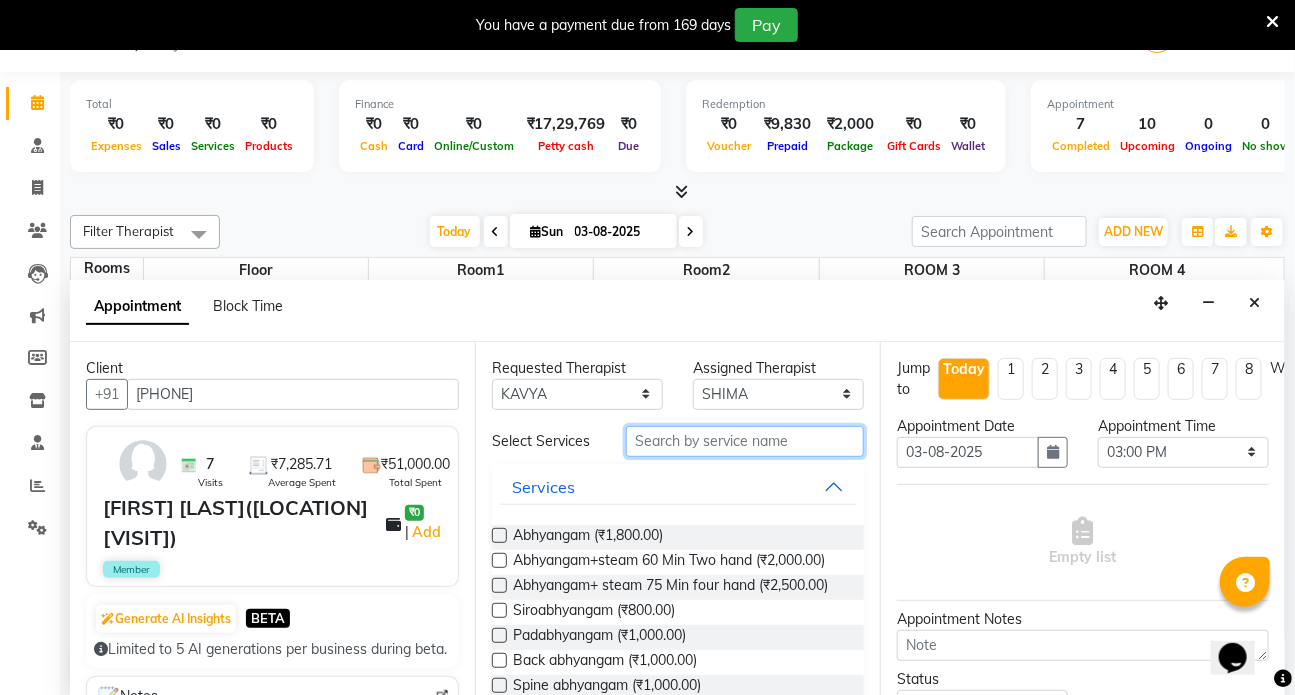 click at bounding box center (745, 441) 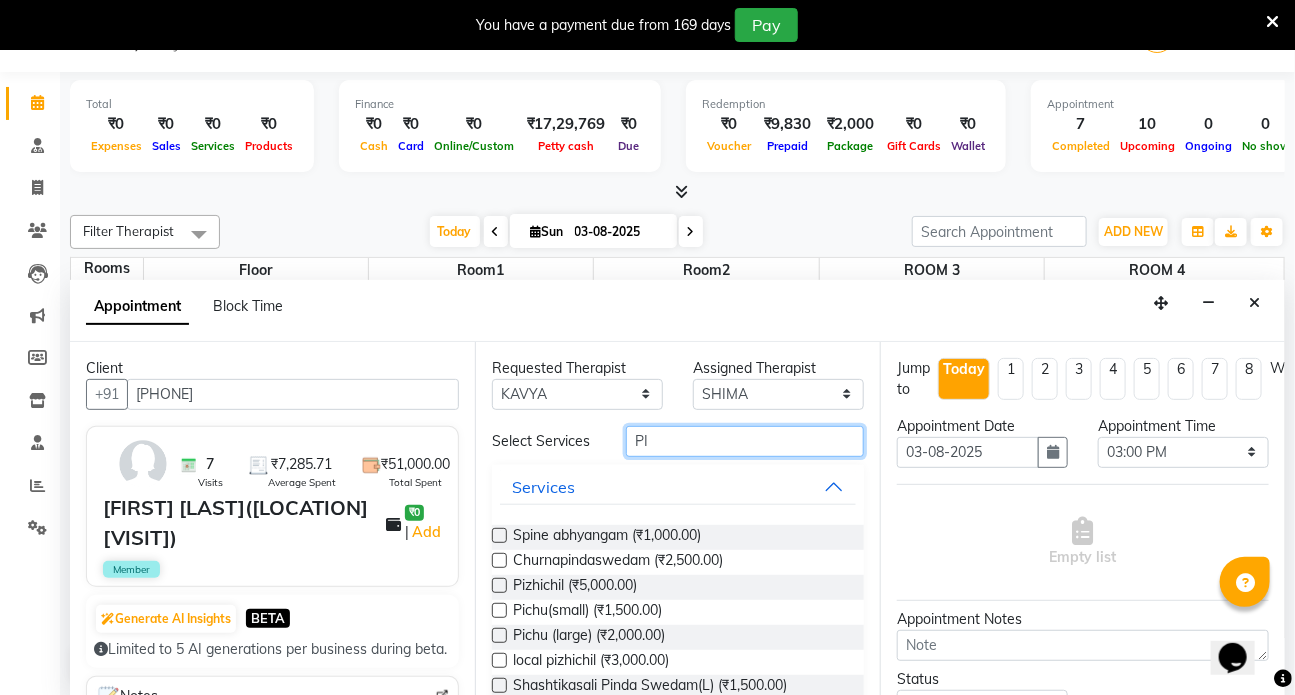 type on "PI" 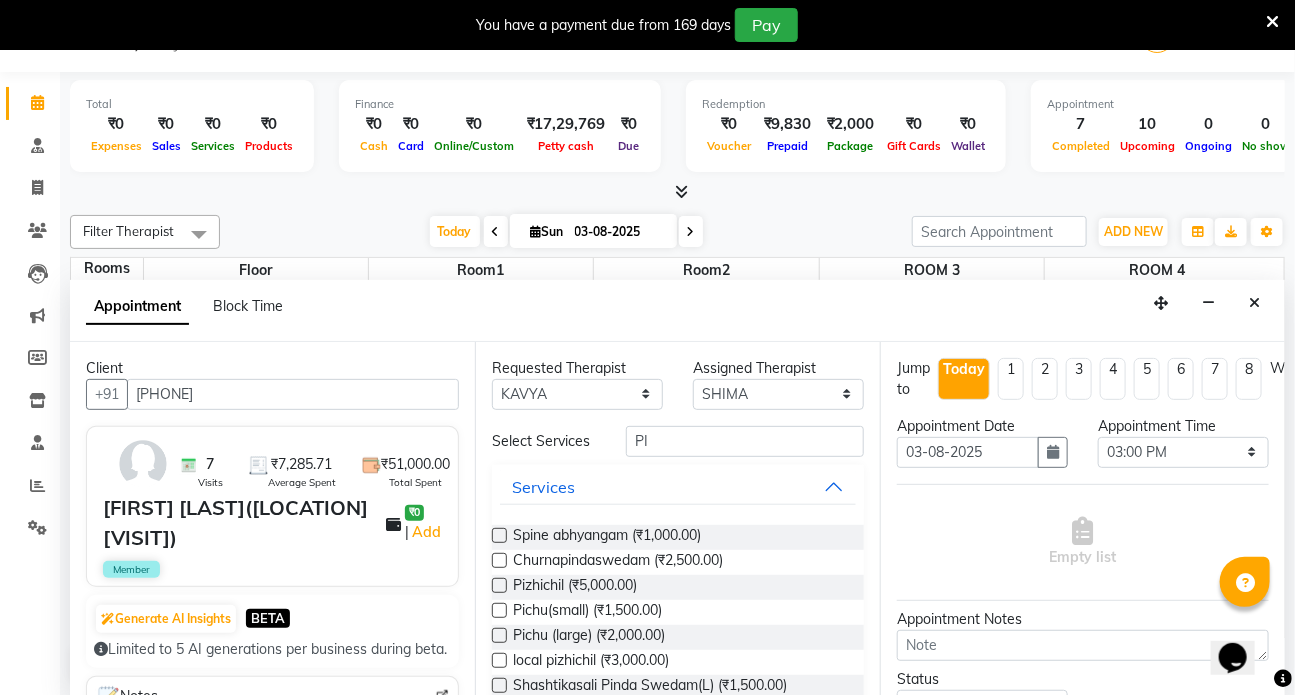 click at bounding box center [499, 585] 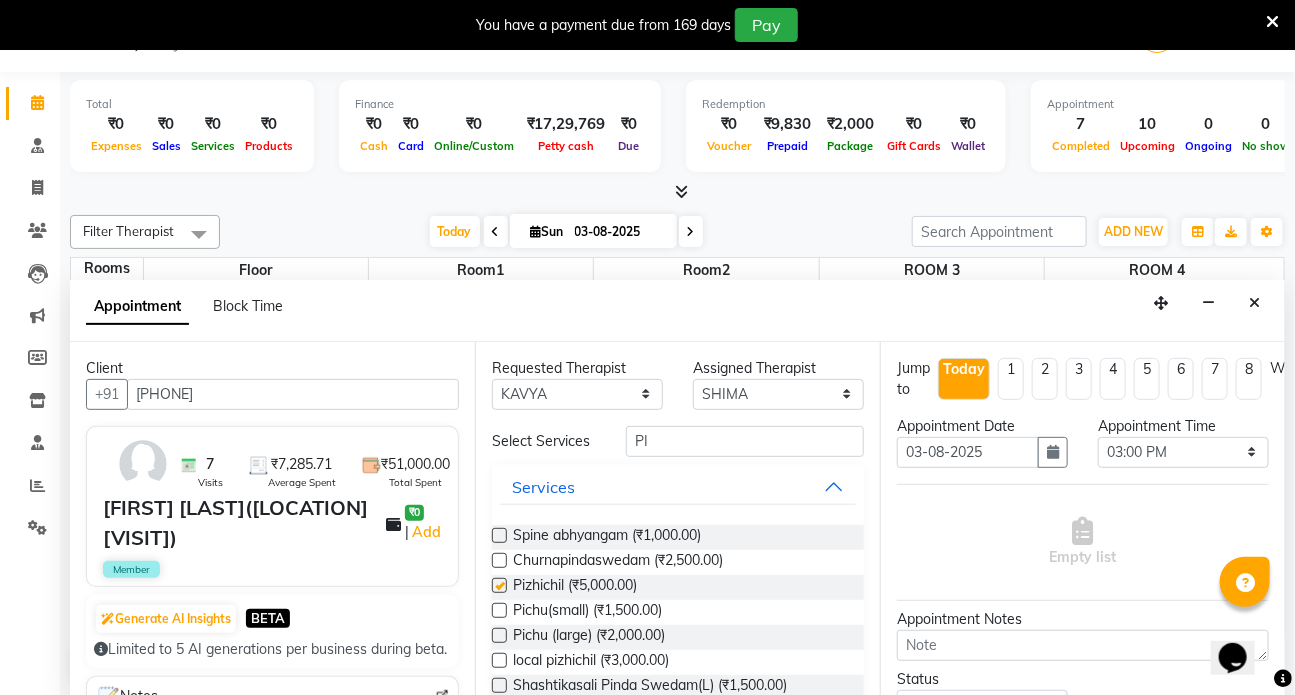select on "3621" 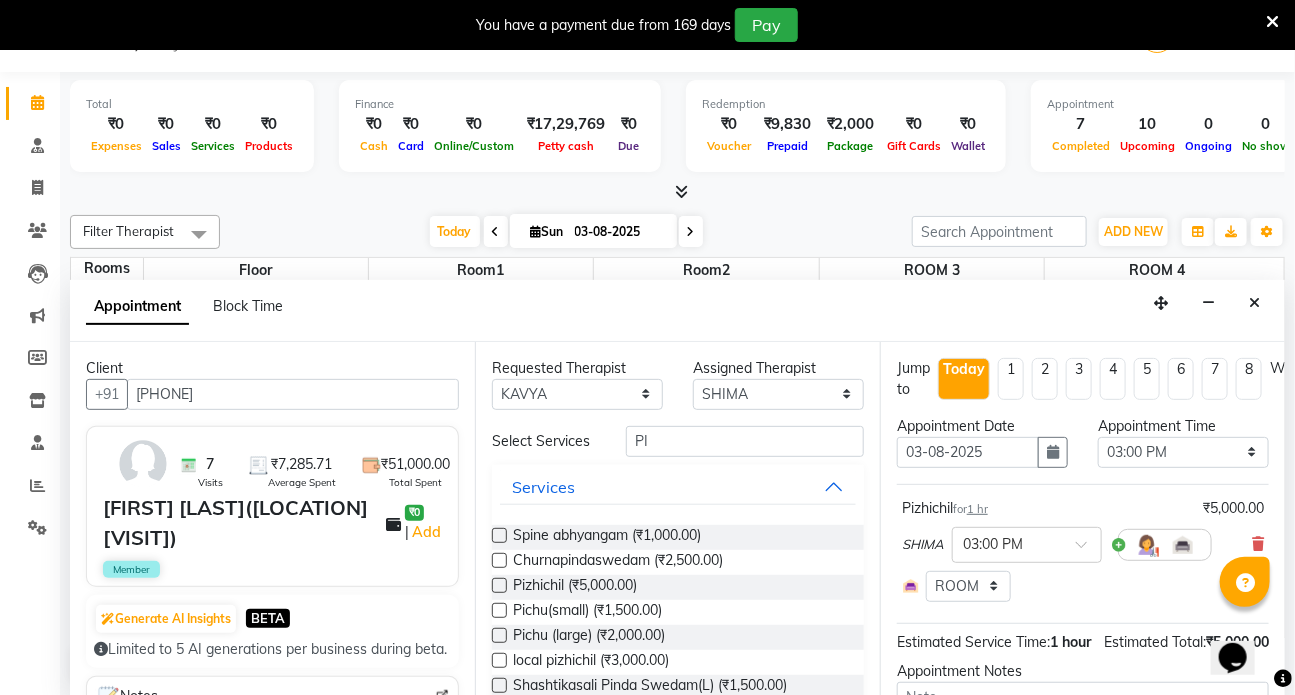 checkbox on "false" 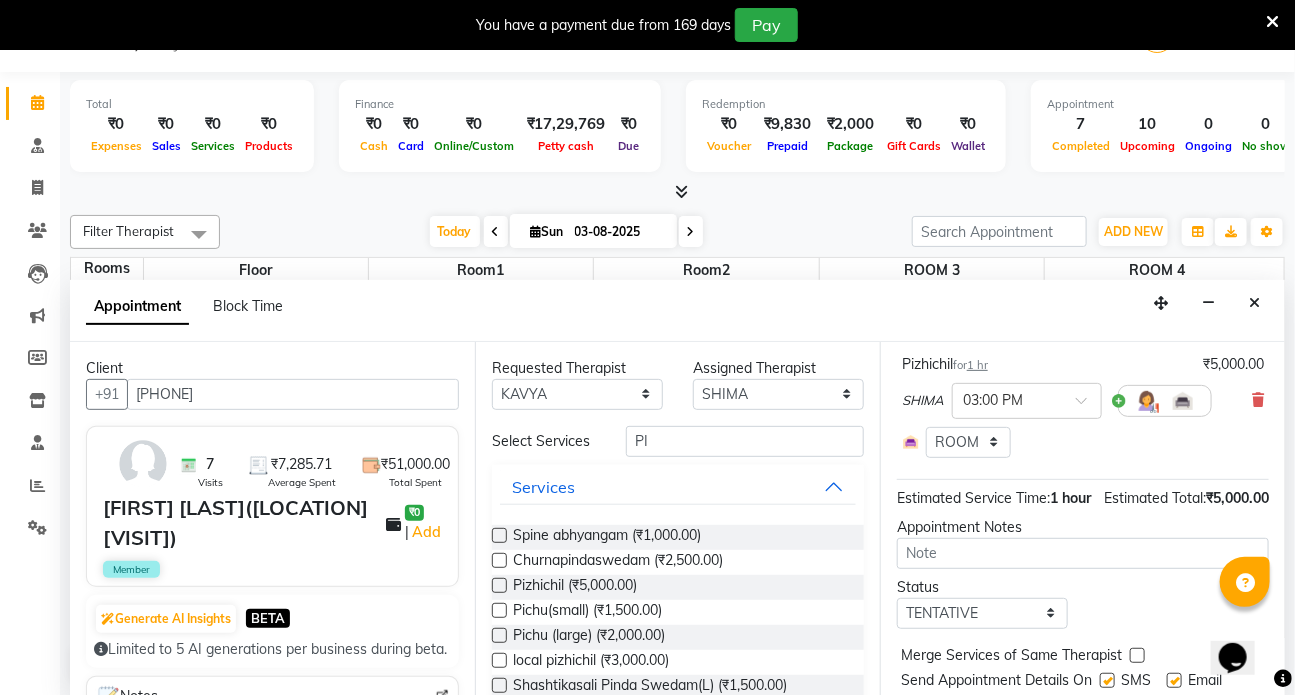 scroll, scrollTop: 235, scrollLeft: 0, axis: vertical 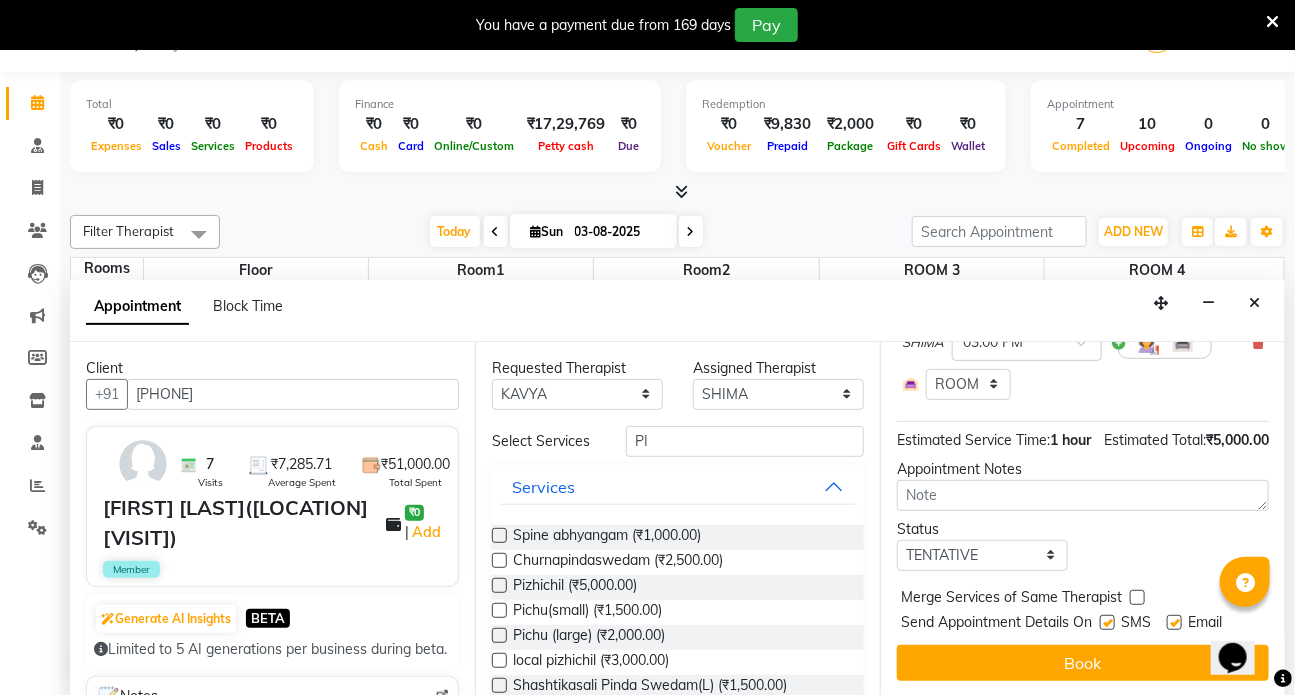 click at bounding box center (1107, 622) 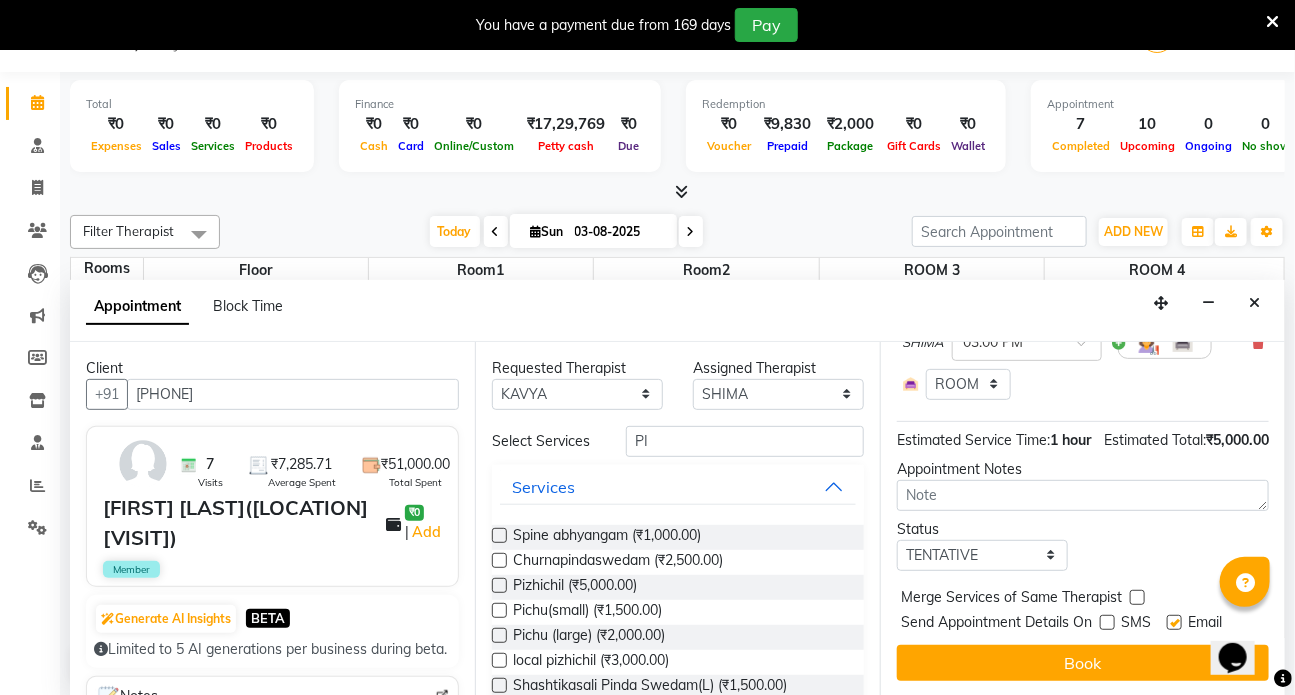 click at bounding box center [1174, 622] 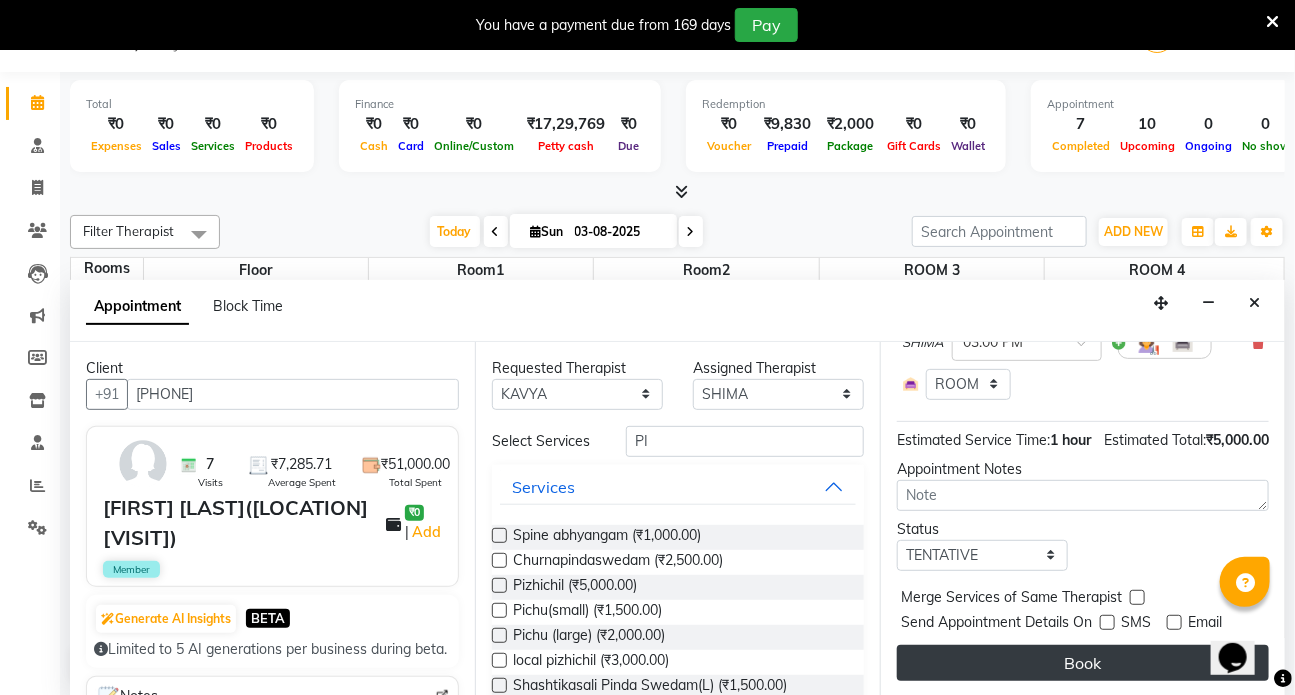 click on "Book" at bounding box center [1083, 663] 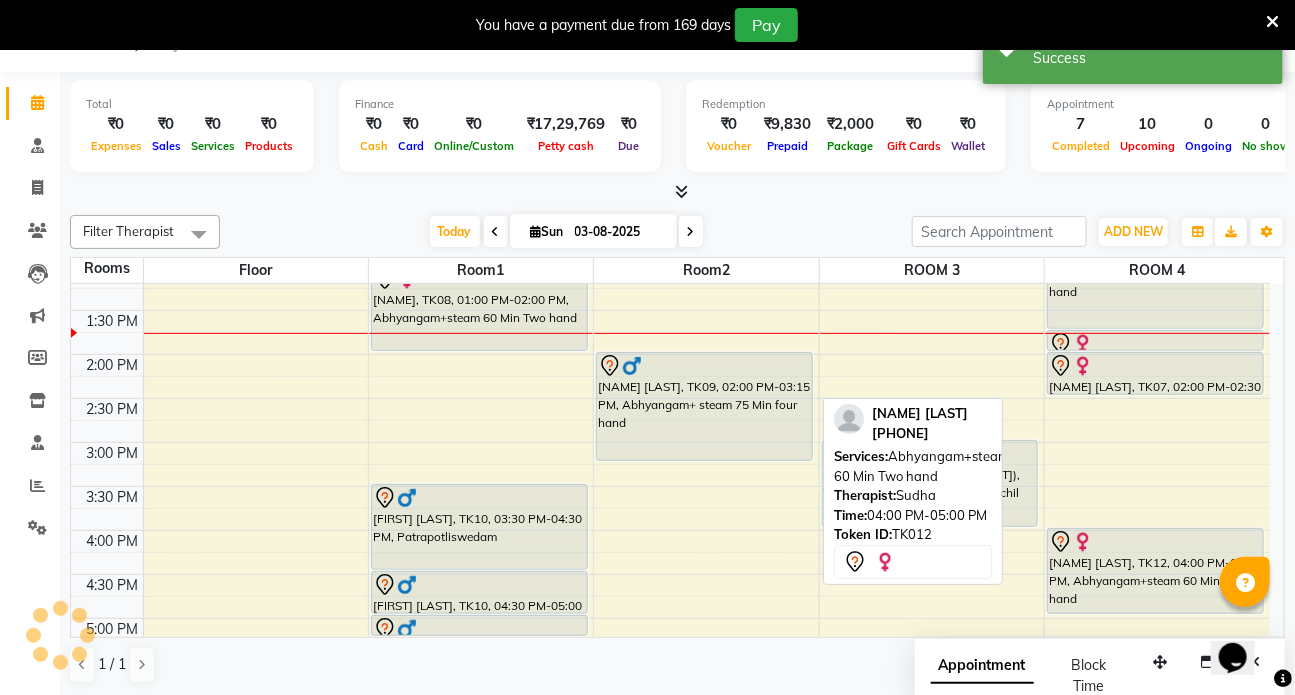 scroll, scrollTop: 0, scrollLeft: 0, axis: both 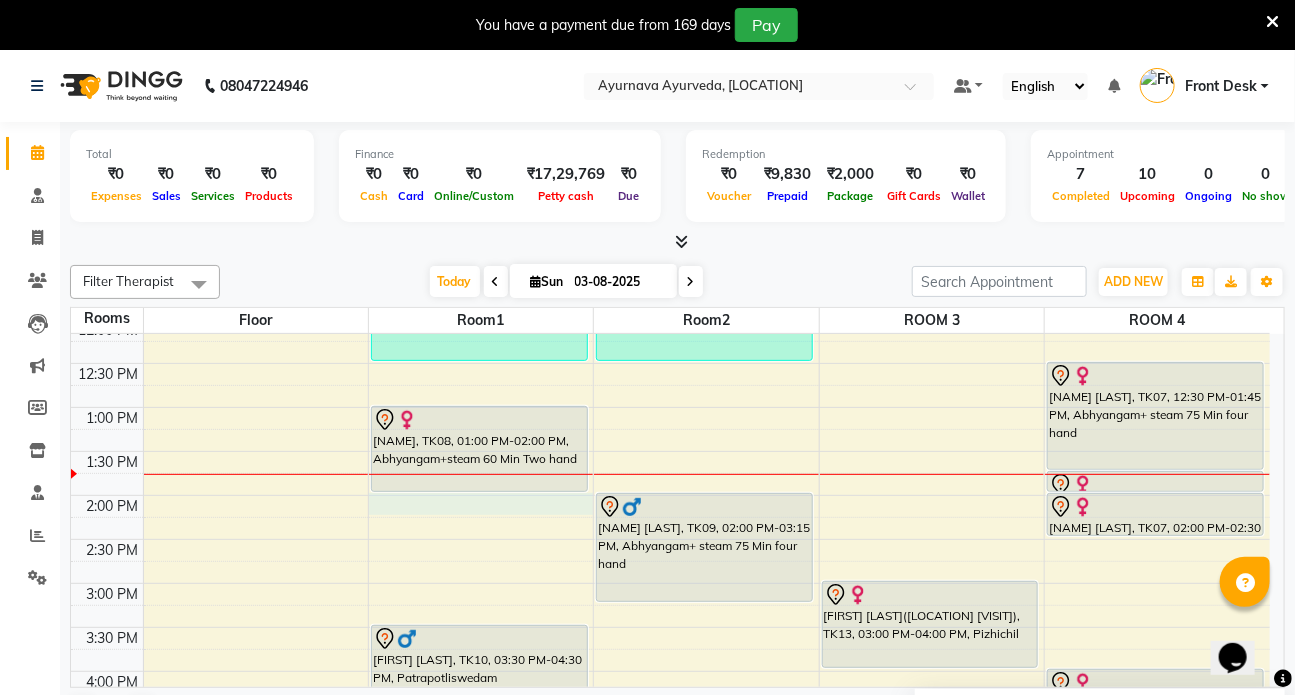 click on "7:00 AM 7:30 AM 8:00 AM 8:30 AM 9:00 AM 9:30 AM 10:00 AM 10:30 AM 11:00 AM 11:30 AM 12:00 PM 12:30 PM 1:00 PM 1:30 PM 2:00 PM 2:30 PM 3:00 PM 3:30 PM 4:00 PM 4:30 PM 5:00 PM 5:30 PM 6:00 PM 6:30 PM 7:00 PM 7:30 PM 8:00 PM 8:30 PM     [FIRST] /[FIRST] [LAST], TK02, 09:00 AM-10:00 AM, Abhyangam+steam 60 Min Two hand      [FIRST]/[FIRST] [LAST], TK05, 10:30 AM-11:30 AM, Patrapotliswedam     [FIRST]/[FIRST] [LAST], TK05, 11:30 AM-12:30 PM, Sirodhara             [NAME], TK08, 01:00 PM-02:00 PM, Abhyangam+steam 60 Min Two hand              [FIRST] [LAST], TK10, 03:30 PM-04:30 PM, Patrapotliswedam             [FIRST] [LAST], TK10, 04:30 PM-05:00 PM, Kati vasti             [FIRST] [LAST], TK10, 05:00 PM-05:15 PM, Matra Vasti     [FIRST] /[FIRST] [LAST], TK03, 09:00 AM-10:00 AM, Abhyangam+steam 60 Min Two hand      [FIRST]/[FIRST] [LAST], TK06, 11:30 AM-12:30 PM, Udwarthanam steam             [NAME] [LAST], TK09, 02:00 PM-03:15 PM, Abhyangam+ steam 75 Min four hand              [FIRST]/[FIRST] [LAST], TK11, 05:30 PM-06:00 PM, Januvasti(both)" at bounding box center (670, 495) 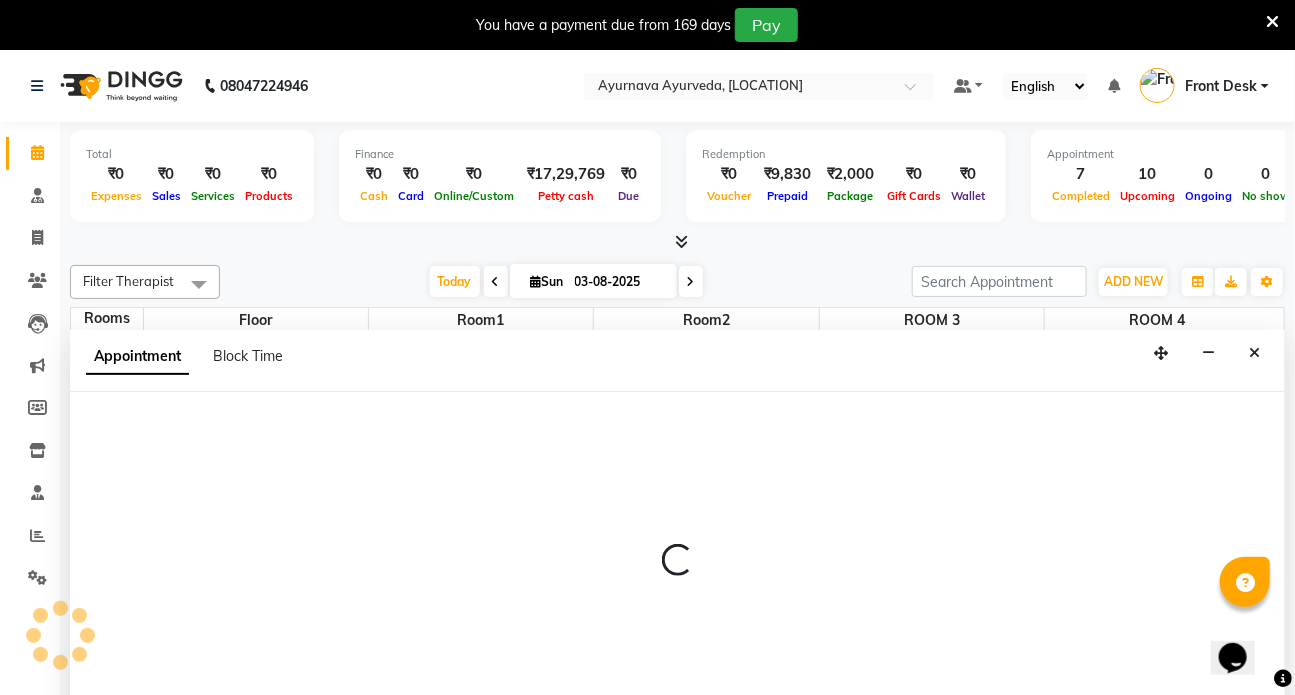 scroll, scrollTop: 50, scrollLeft: 0, axis: vertical 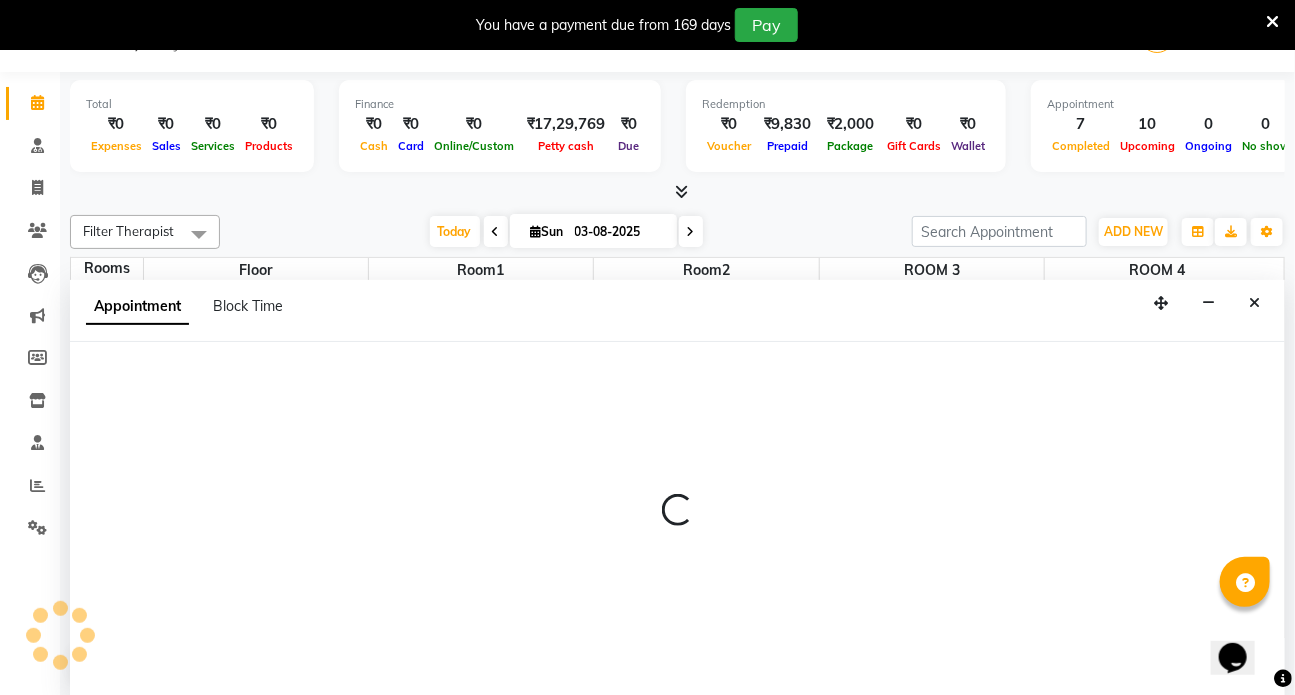 select on "tentative" 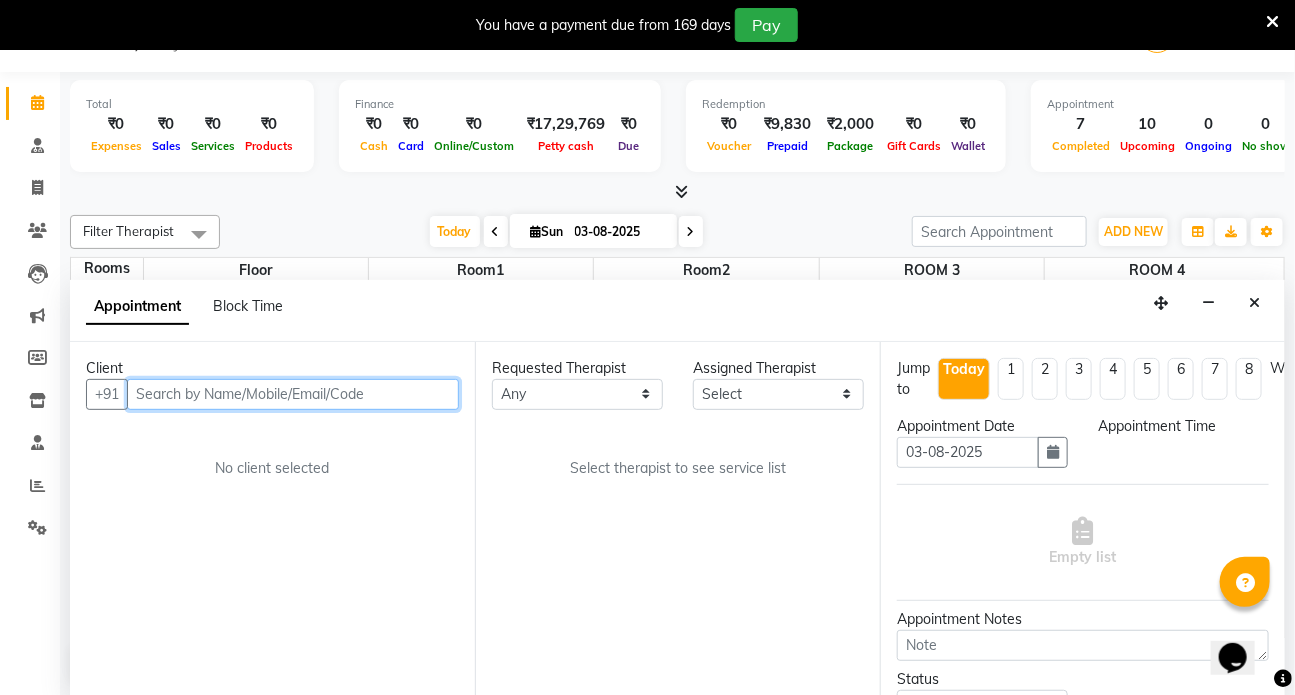 select on "840" 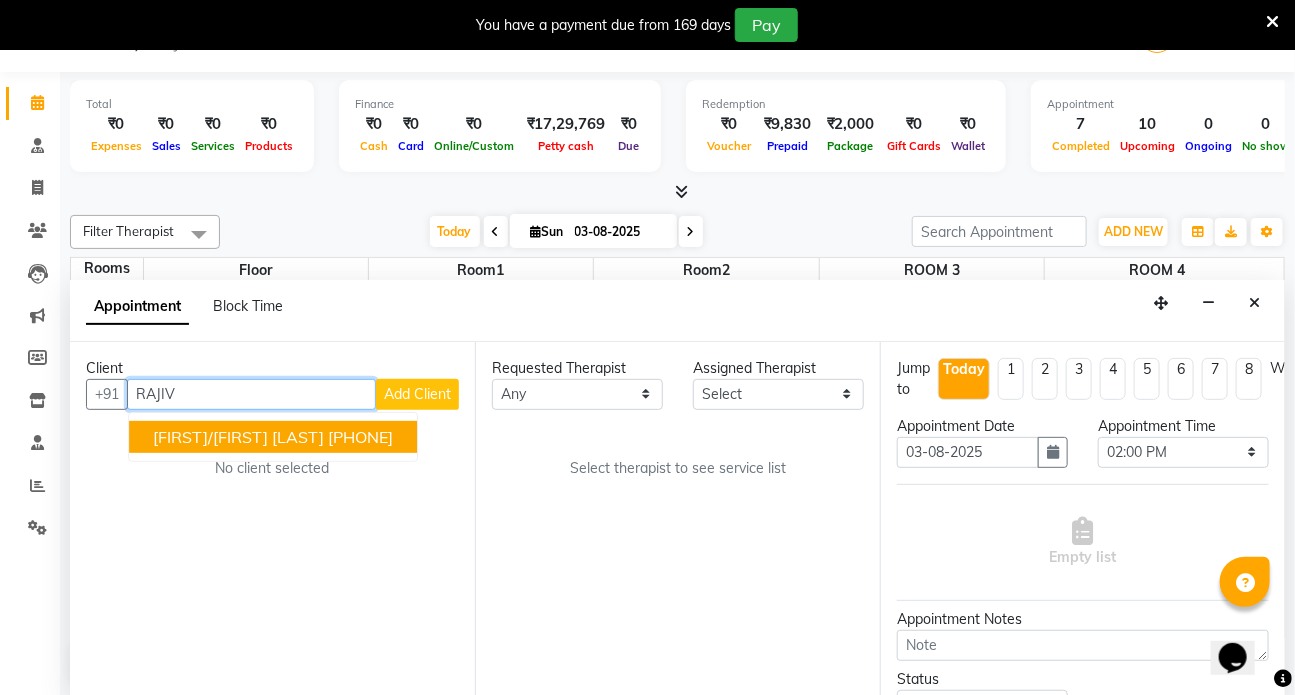click on "[FIRST]/[FIRST] [LAST]" at bounding box center [238, 437] 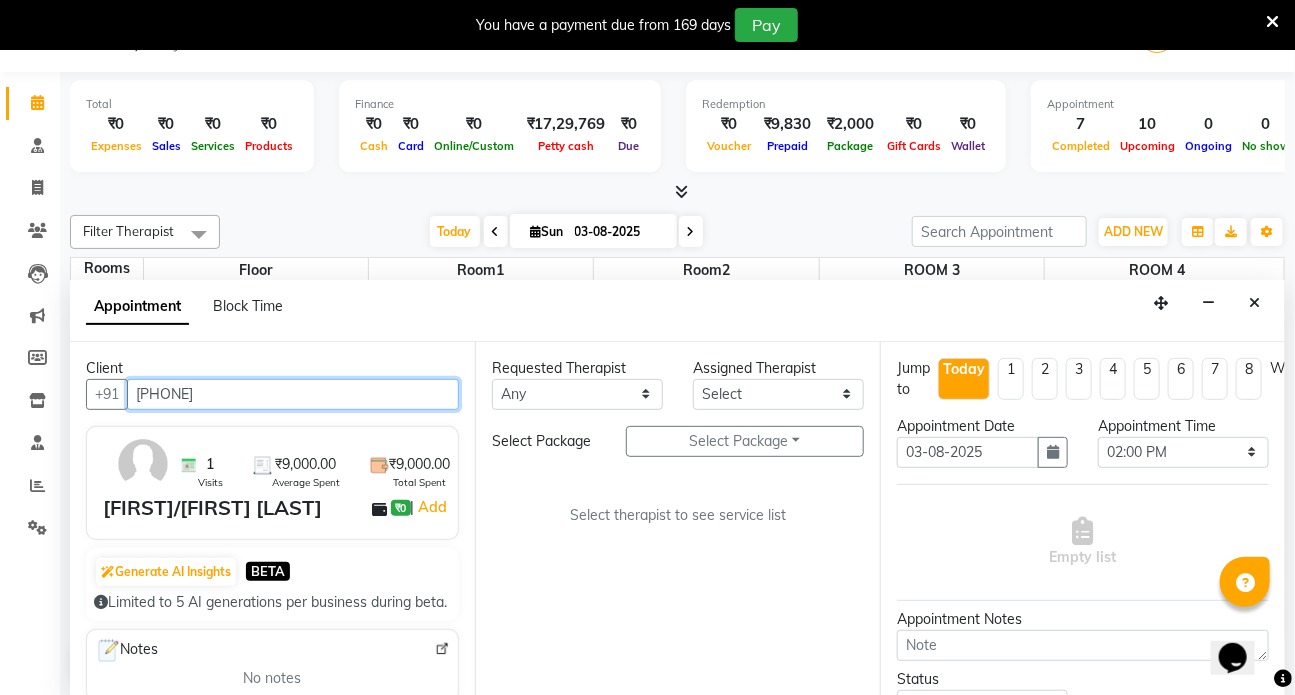 type on "[PHONE]" 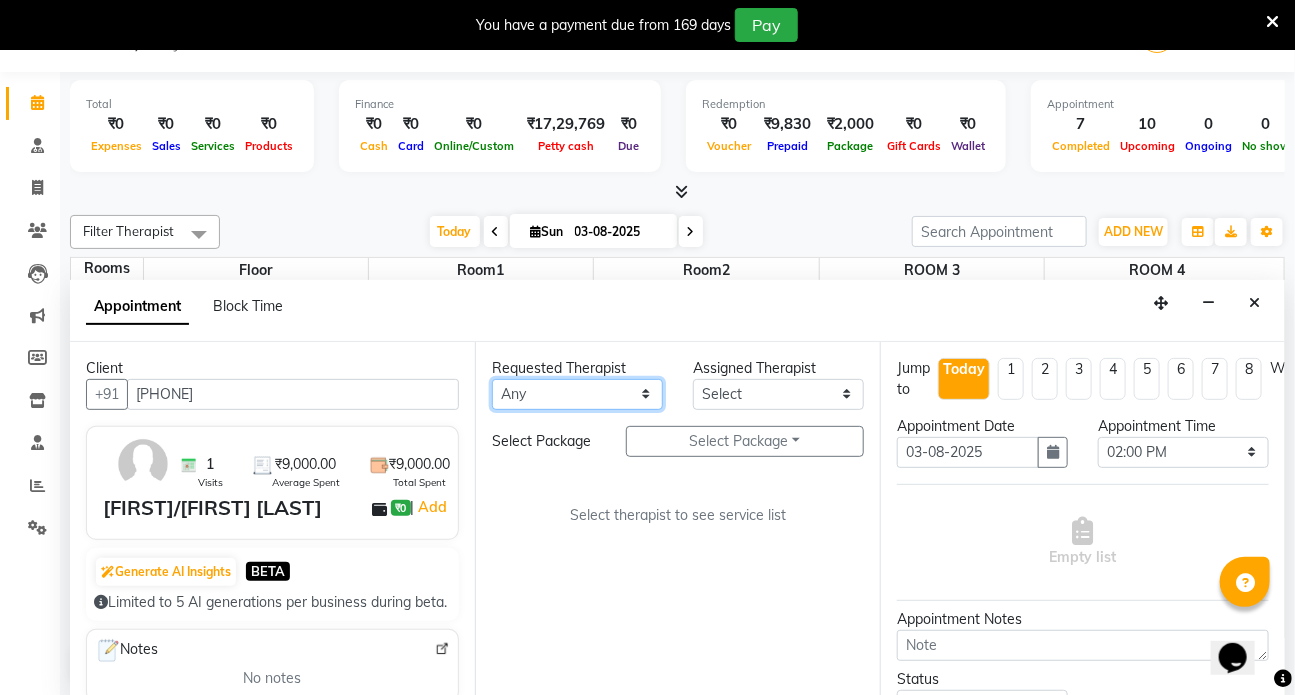 click on "Any [NAME] [NAME] [NAME] [NAME] [NAME] [NAME] [NAME] [NAME] [NAME] [NAME] [NAME]" at bounding box center [577, 394] 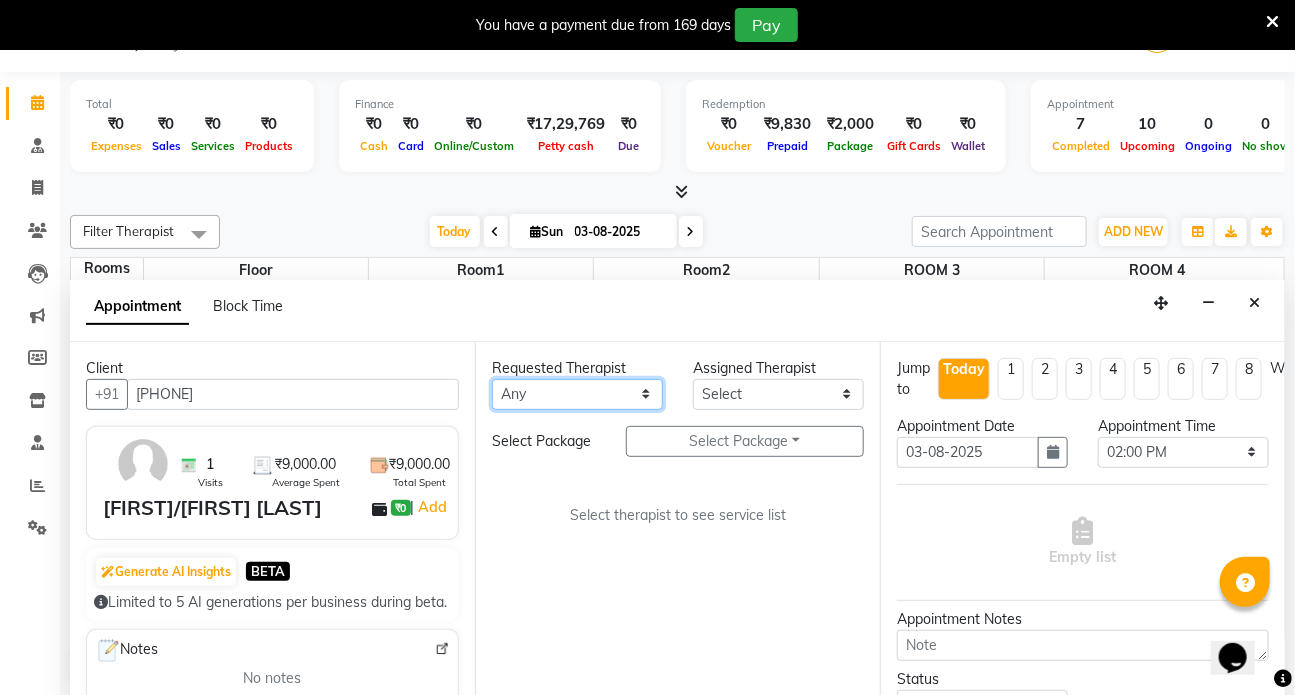 select on "82134" 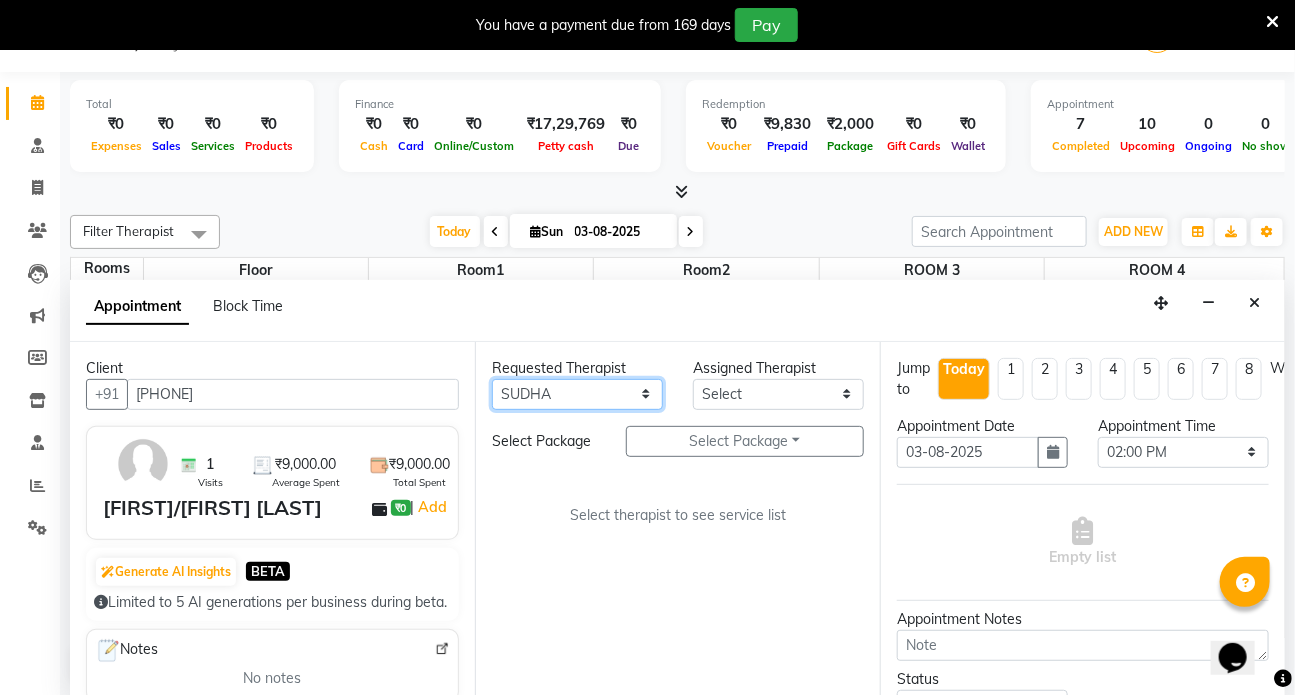 click on "Any [NAME] [NAME] [NAME] [NAME] [NAME] [NAME] [NAME] [NAME] [NAME] [NAME] [NAME]" at bounding box center [577, 394] 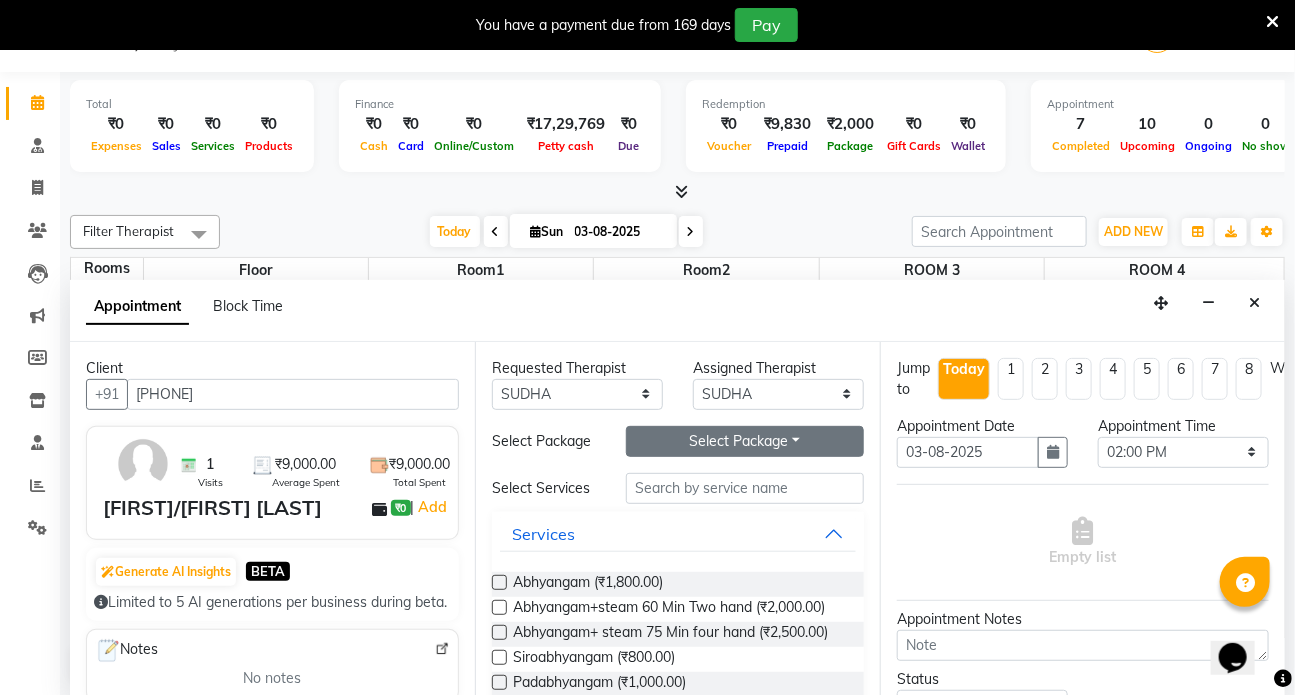 click on "Select Package  Toggle Dropdown" at bounding box center [745, 441] 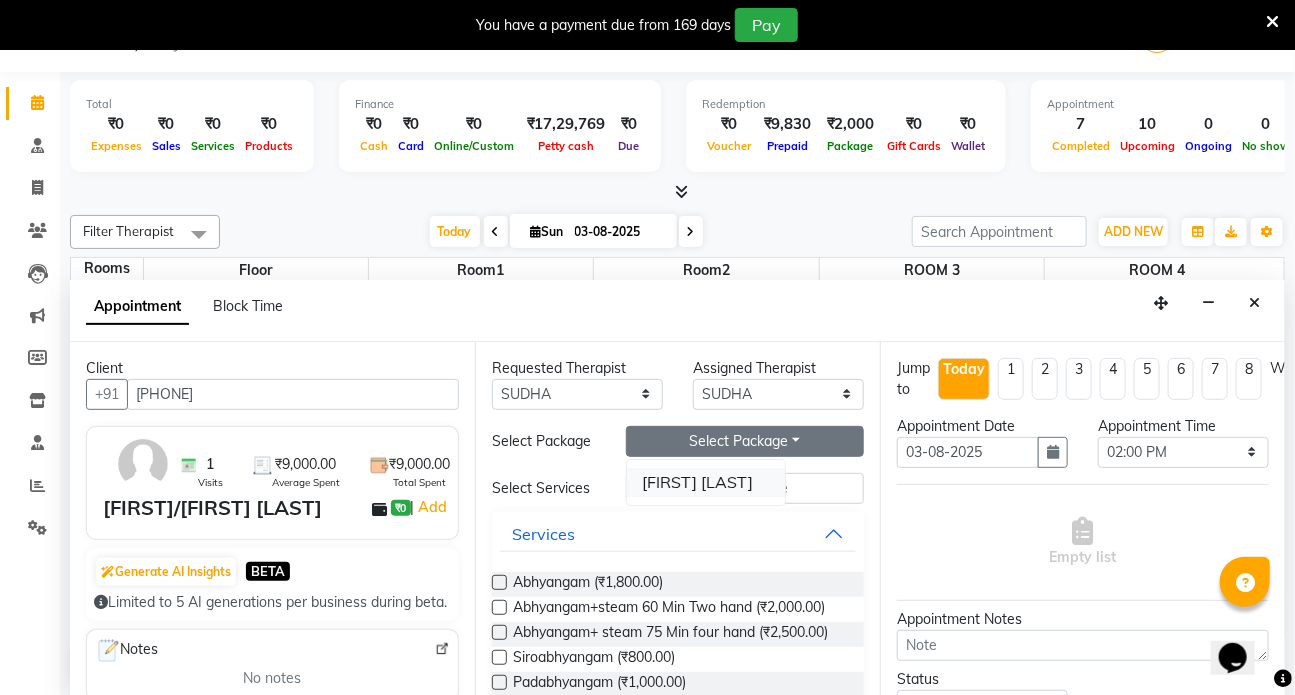 click on "[FIRST] [LAST]" at bounding box center [706, 482] 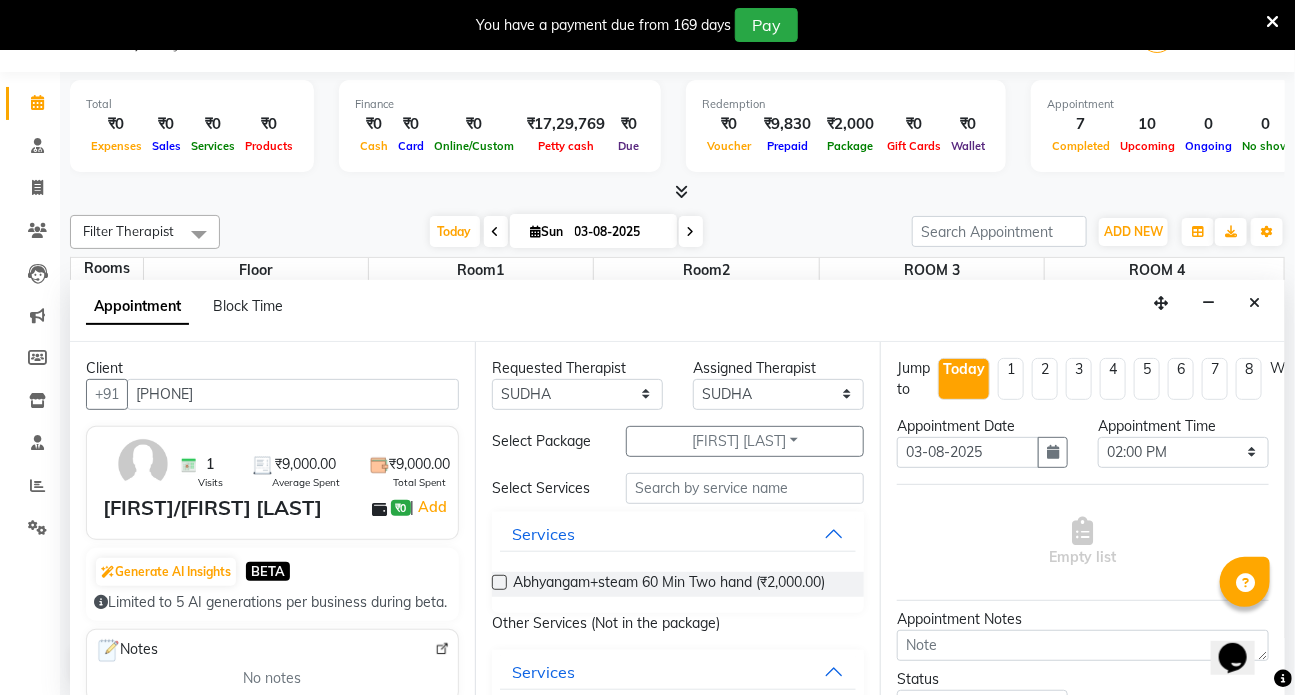 click at bounding box center (499, 582) 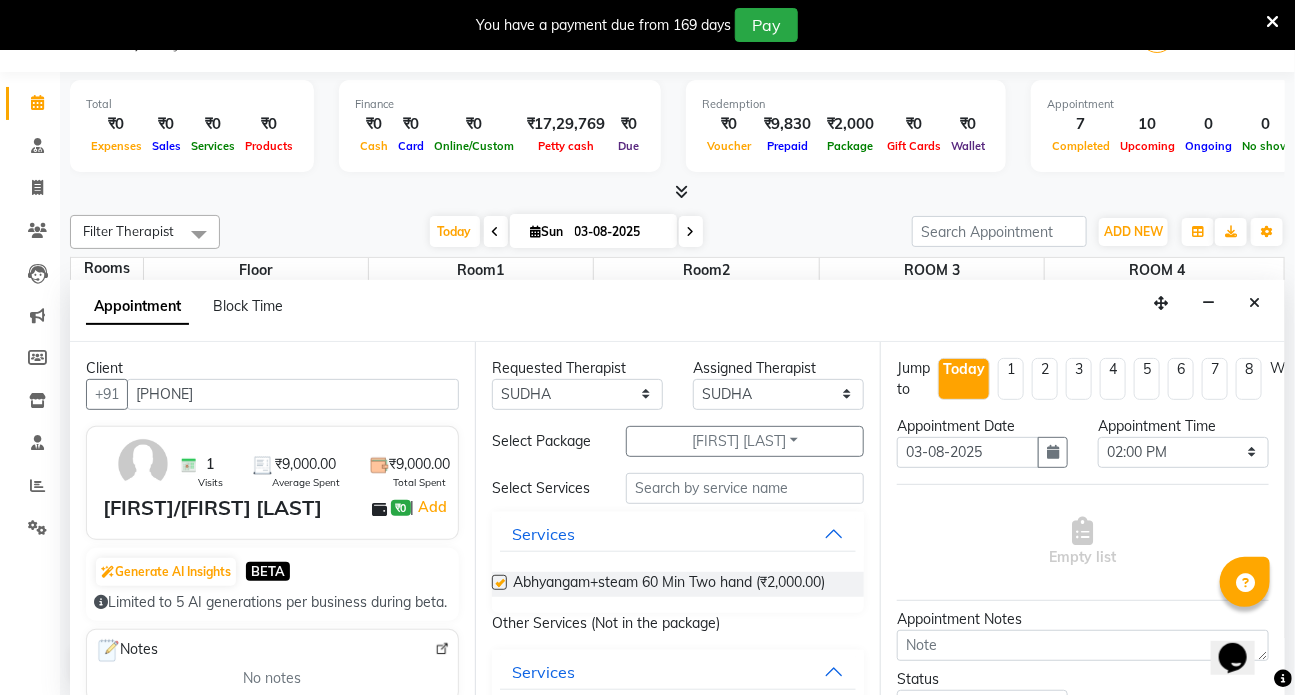 select on "2667" 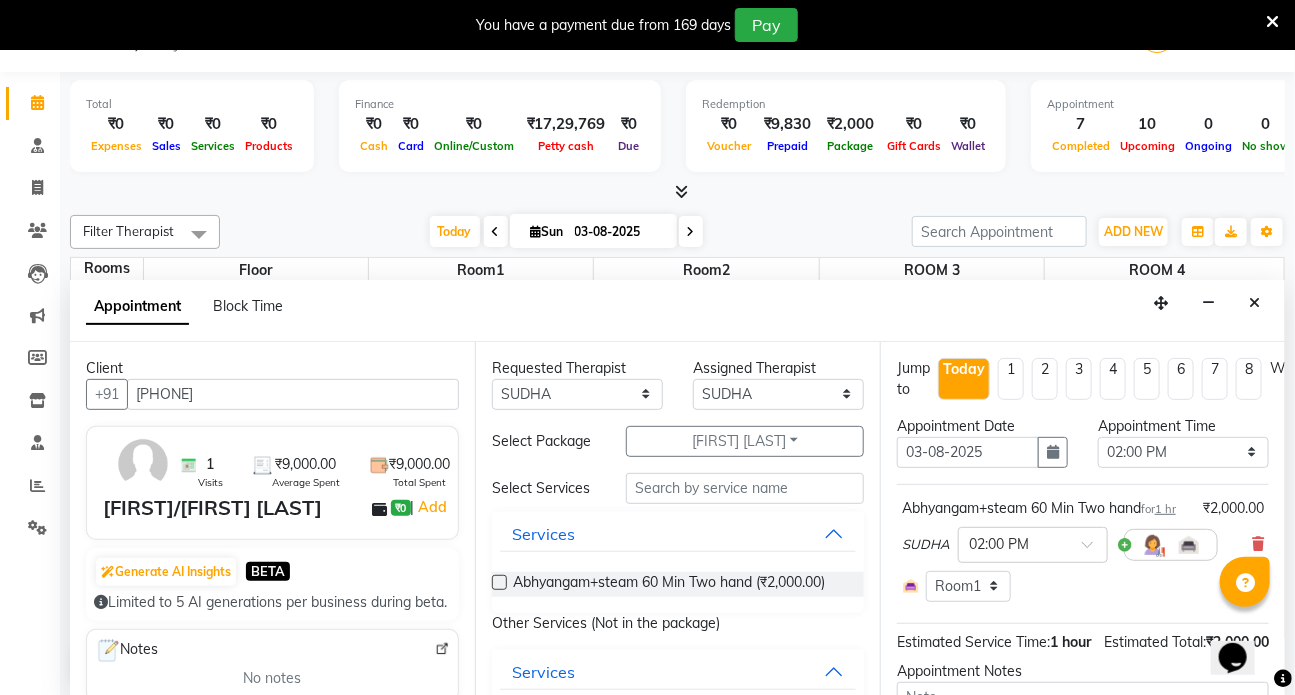 checkbox on "false" 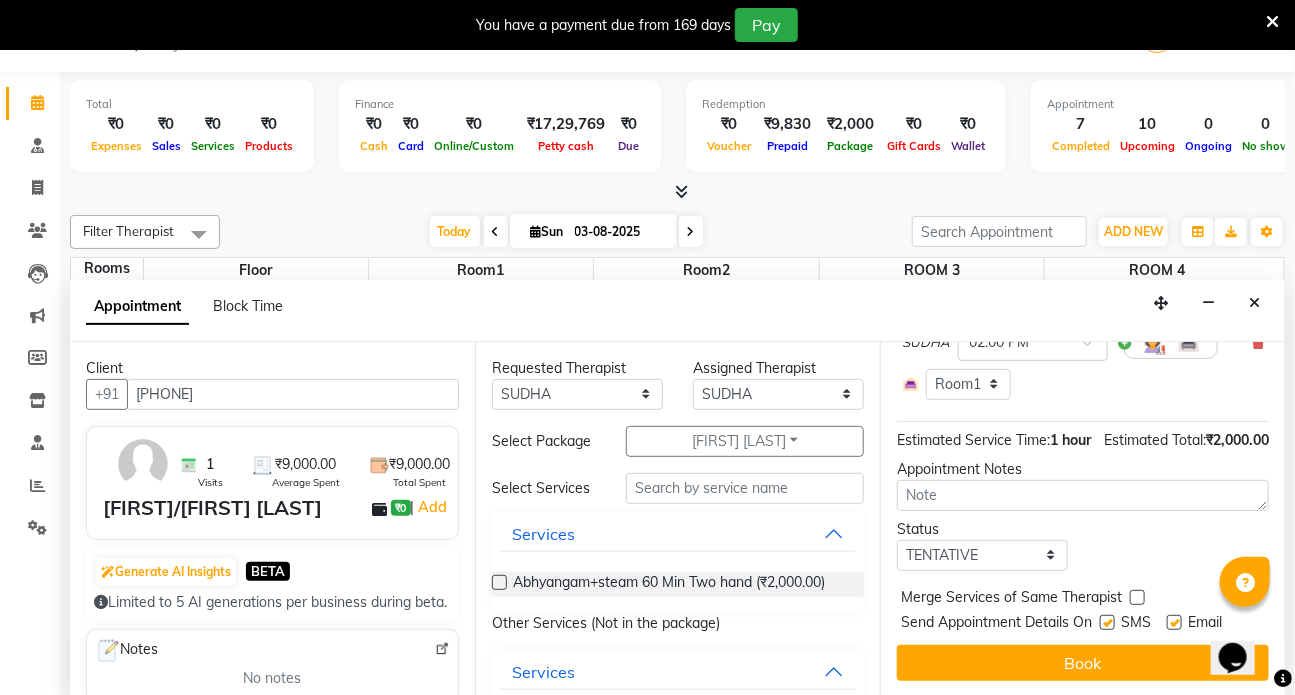 scroll, scrollTop: 256, scrollLeft: 0, axis: vertical 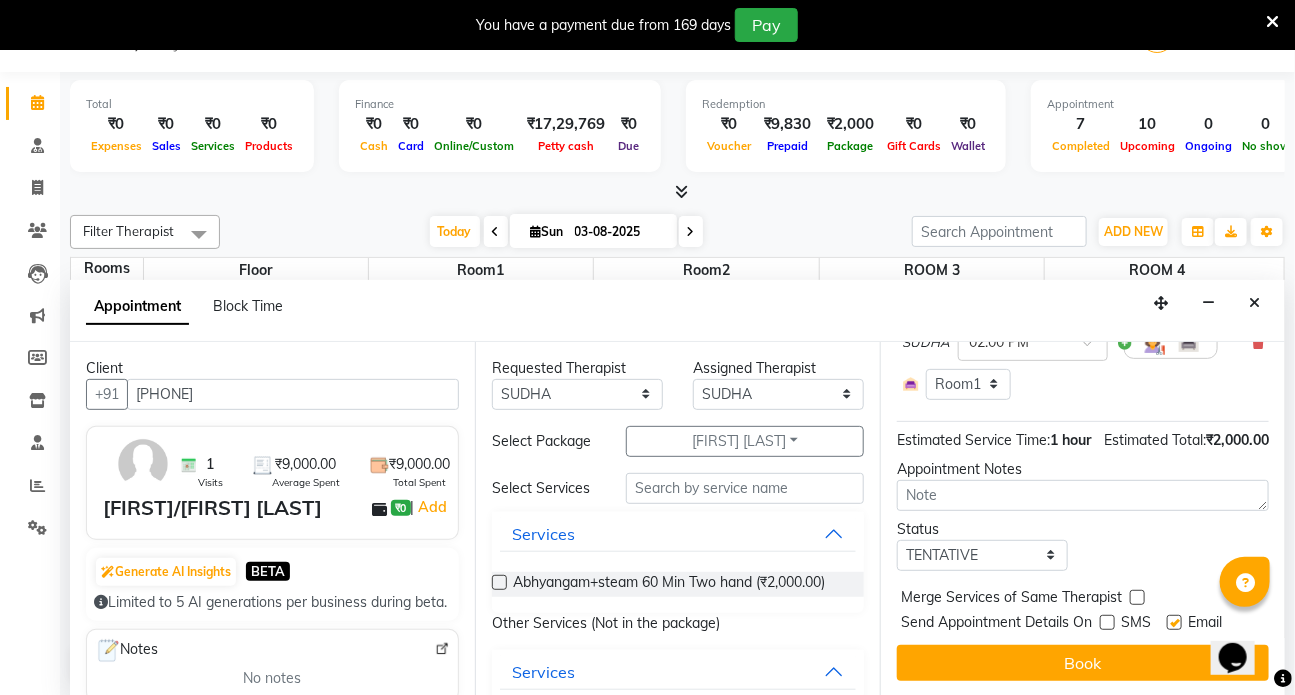 drag, startPoint x: 1178, startPoint y: 606, endPoint x: 1146, endPoint y: 624, distance: 36.71512 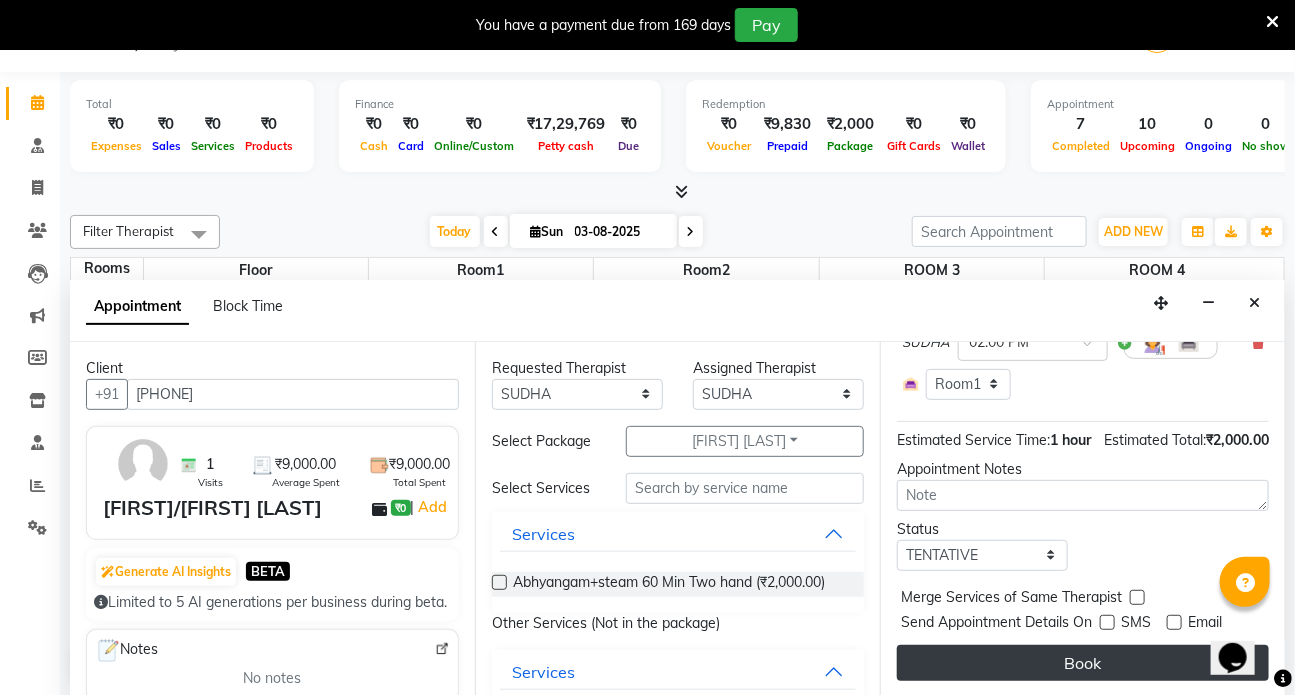 click on "Book" at bounding box center [1083, 663] 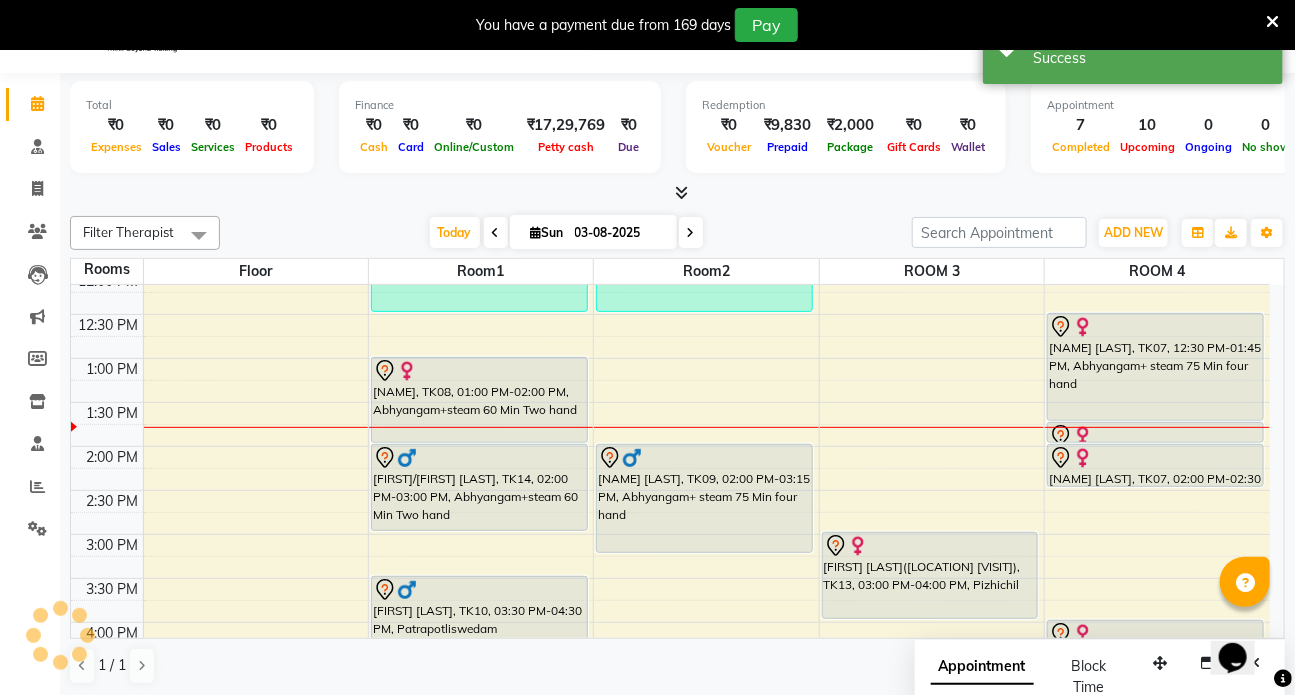 scroll, scrollTop: 0, scrollLeft: 0, axis: both 